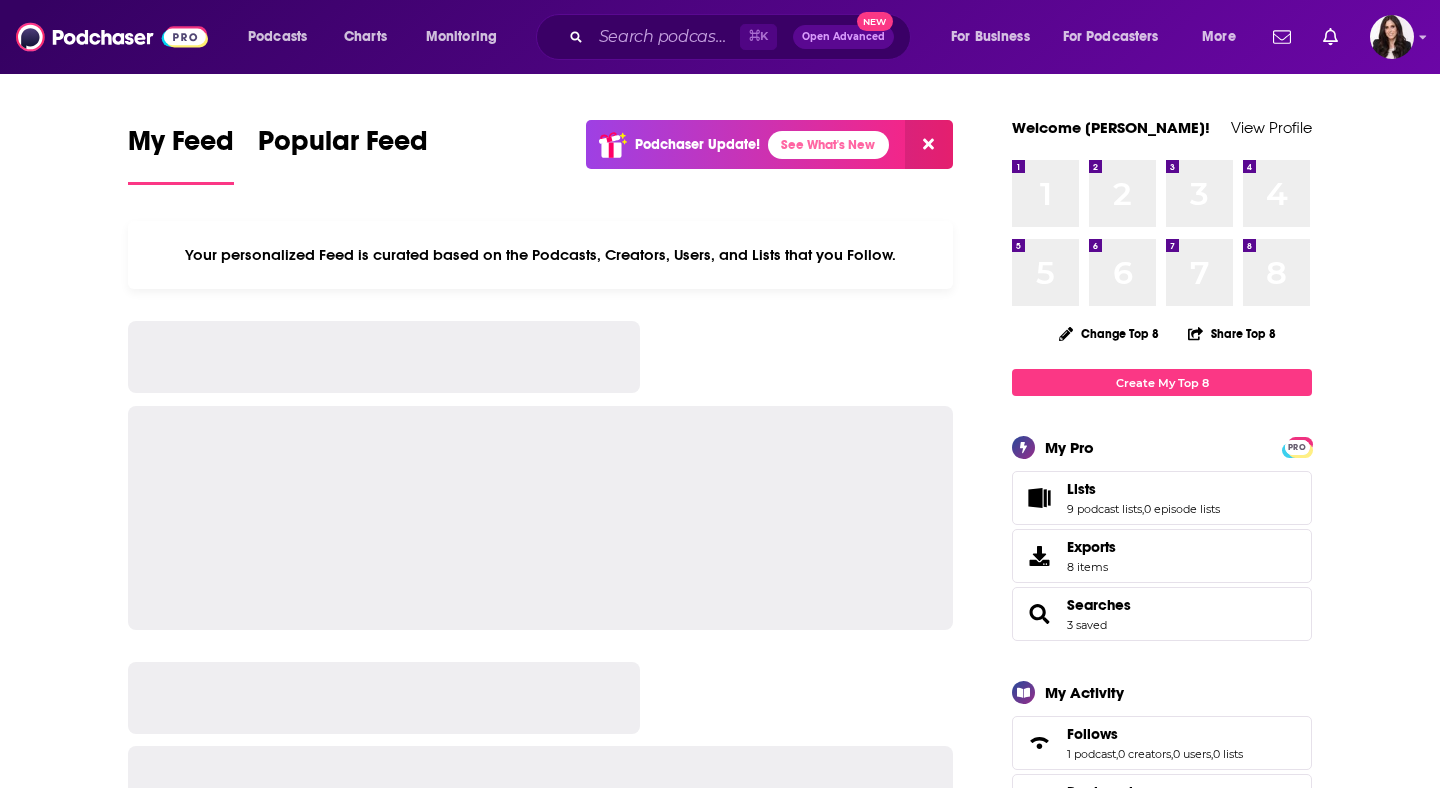 scroll, scrollTop: 0, scrollLeft: 0, axis: both 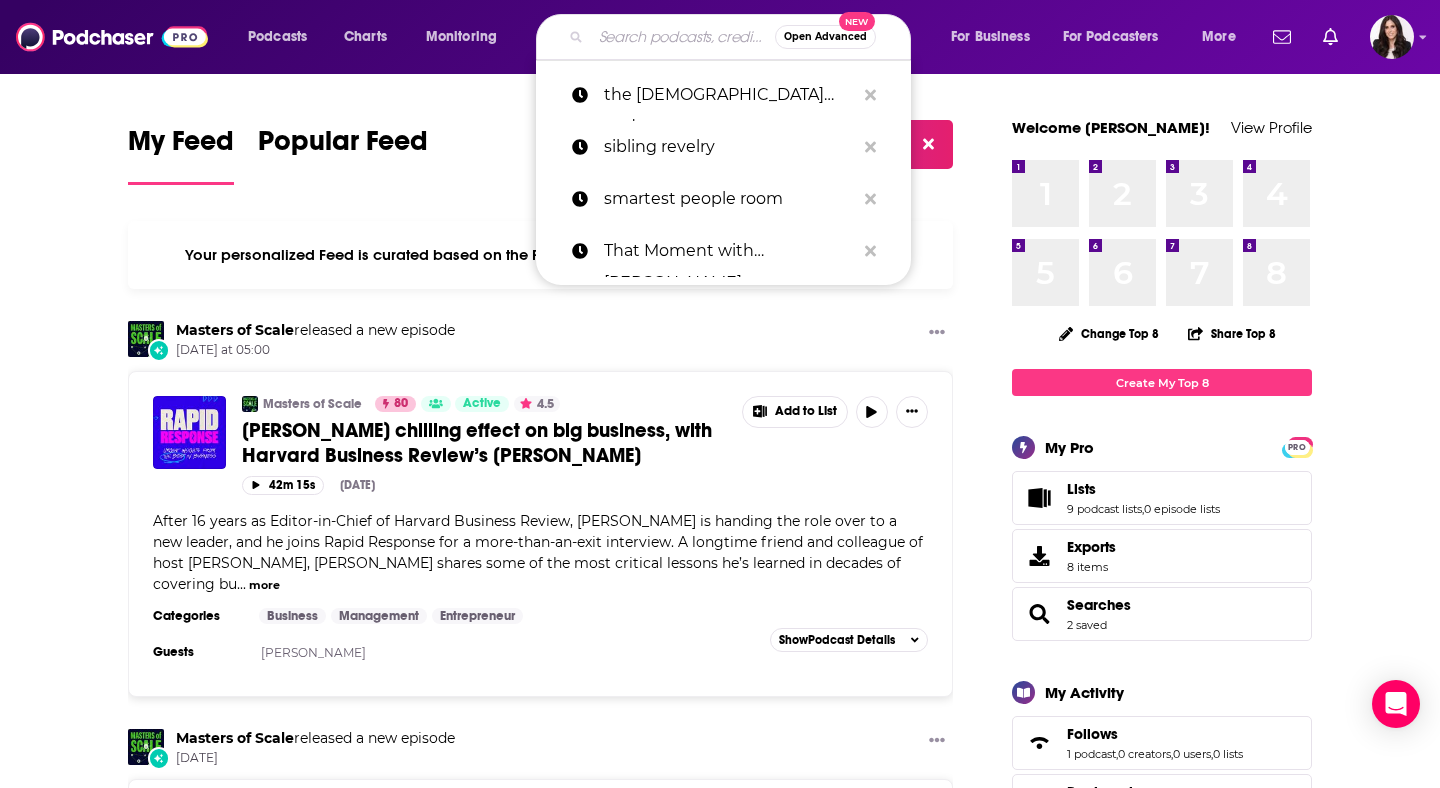 click at bounding box center [683, 37] 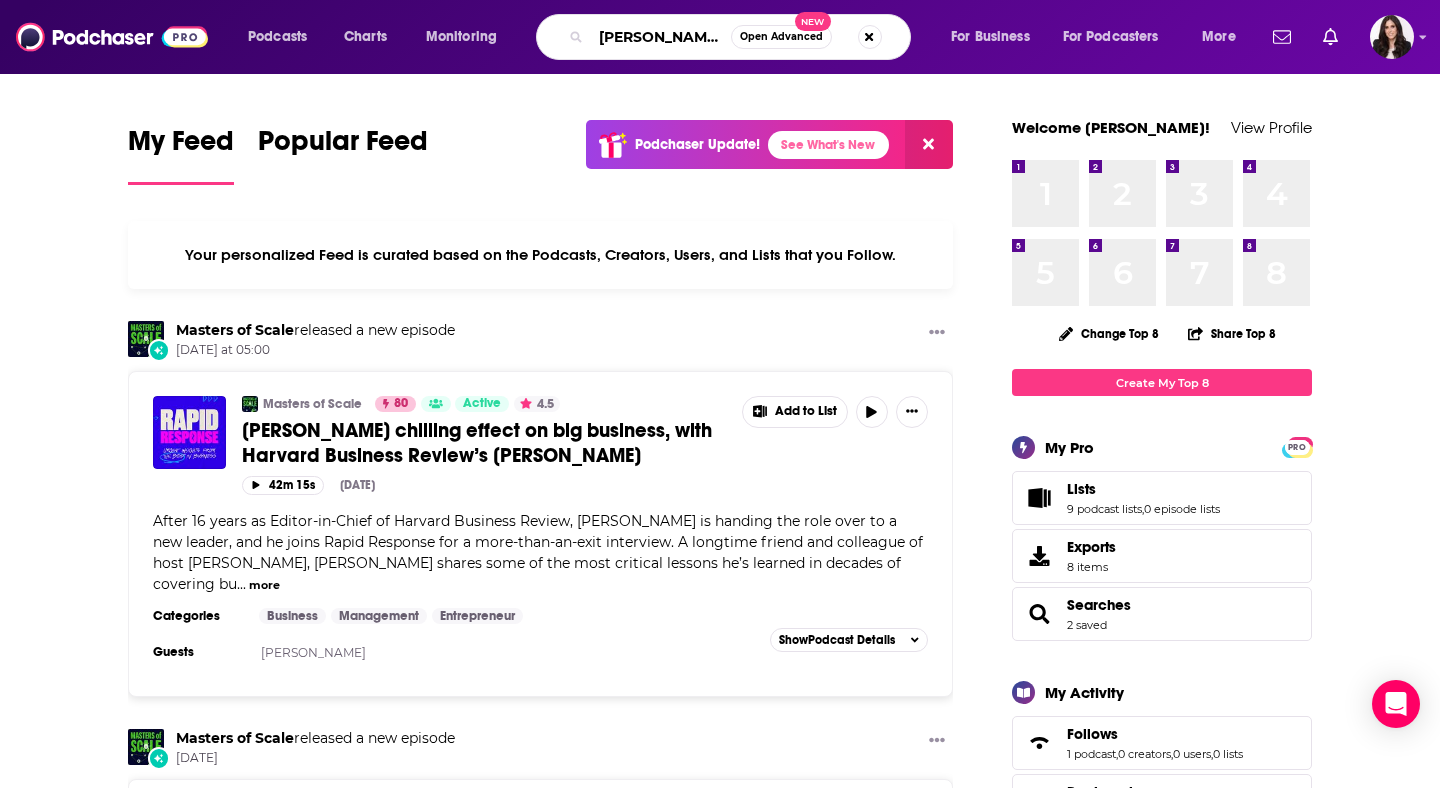 type on "garza podcast" 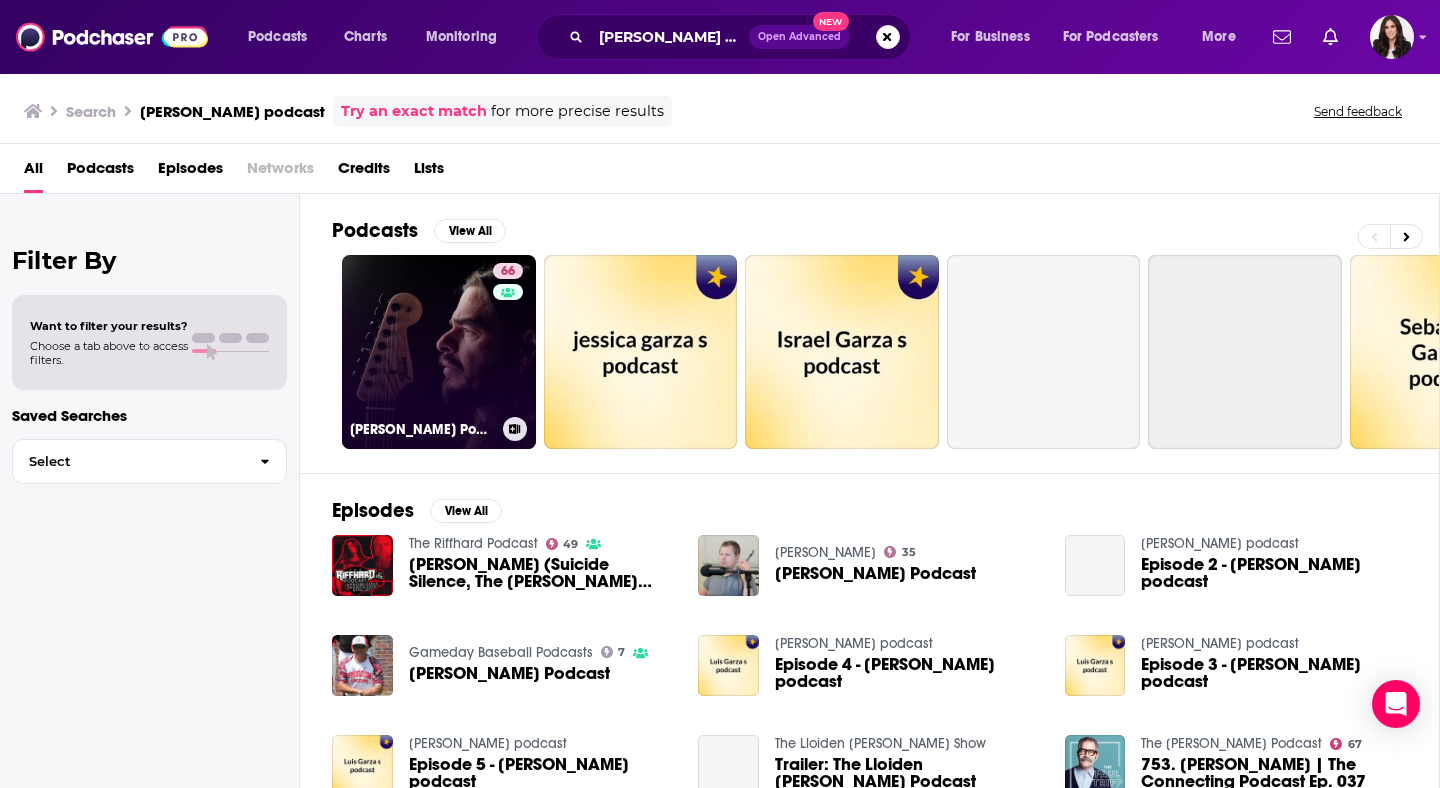 click on "66 Garza Podcast" at bounding box center [439, 352] 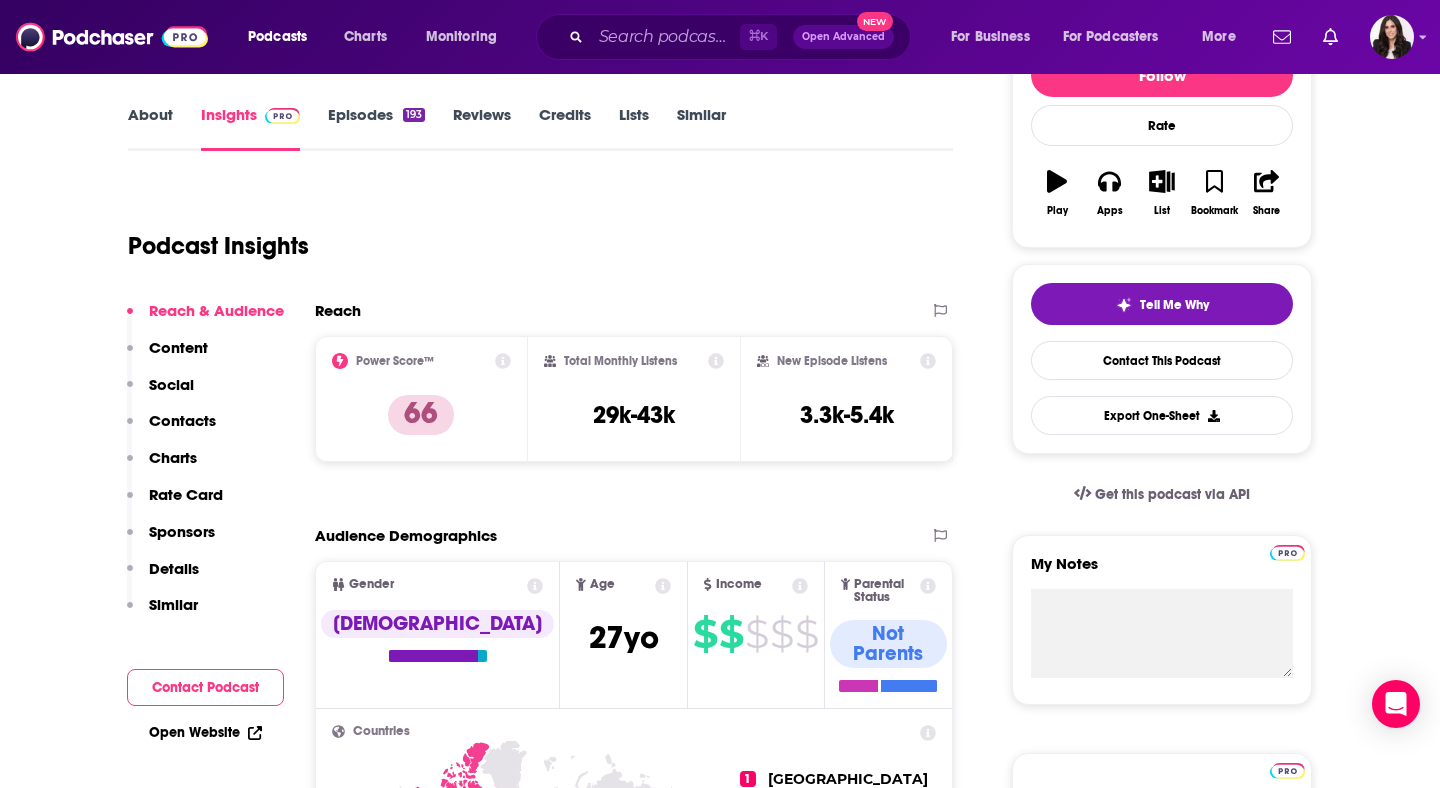 scroll, scrollTop: 268, scrollLeft: 0, axis: vertical 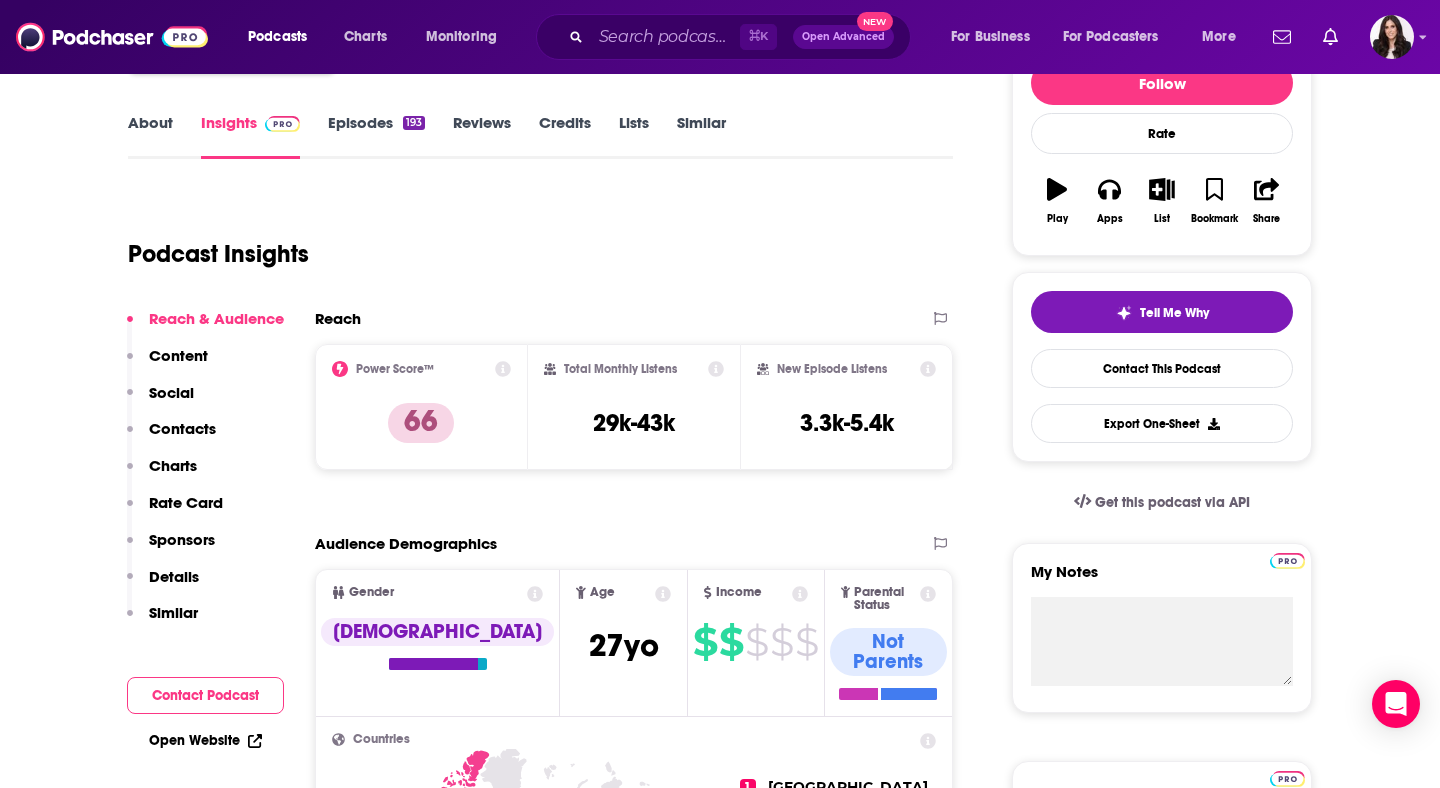 click on "Contacts" at bounding box center (182, 428) 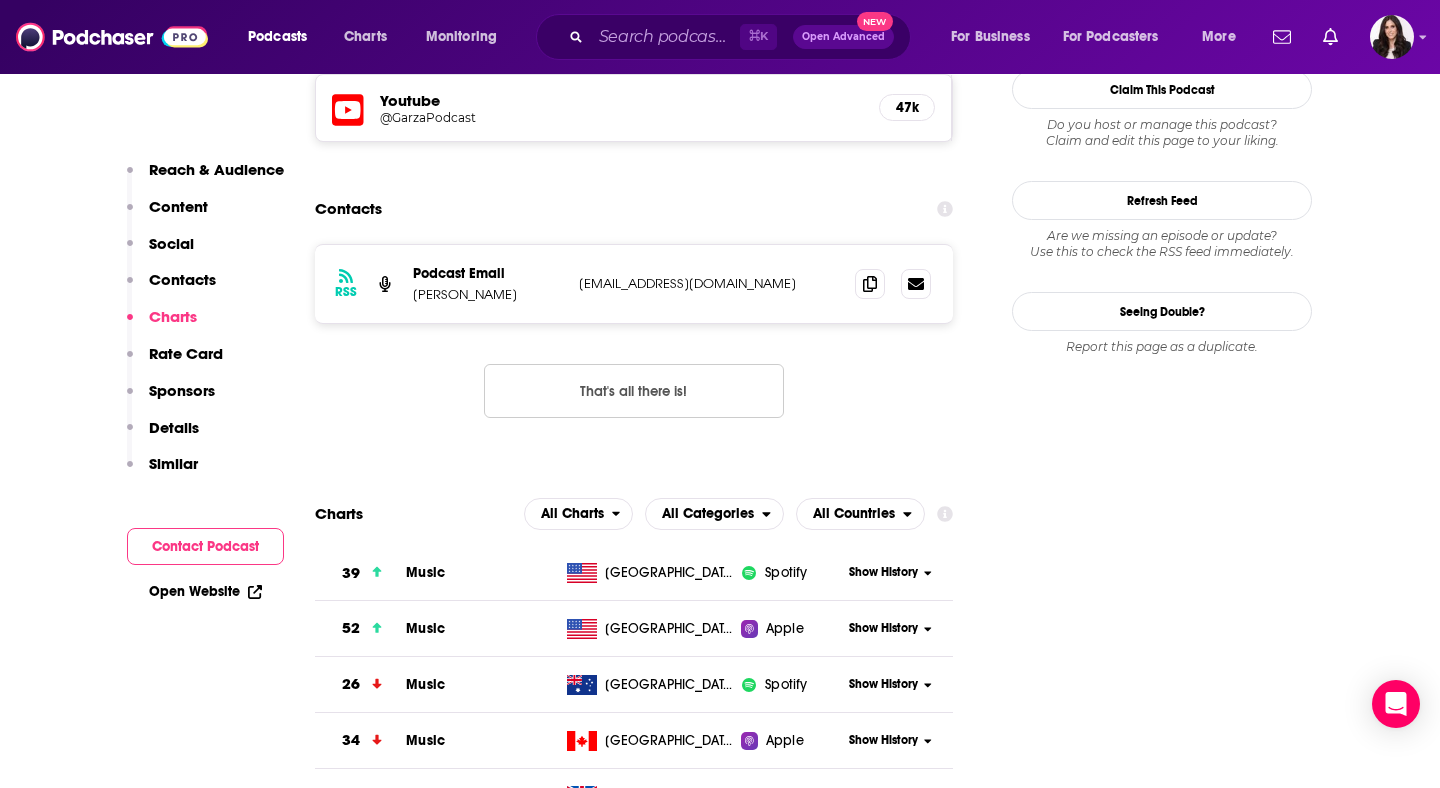 scroll, scrollTop: 1892, scrollLeft: 0, axis: vertical 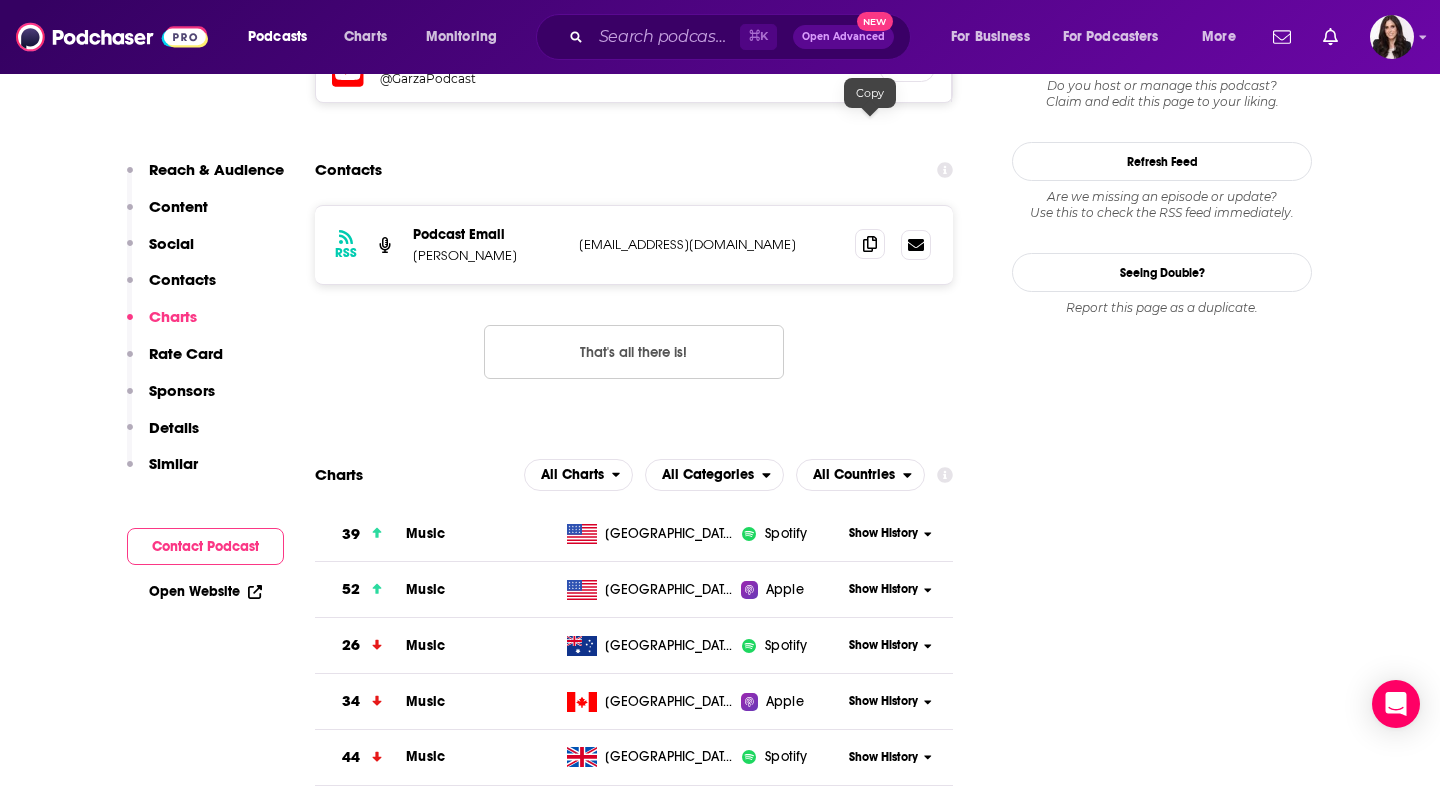 click 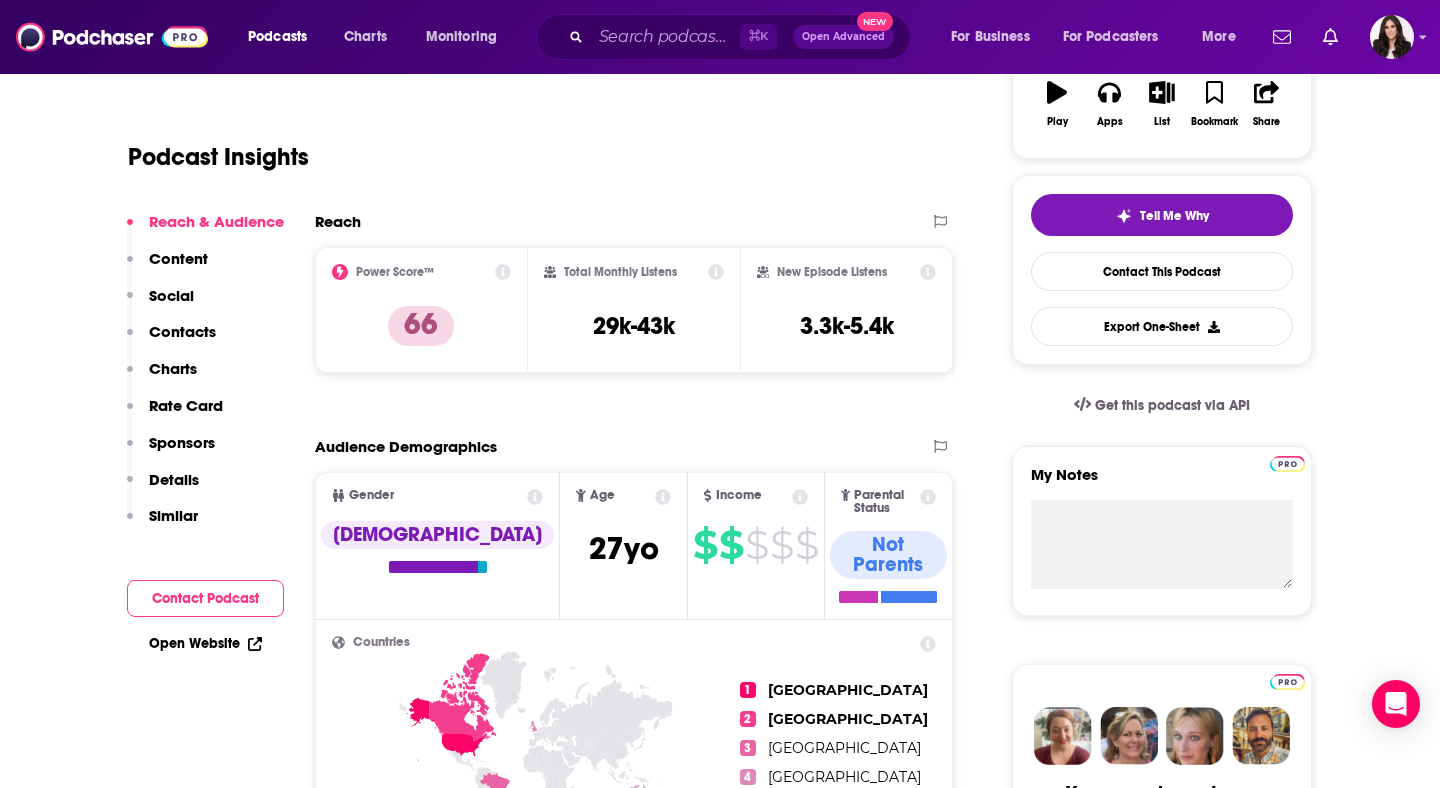 scroll, scrollTop: 363, scrollLeft: 0, axis: vertical 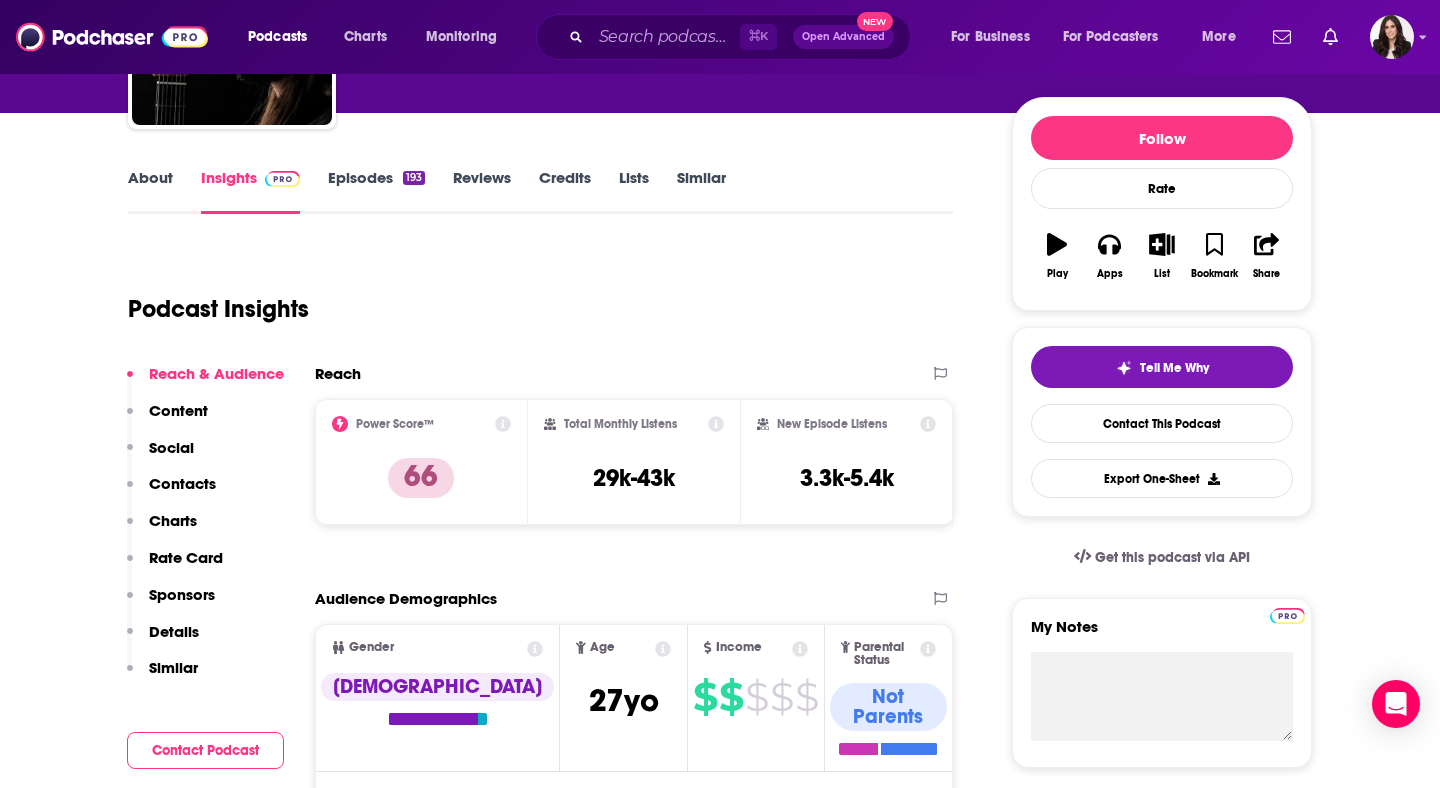click on "Podcast Insights" at bounding box center (532, 297) 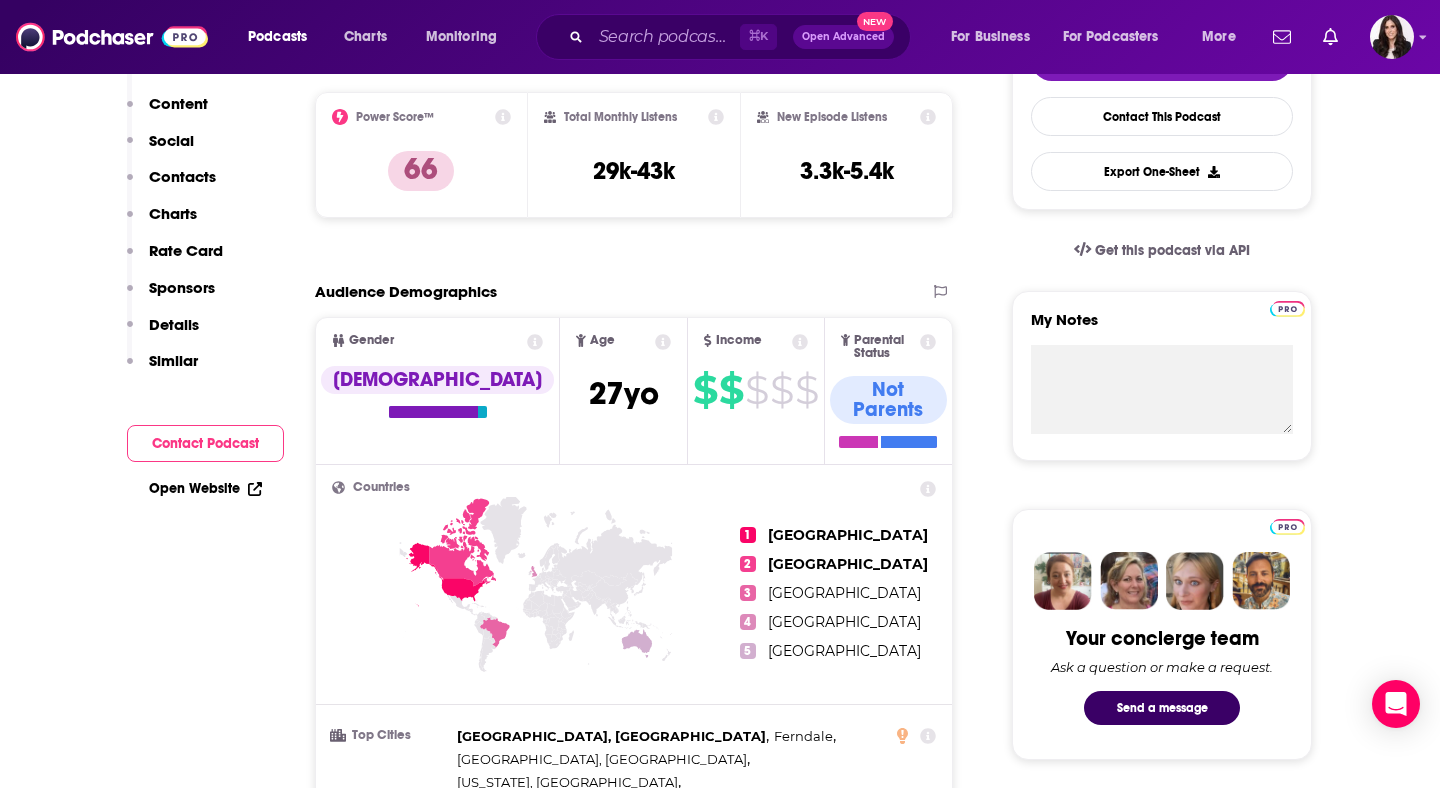 scroll, scrollTop: 527, scrollLeft: 0, axis: vertical 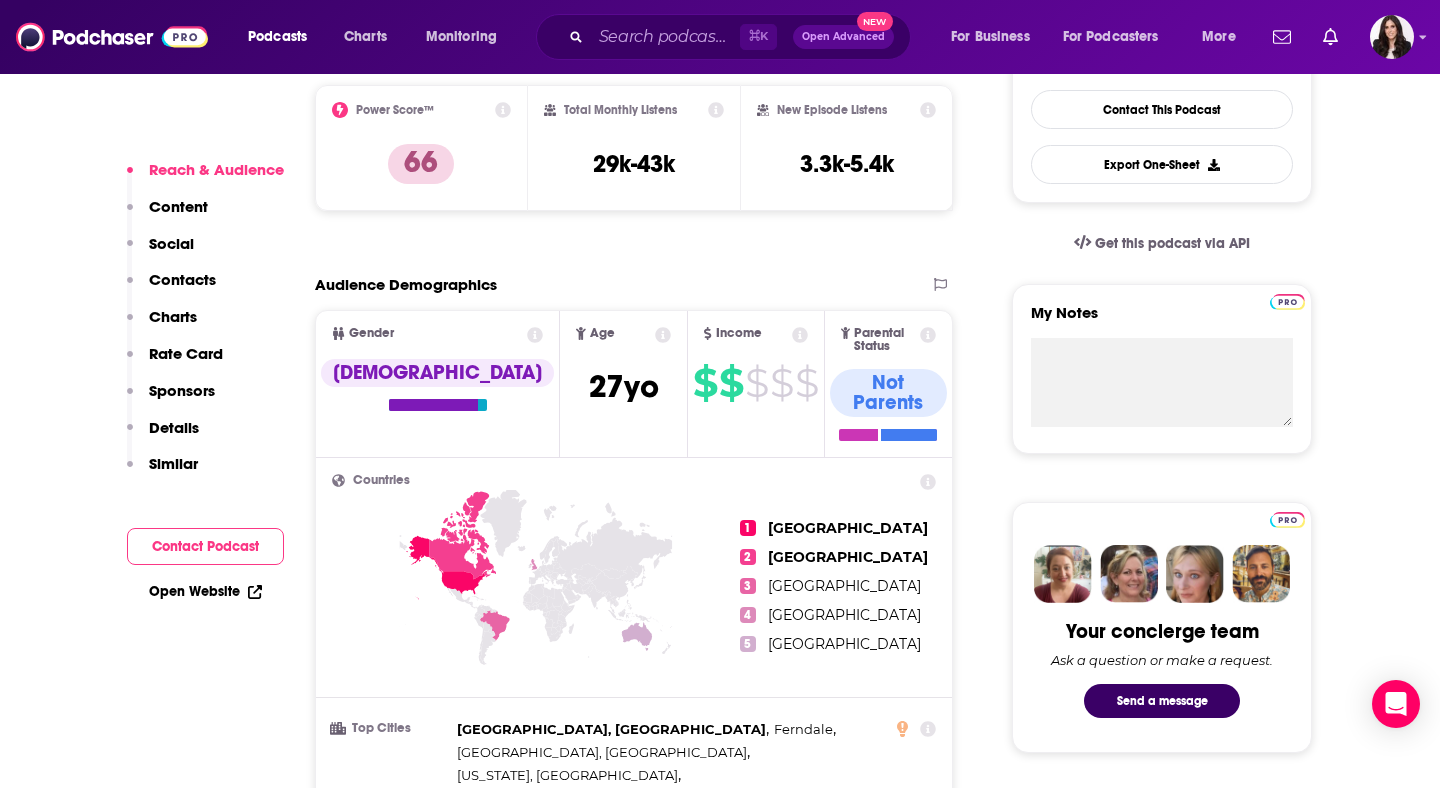 click on "Total Monthly Listens 29k-43k" at bounding box center [634, 148] 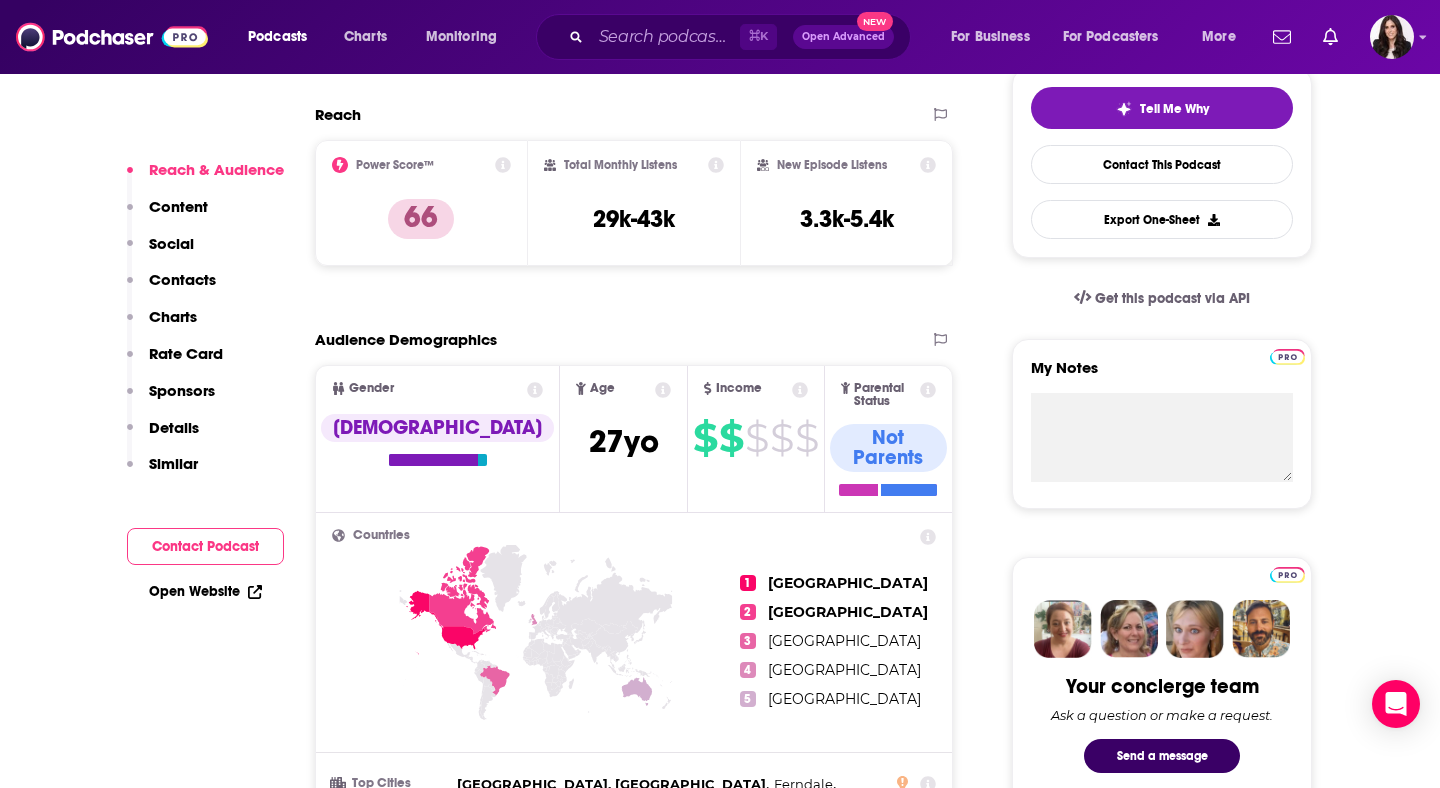 scroll, scrollTop: 470, scrollLeft: 0, axis: vertical 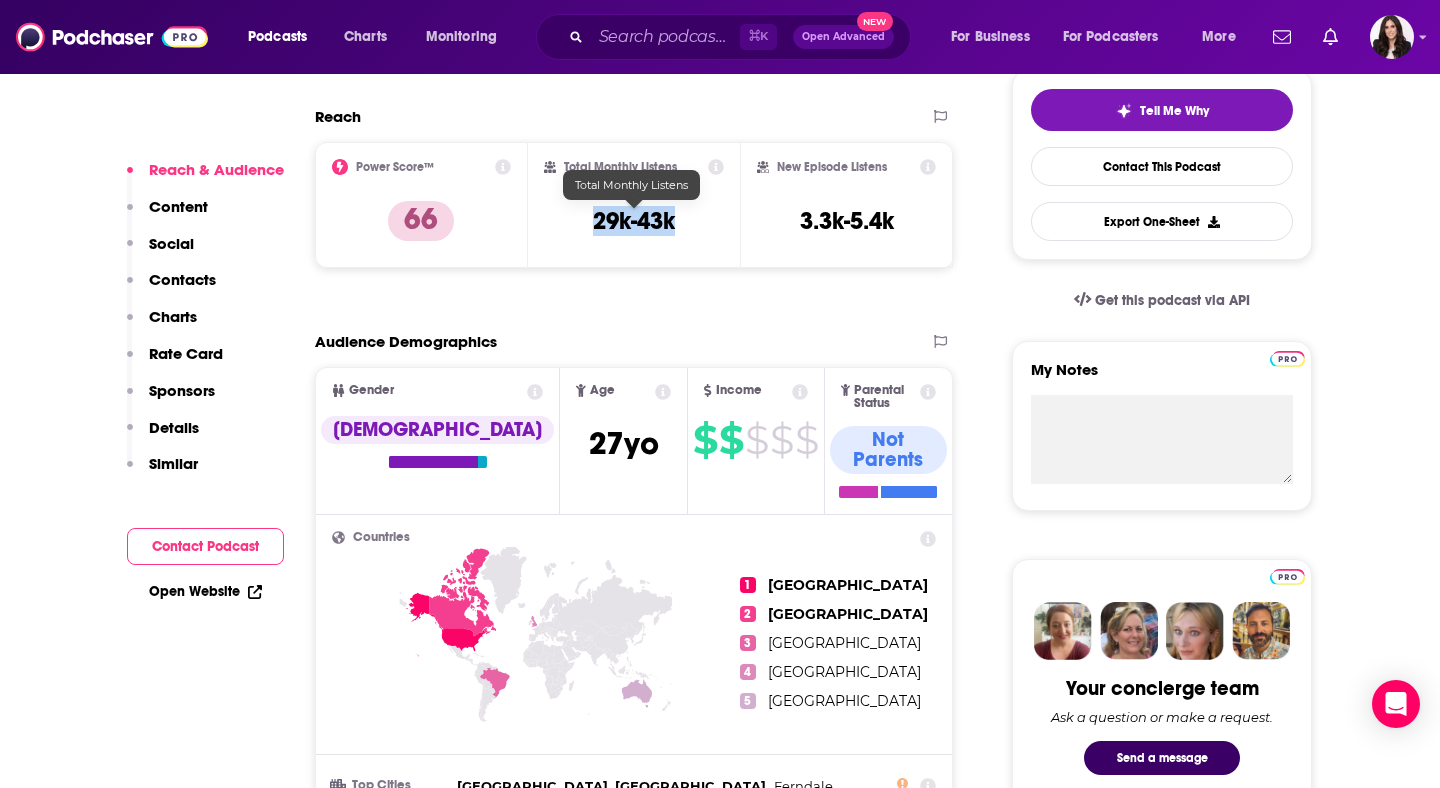 drag, startPoint x: 584, startPoint y: 218, endPoint x: 681, endPoint y: 223, distance: 97.128784 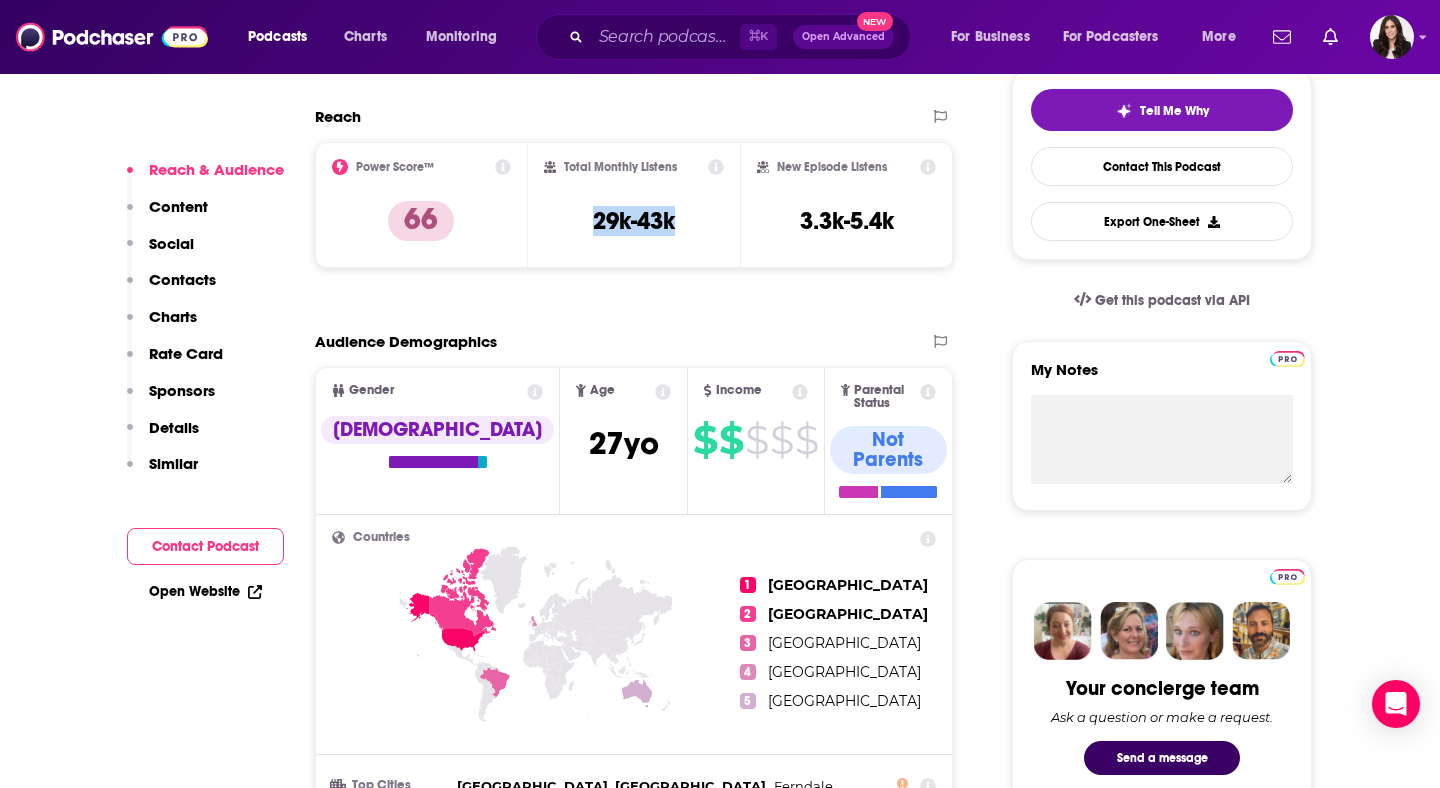copy on "29k-43k" 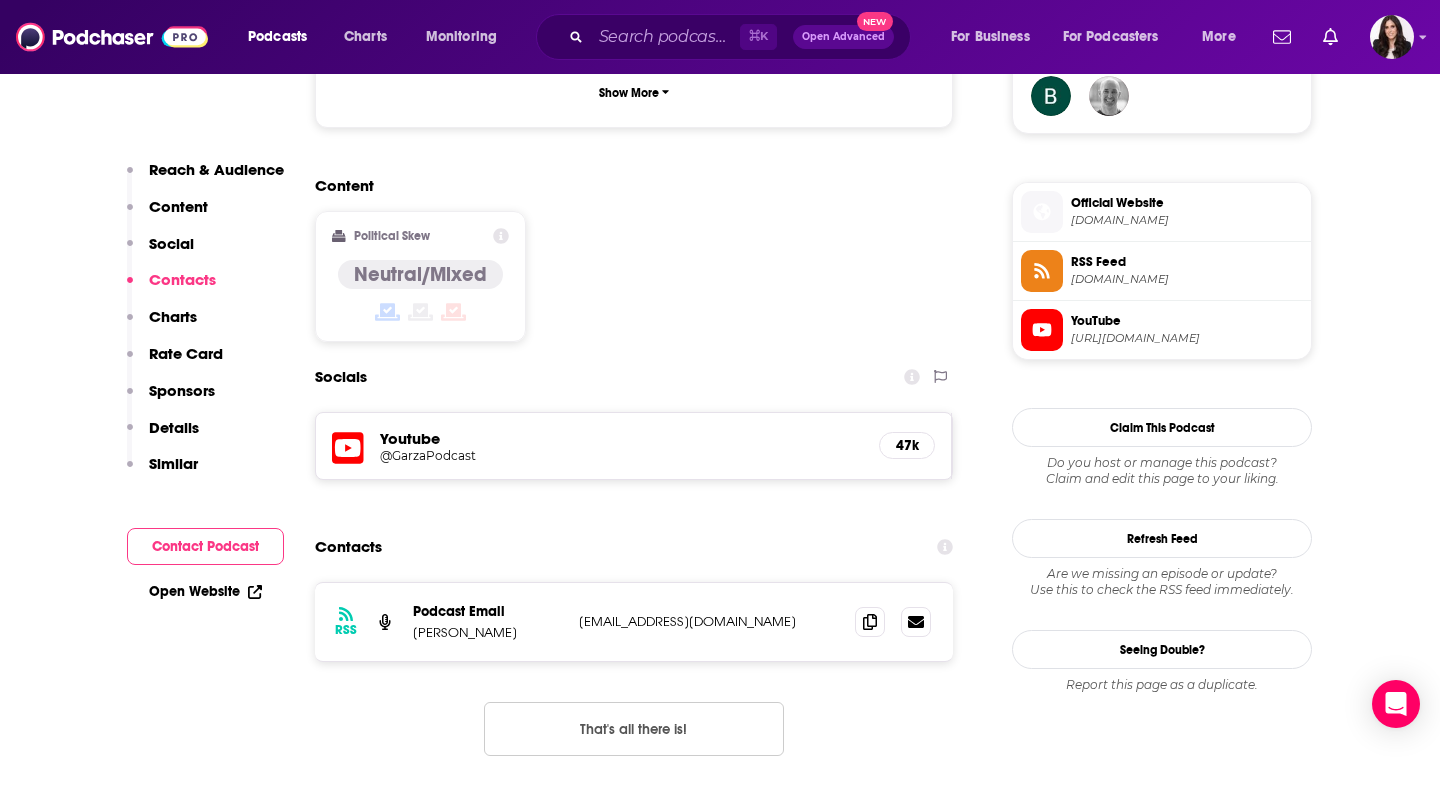 scroll, scrollTop: 1574, scrollLeft: 0, axis: vertical 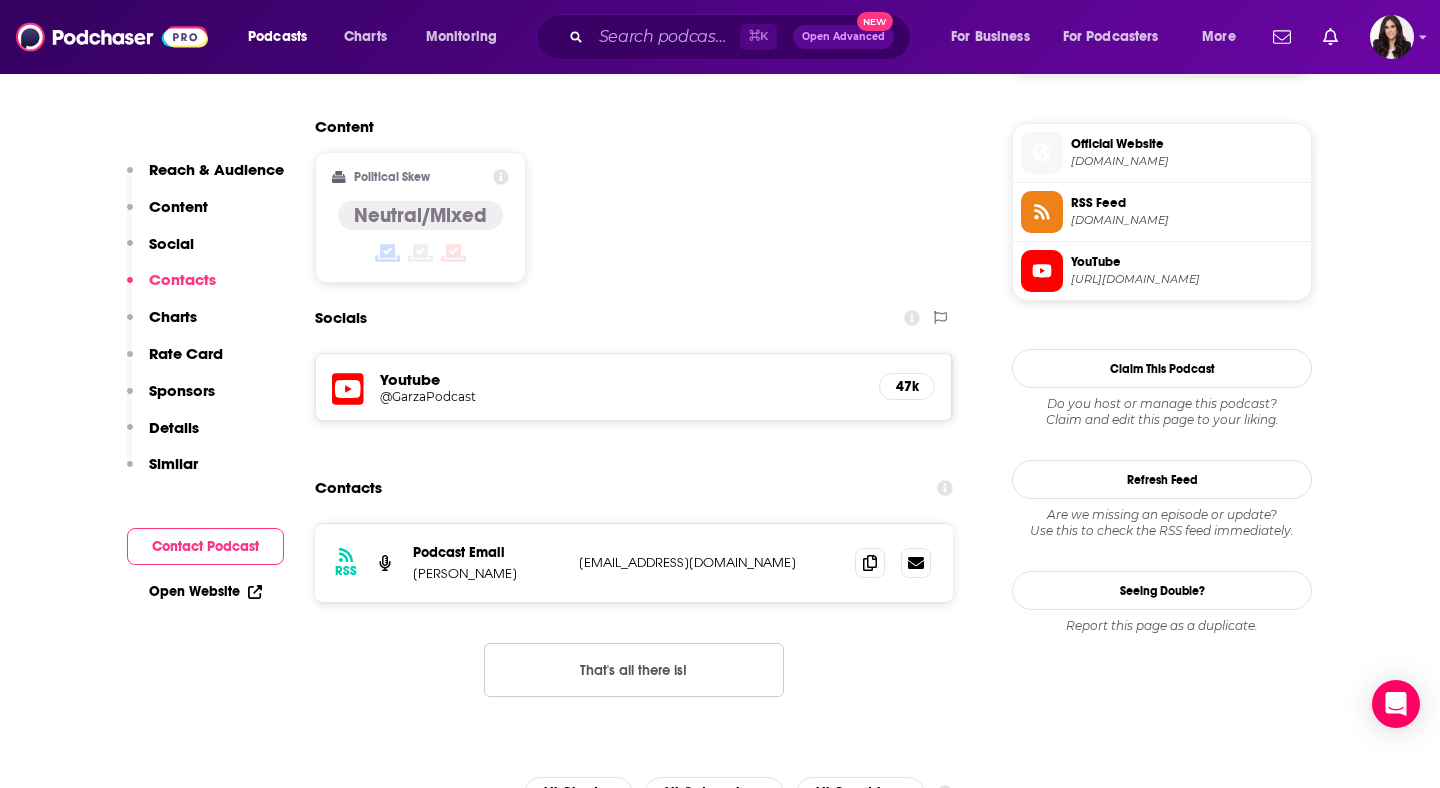 click on "Youtube" at bounding box center [621, 379] 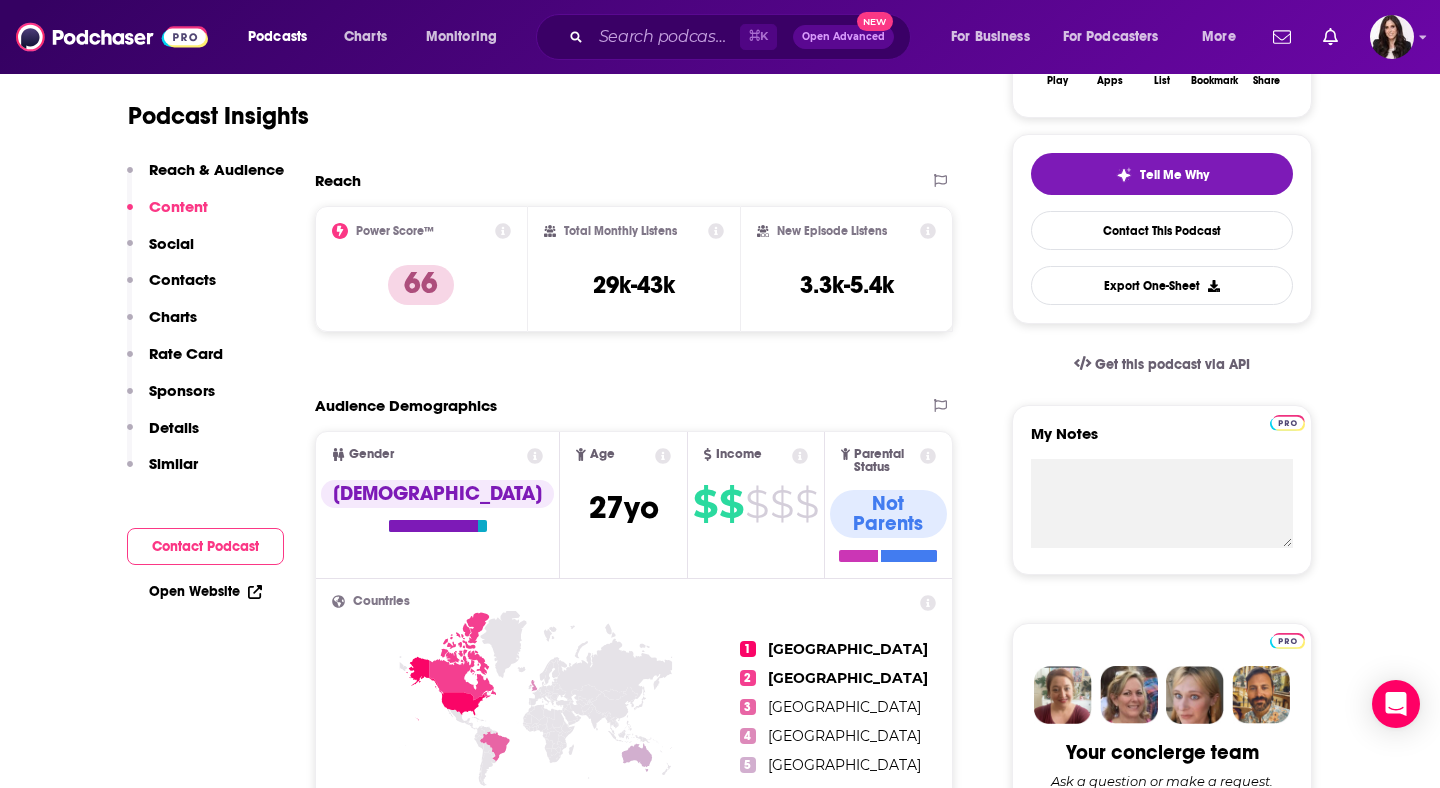 scroll, scrollTop: 403, scrollLeft: 0, axis: vertical 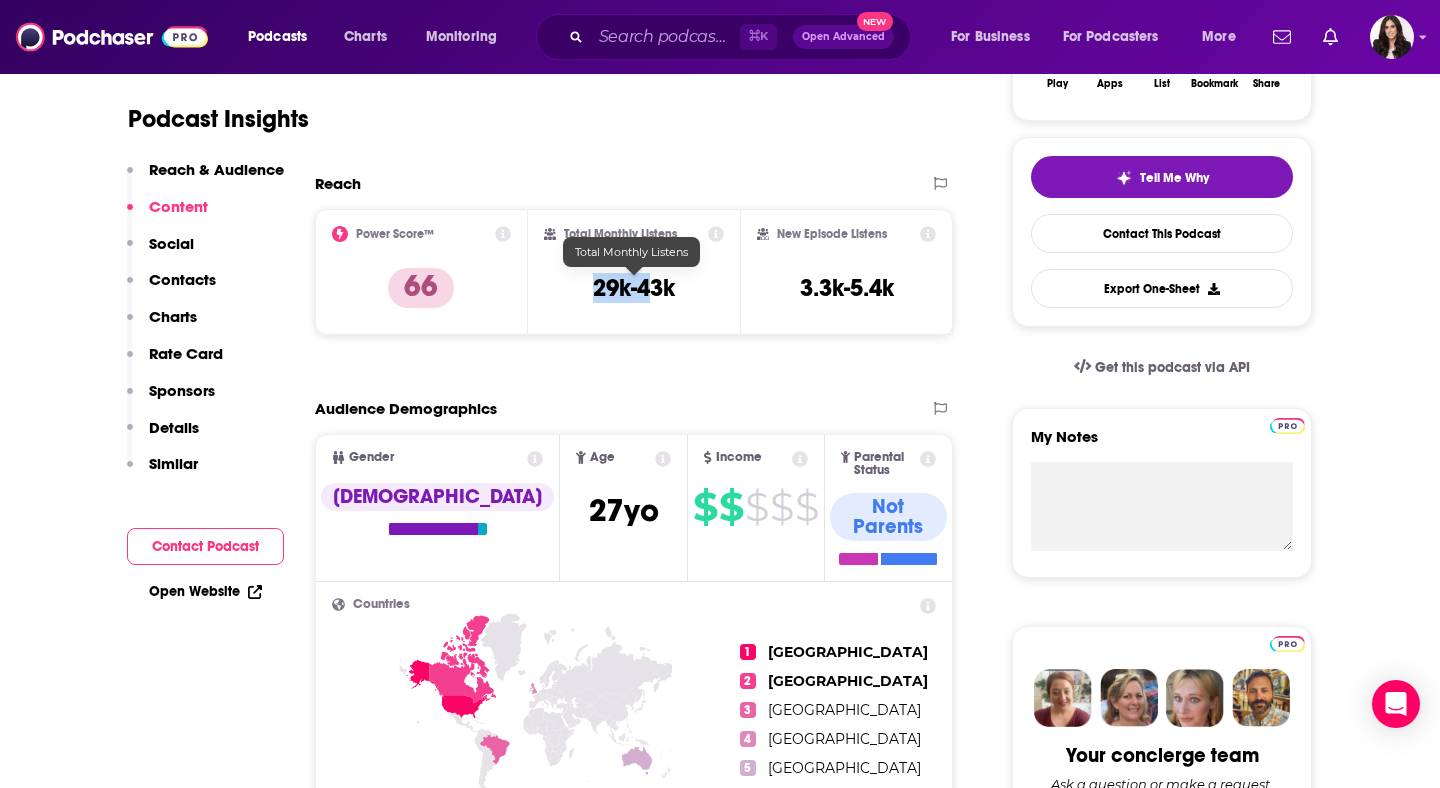 drag, startPoint x: 594, startPoint y: 282, endPoint x: 645, endPoint y: 295, distance: 52.63079 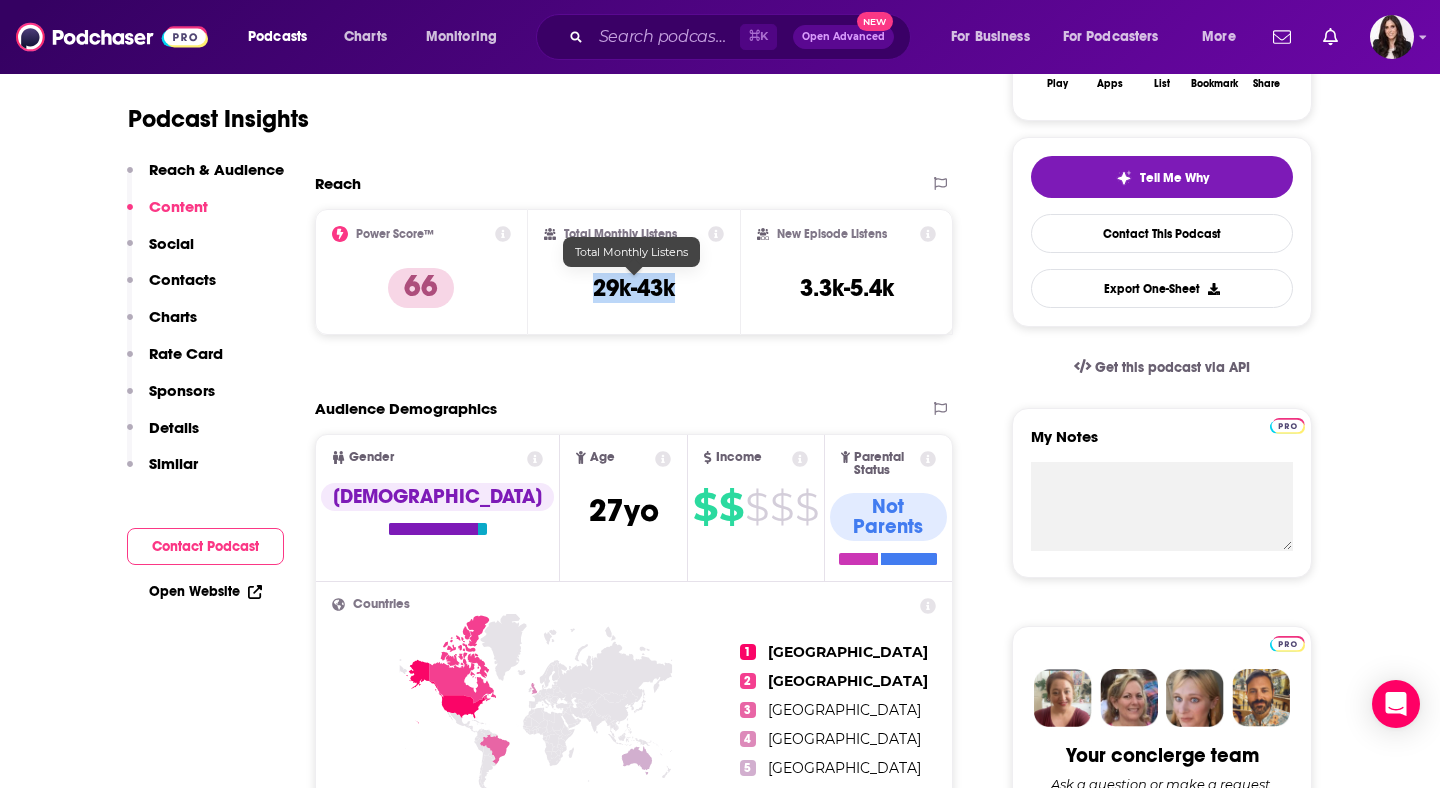 drag, startPoint x: 680, startPoint y: 295, endPoint x: 595, endPoint y: 290, distance: 85.146935 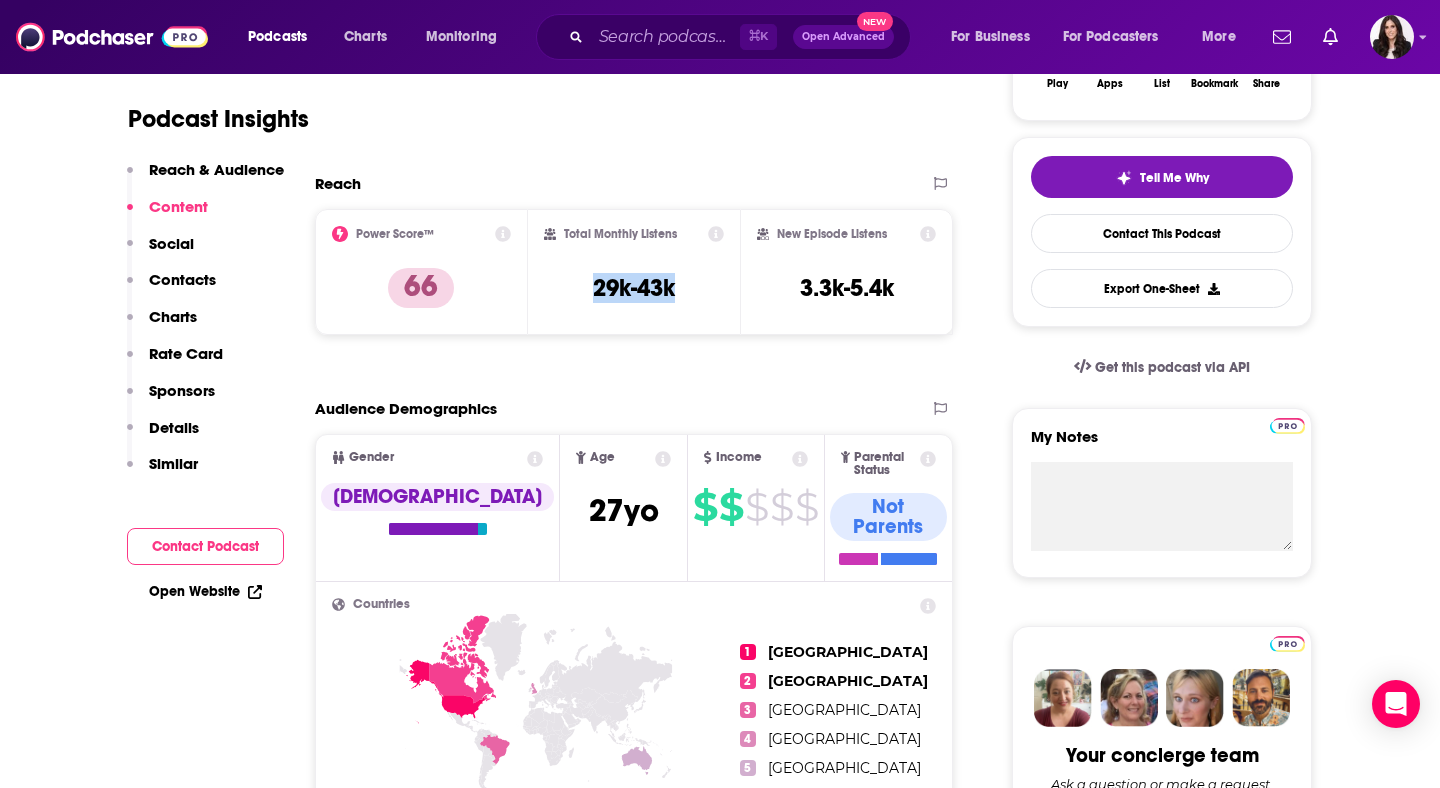 scroll, scrollTop: 0, scrollLeft: 0, axis: both 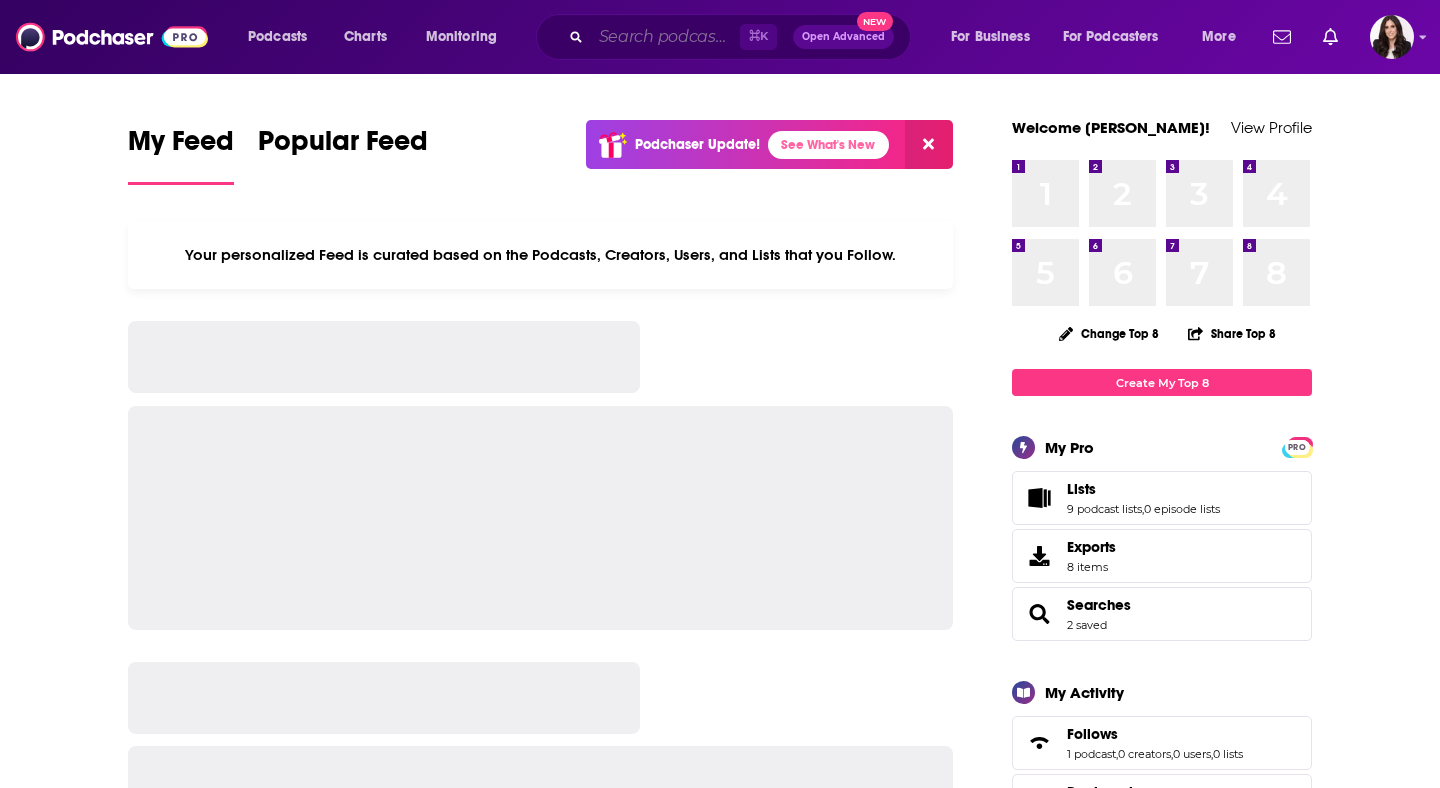 click at bounding box center [665, 37] 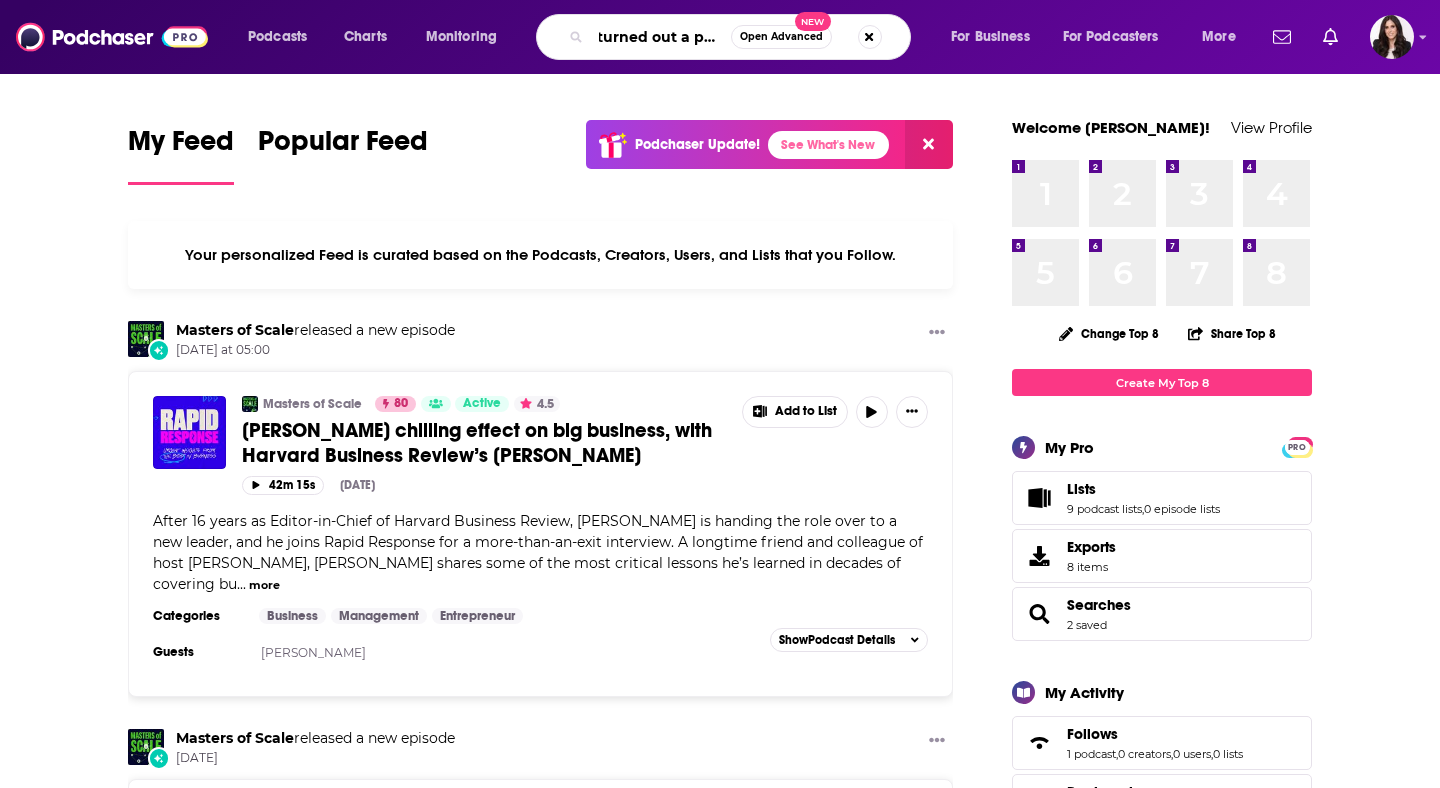 scroll, scrollTop: 0, scrollLeft: 11, axis: horizontal 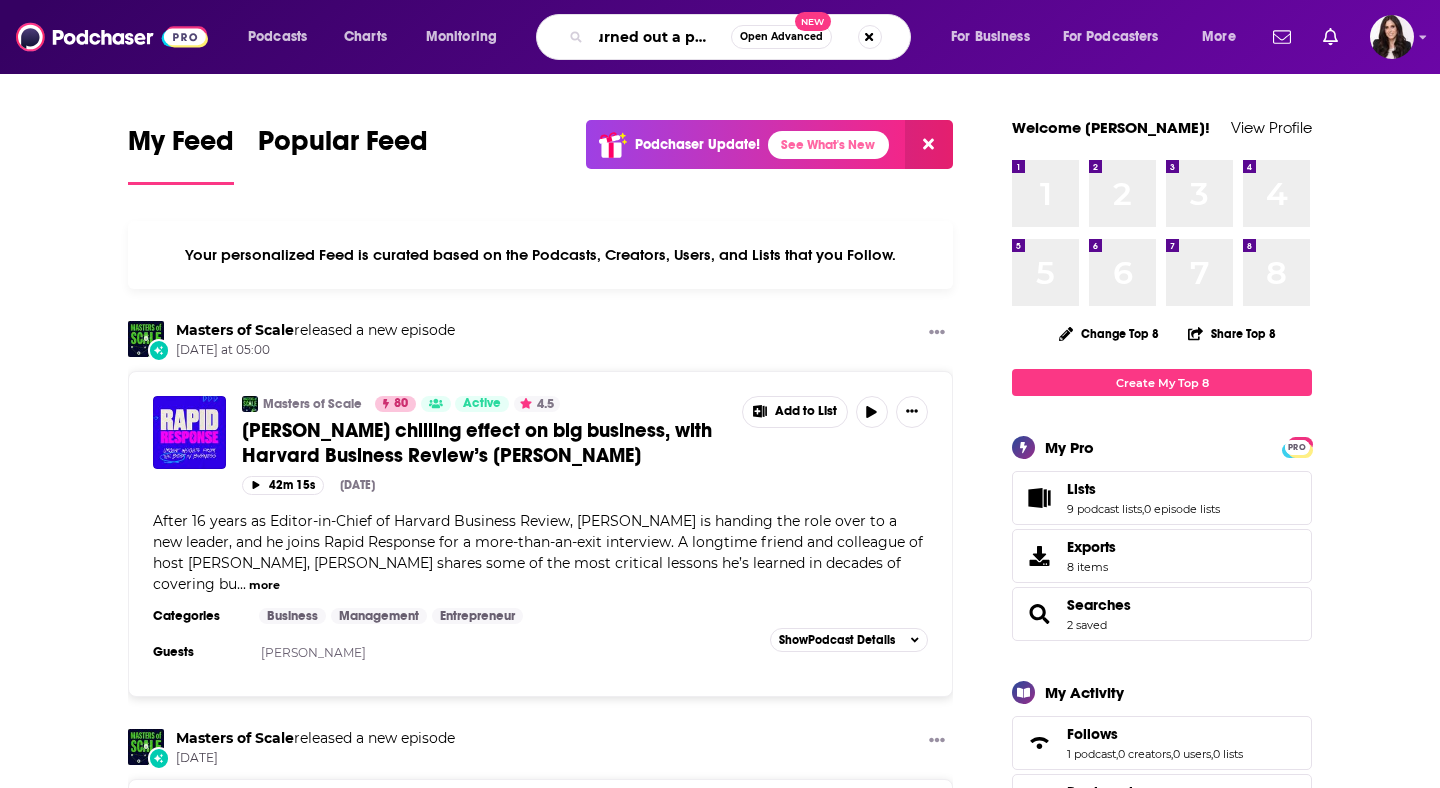 type on "turned out a punk" 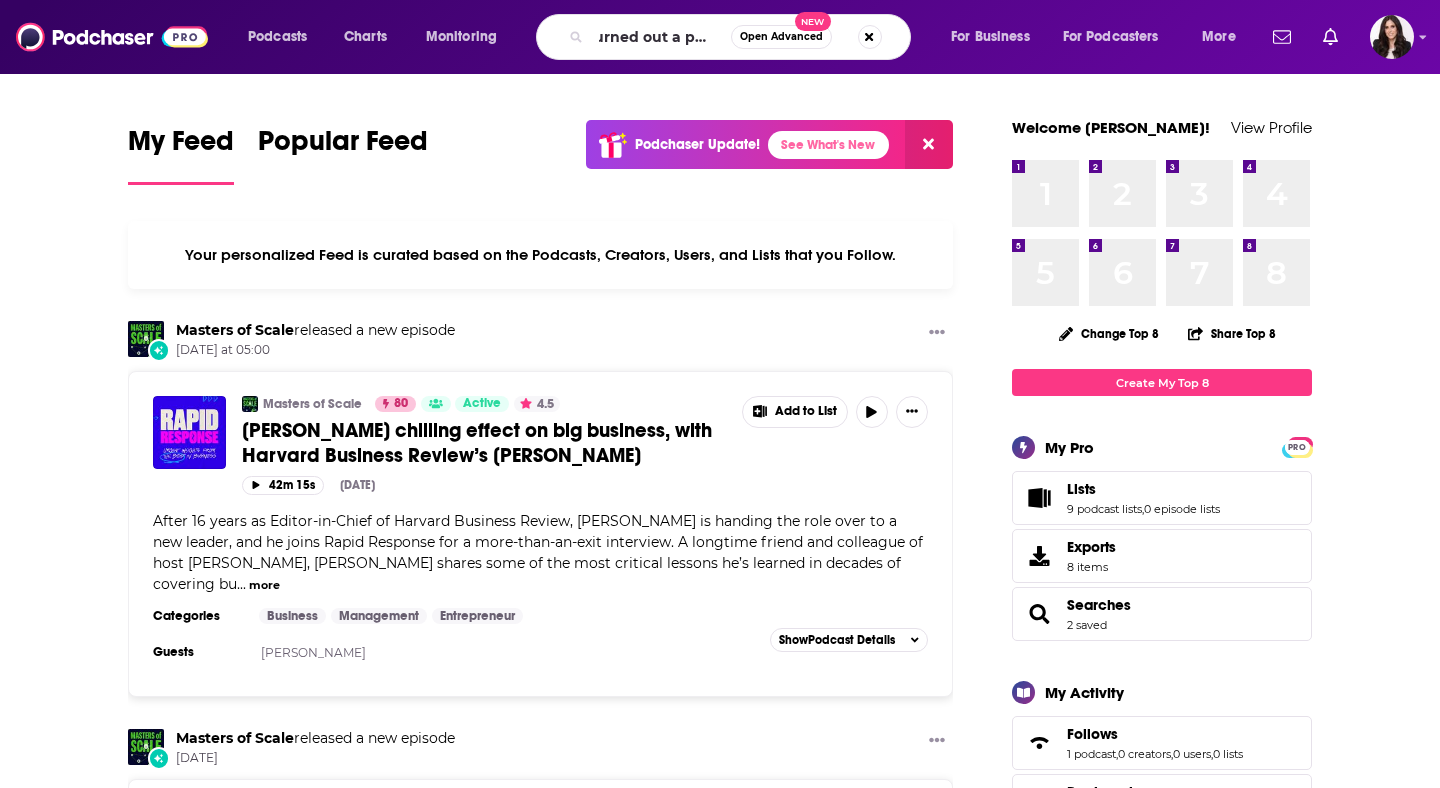 scroll, scrollTop: 0, scrollLeft: 0, axis: both 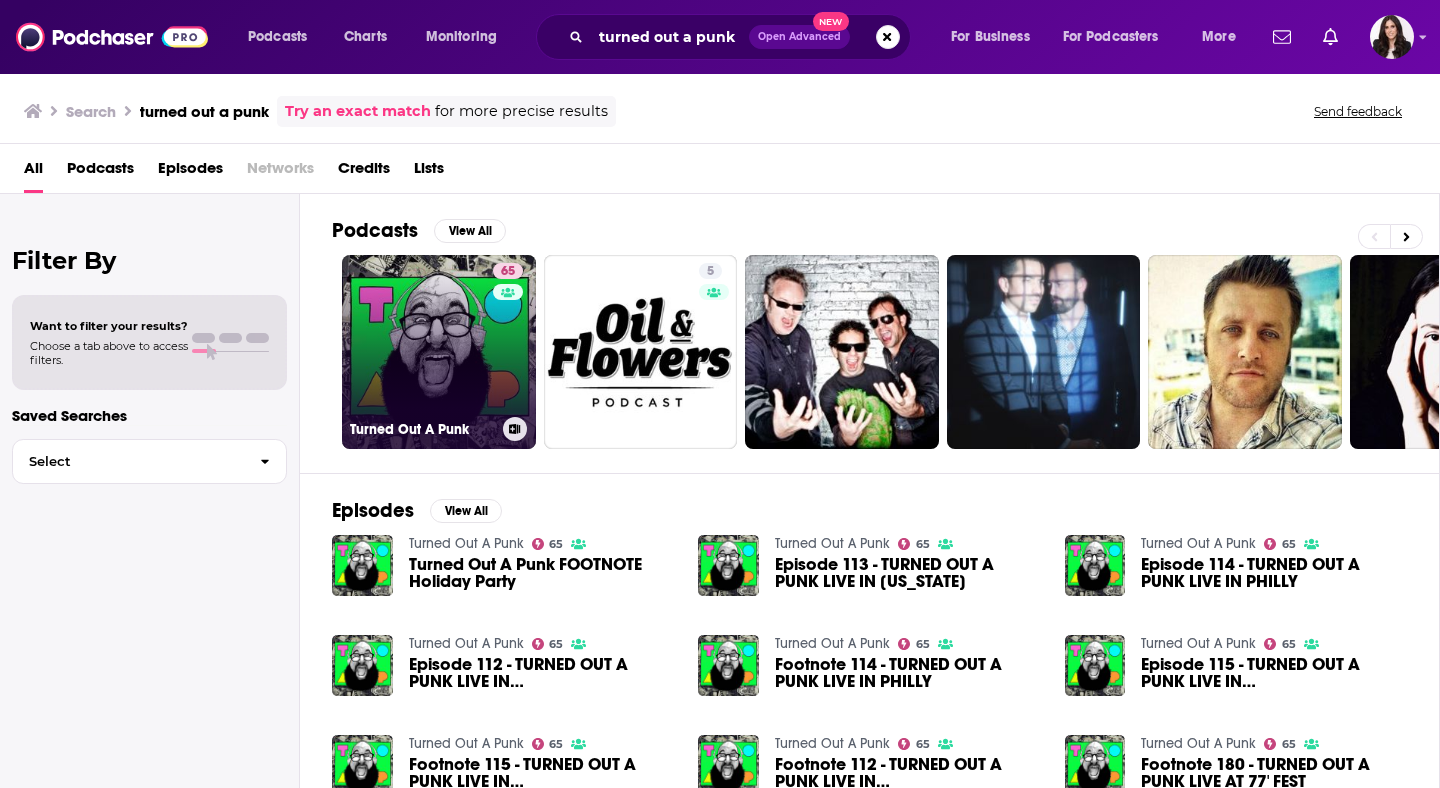 click on "65 Turned Out A Punk" at bounding box center [439, 352] 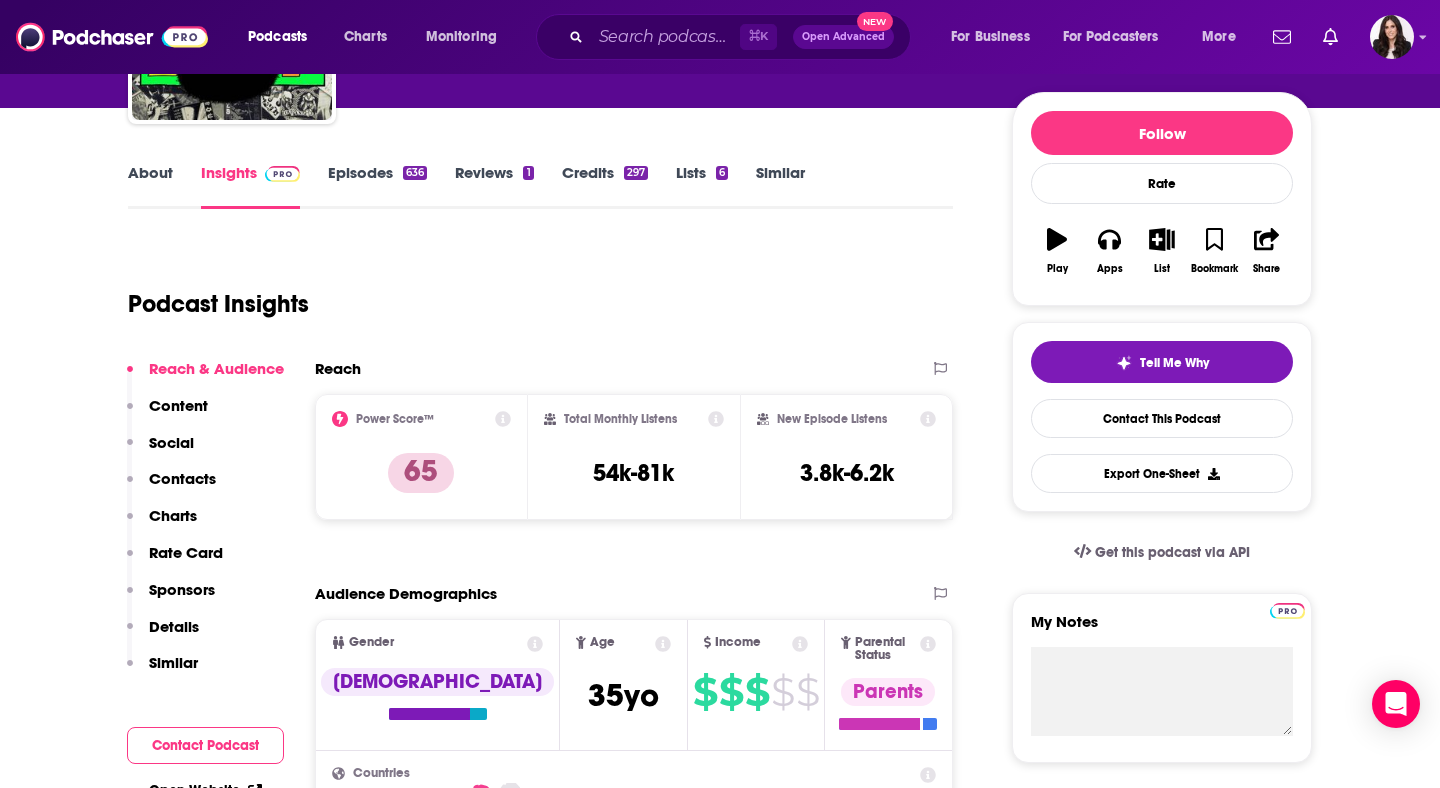 scroll, scrollTop: 233, scrollLeft: 0, axis: vertical 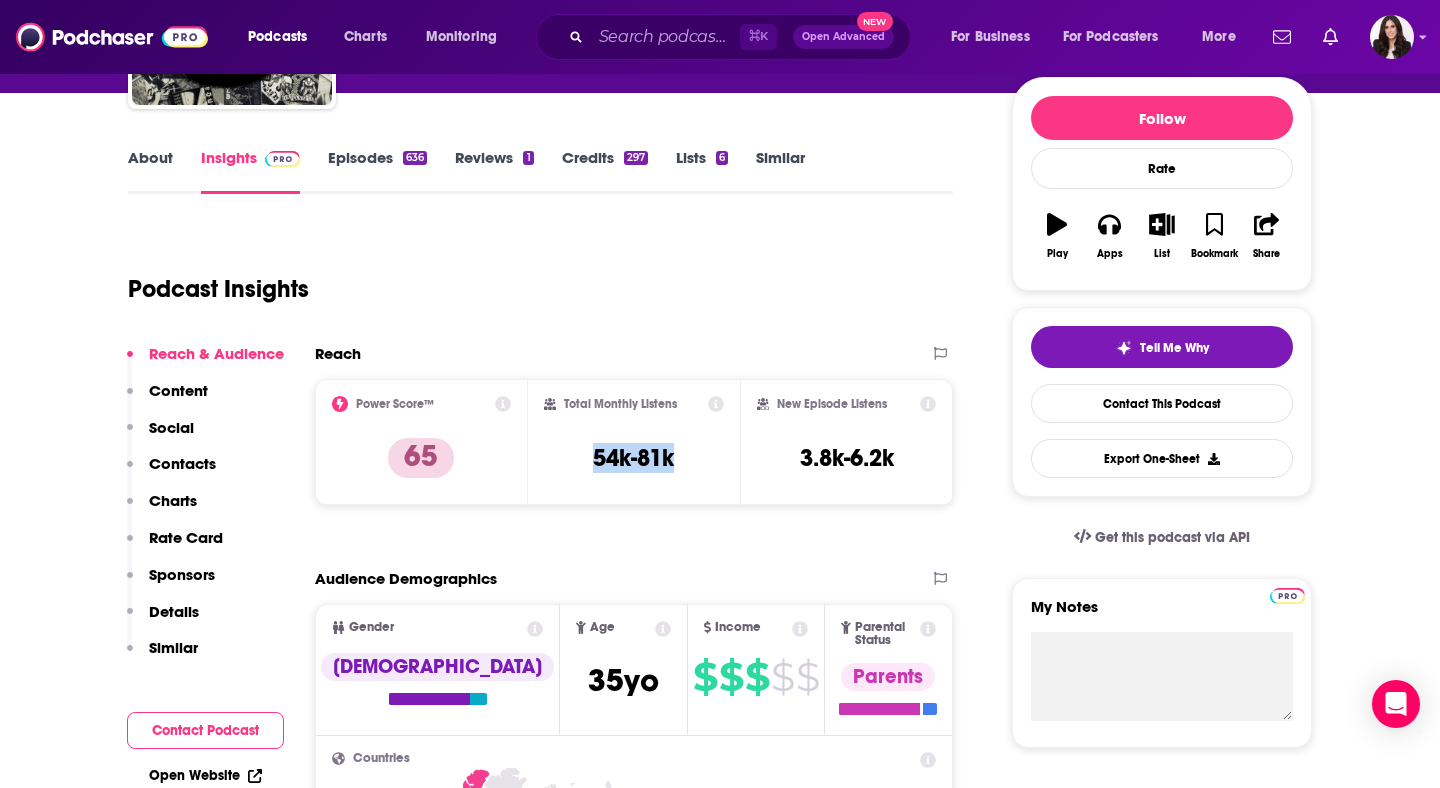 drag, startPoint x: 578, startPoint y: 455, endPoint x: 673, endPoint y: 455, distance: 95 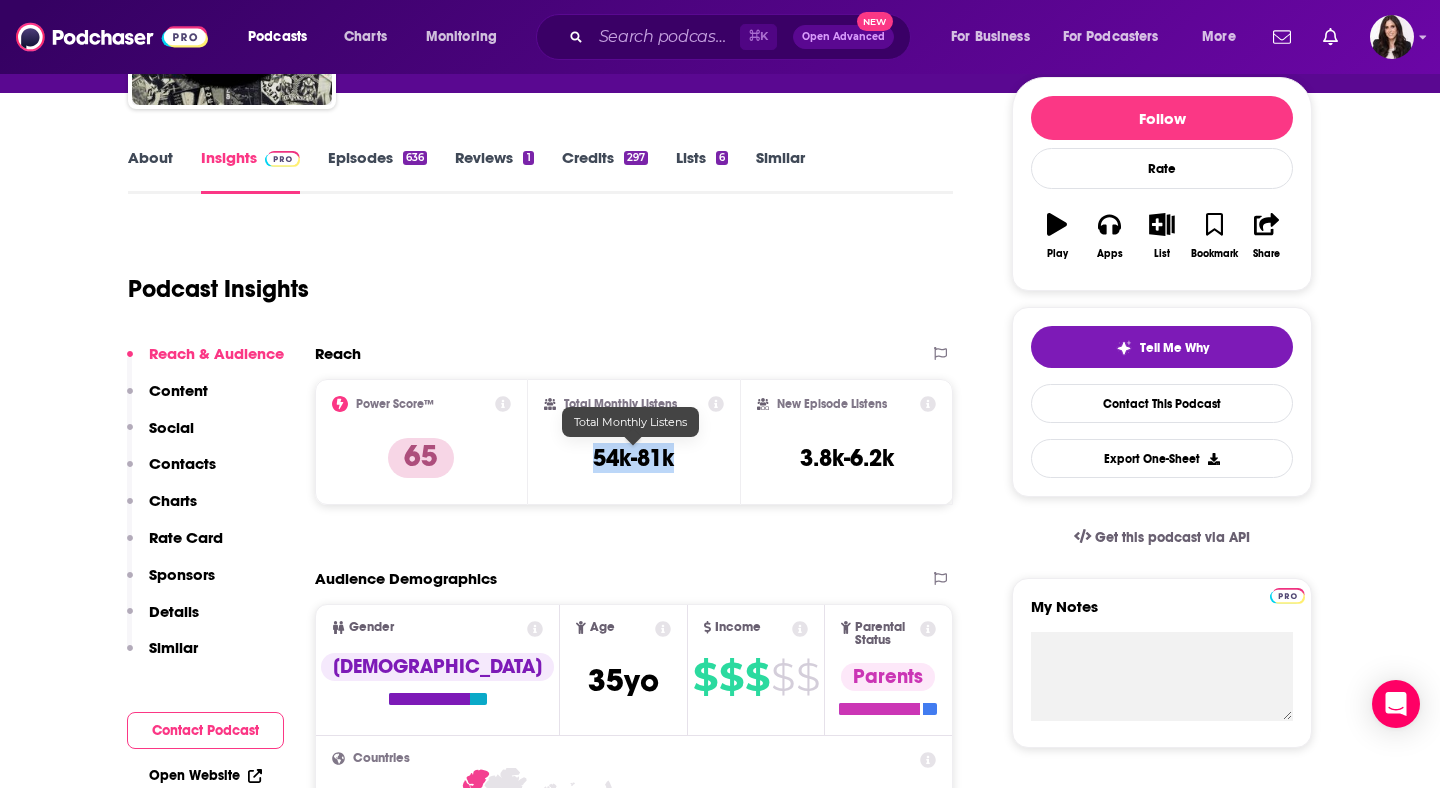 copy on "54k-81k" 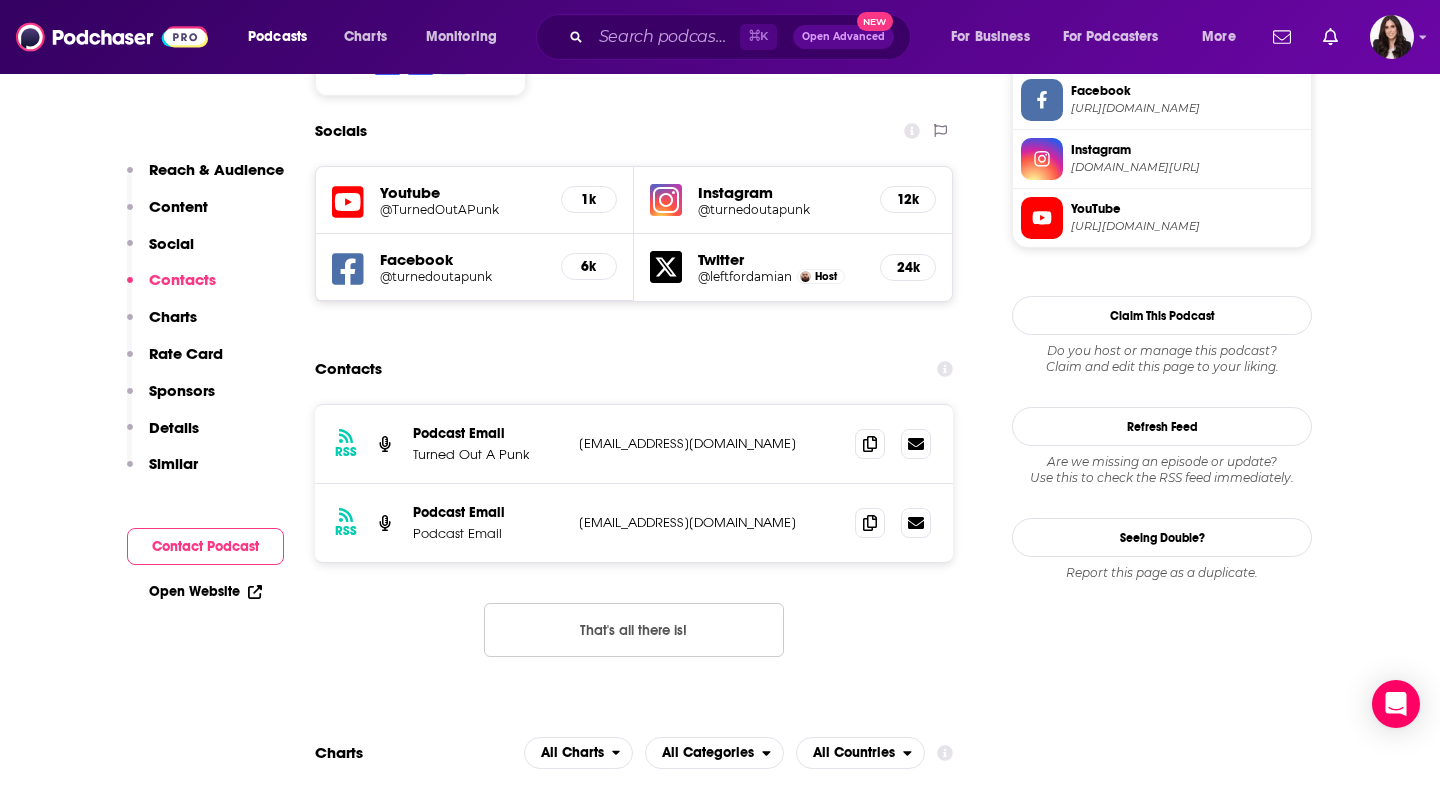 scroll, scrollTop: 1746, scrollLeft: 0, axis: vertical 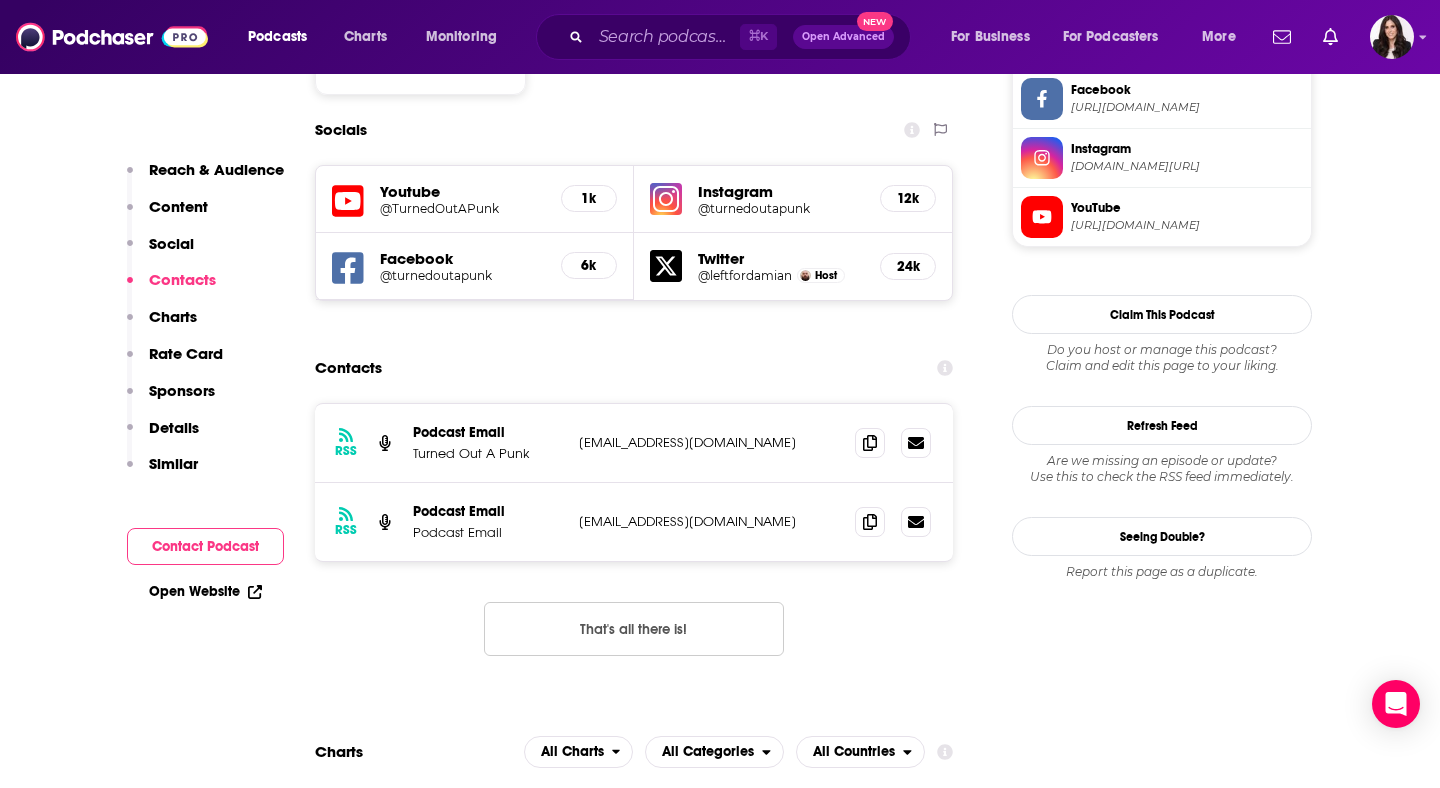 click on "rss+3081610-fce2173d1495fe2ba773affb24a6ff7d6a8eaee5@audioboom.com" at bounding box center [709, 442] 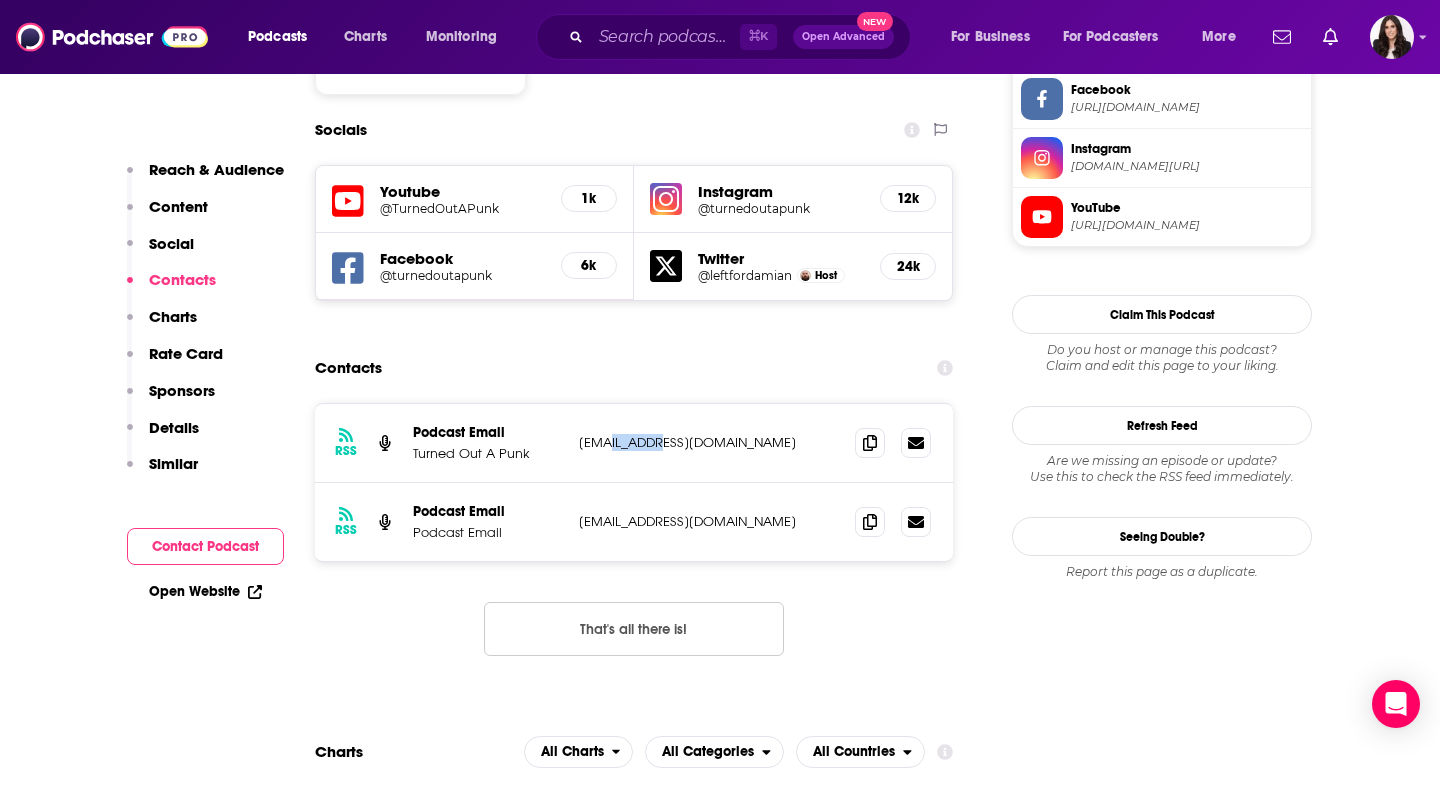 click on "rss+3081610-fce2173d1495fe2ba773affb24a6ff7d6a8eaee5@audioboom.com" at bounding box center [709, 442] 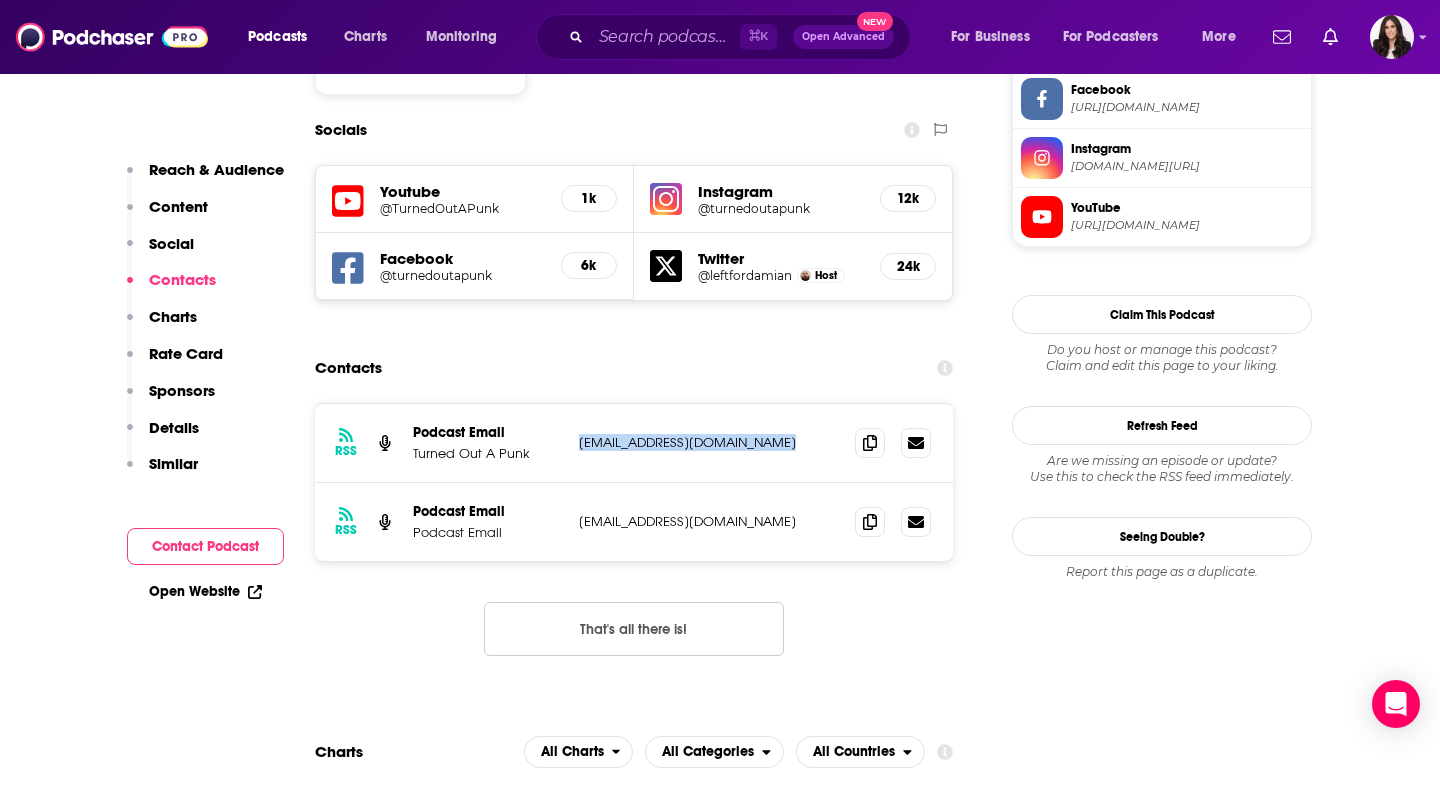 click on "rss+3081610-fce2173d1495fe2ba773affb24a6ff7d6a8eaee5@audioboom.com" at bounding box center (709, 442) 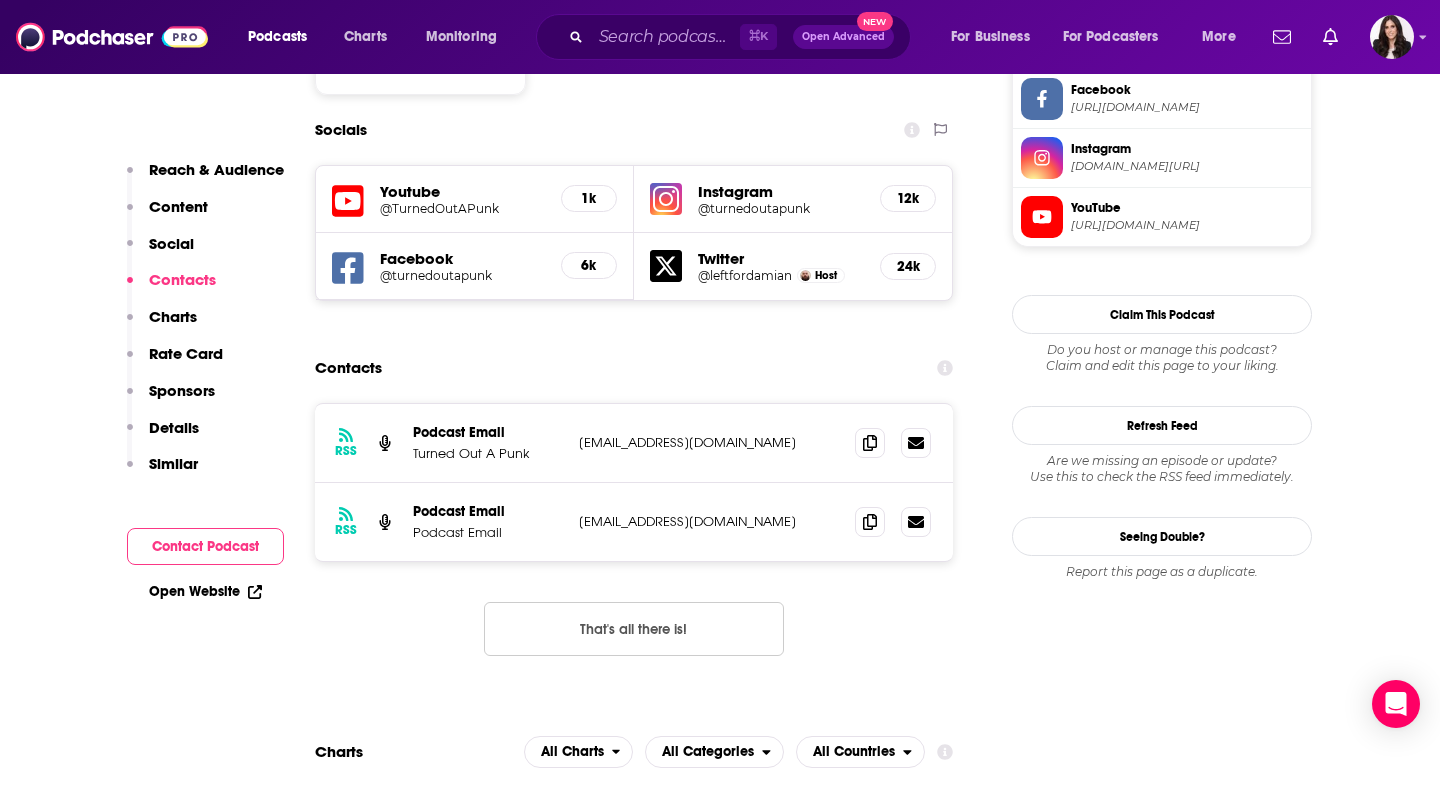 click on "RSS   Podcast Email Podcast Email turnedoutapunkpodcast@gmail.com turnedoutapunkpodcast@gmail.com" at bounding box center [634, 522] 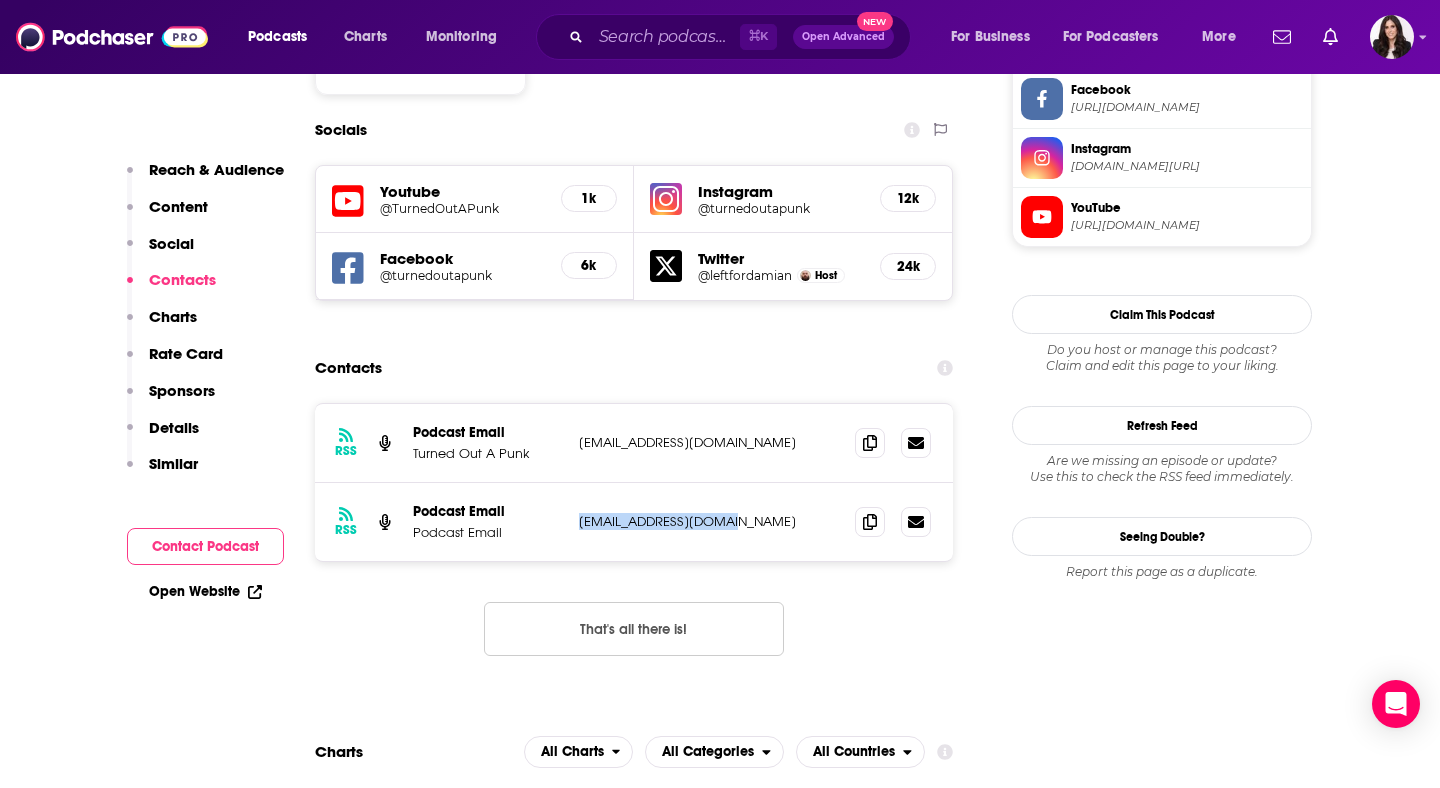click on "turnedoutapunkpodcast@gmail.com" at bounding box center (709, 521) 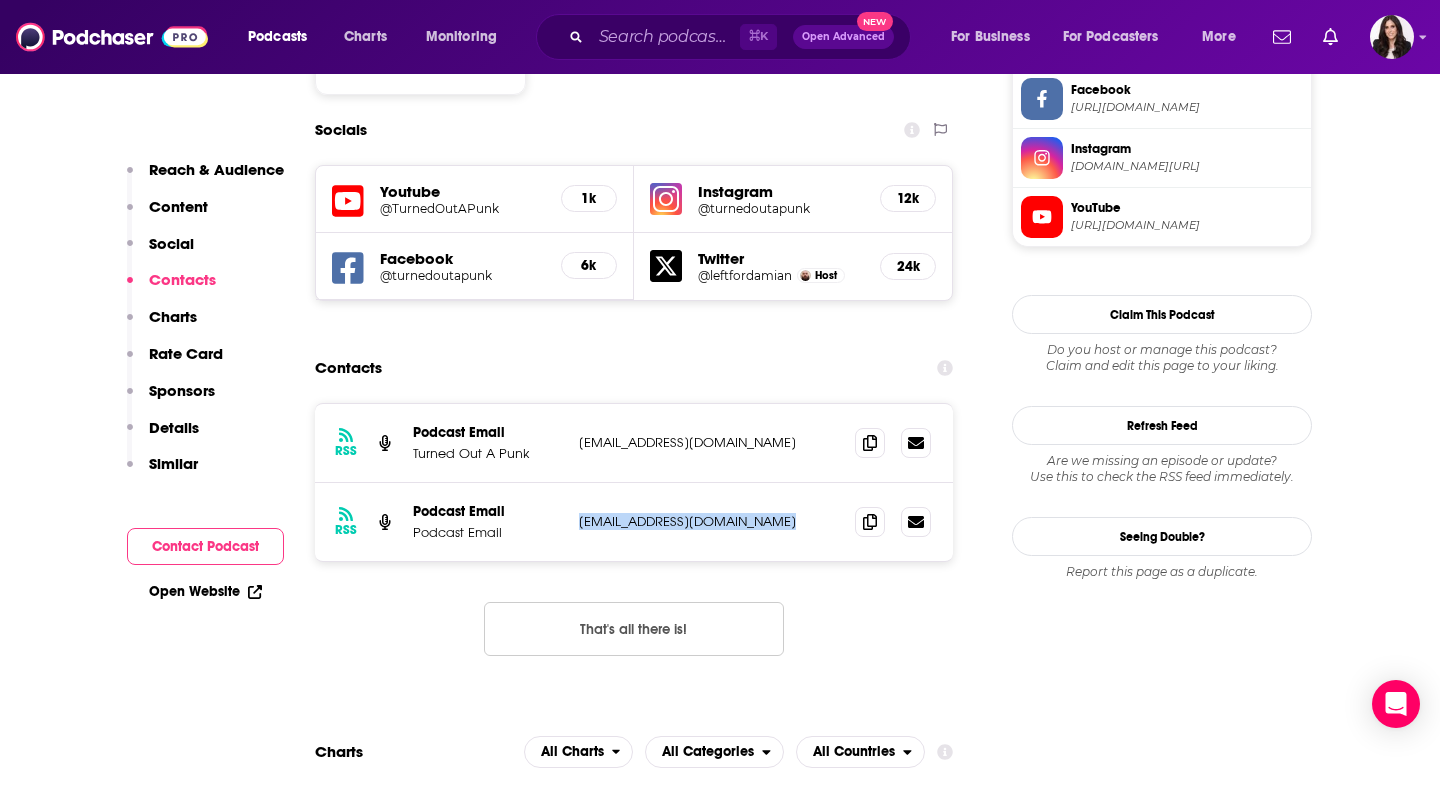 click on "turnedoutapunkpodcast@gmail.com" at bounding box center (709, 521) 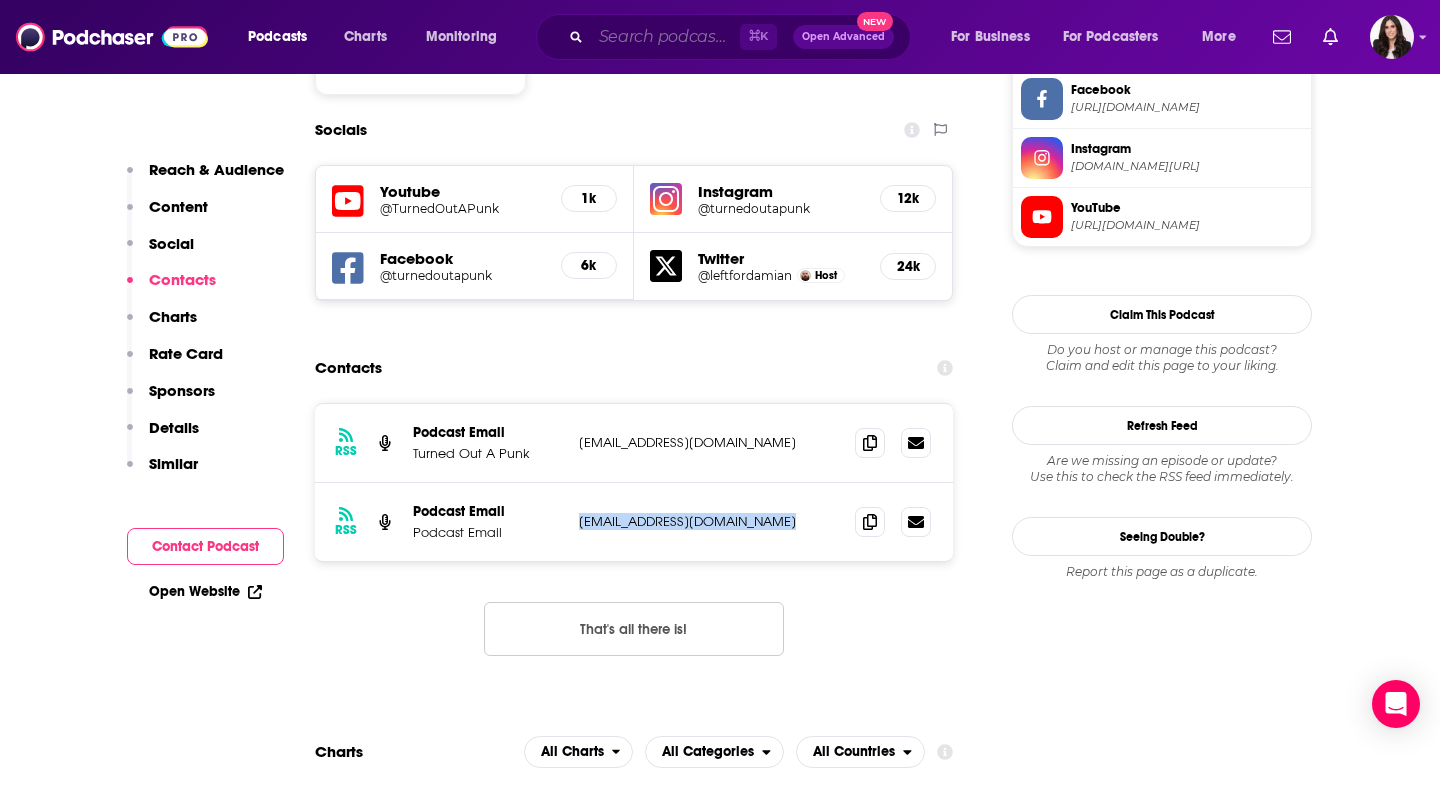click at bounding box center [665, 37] 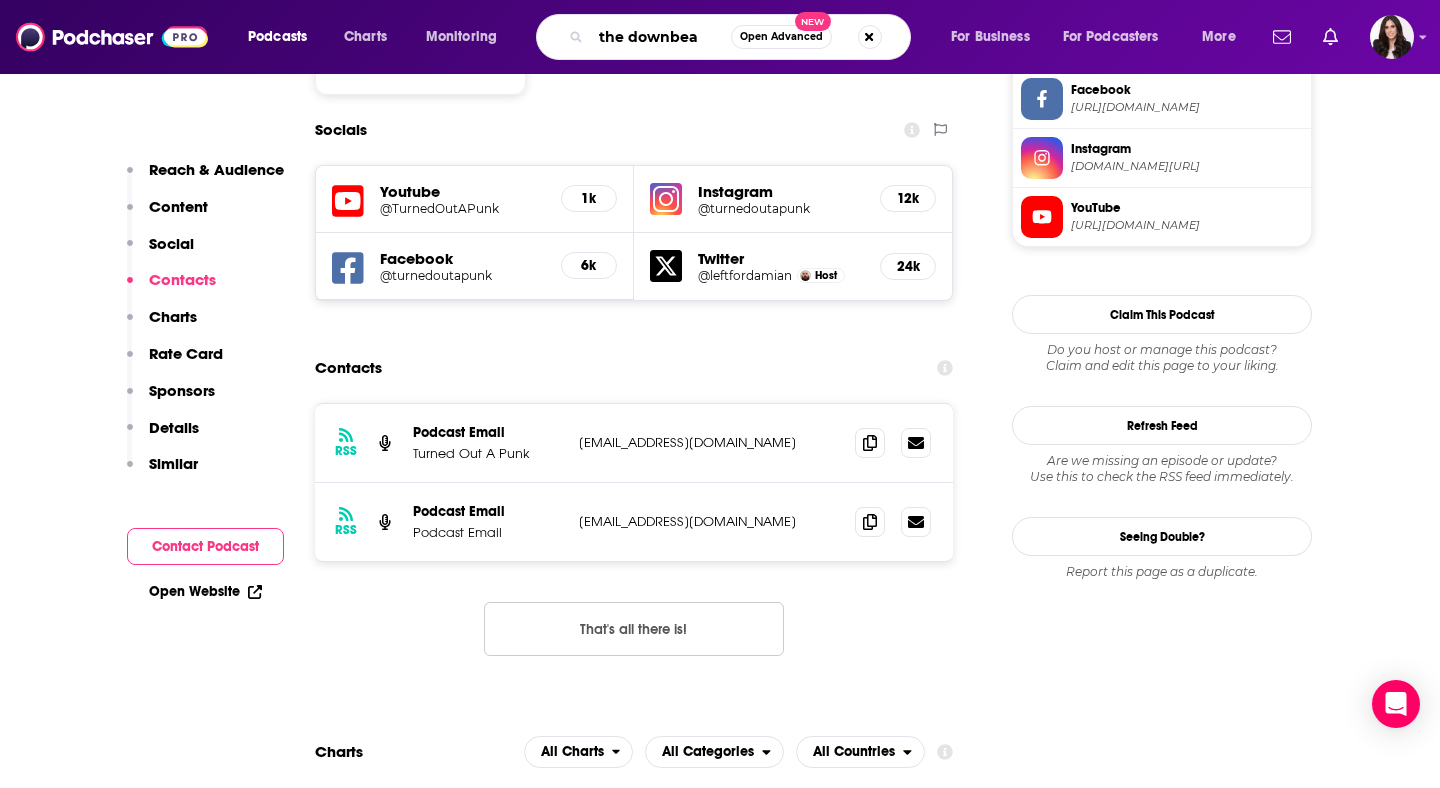 type on "the downbeat" 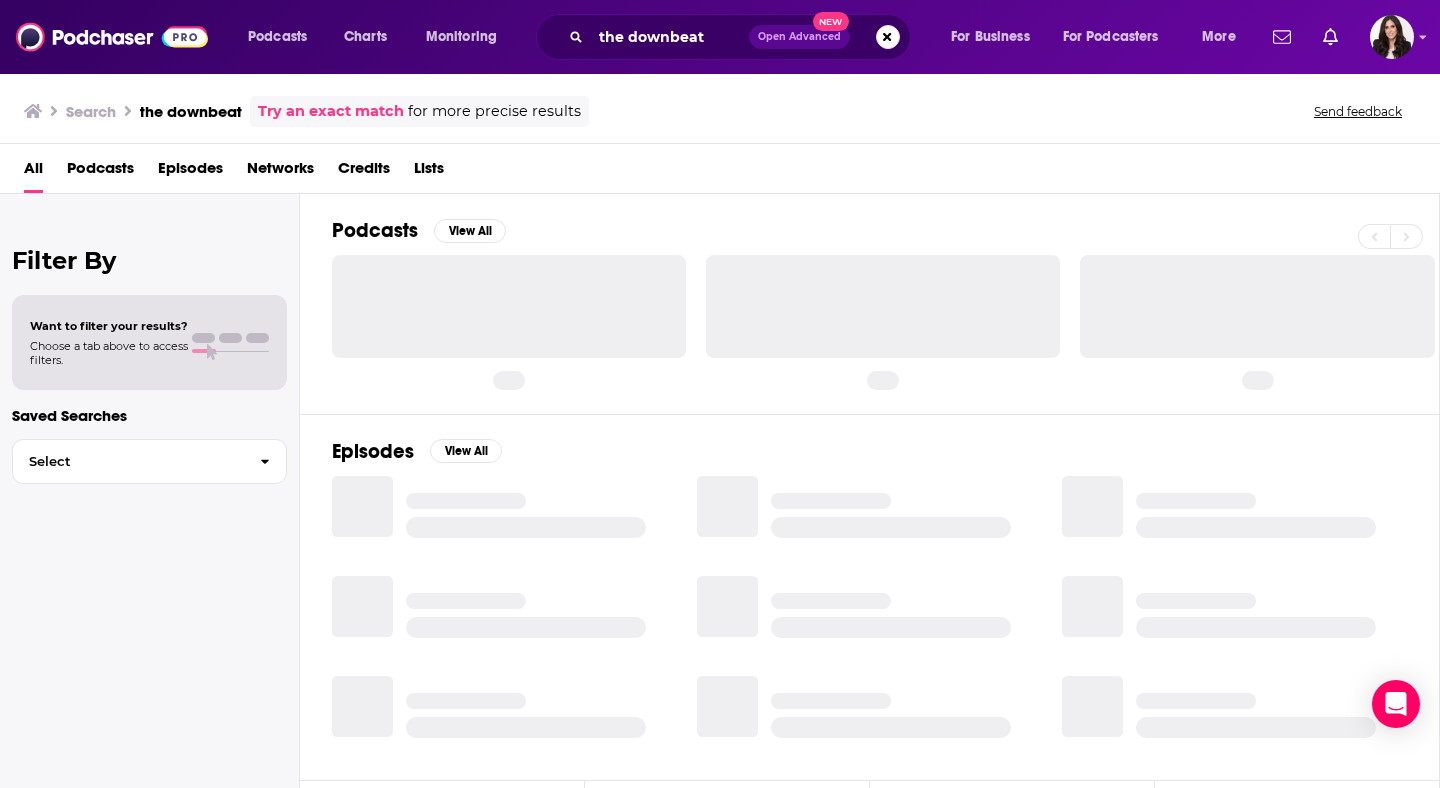 scroll, scrollTop: 0, scrollLeft: 0, axis: both 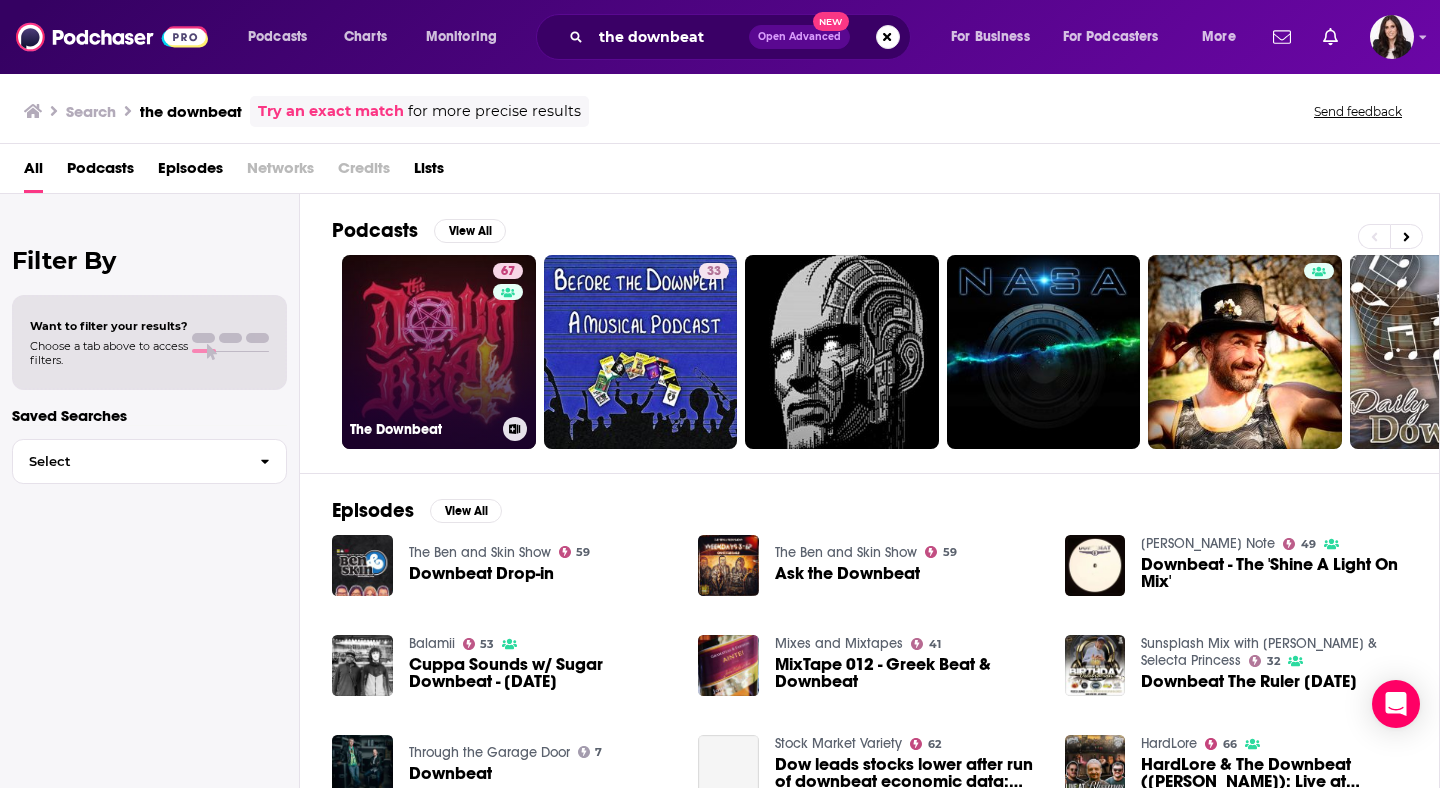 click on "67 The Downbeat" at bounding box center (439, 352) 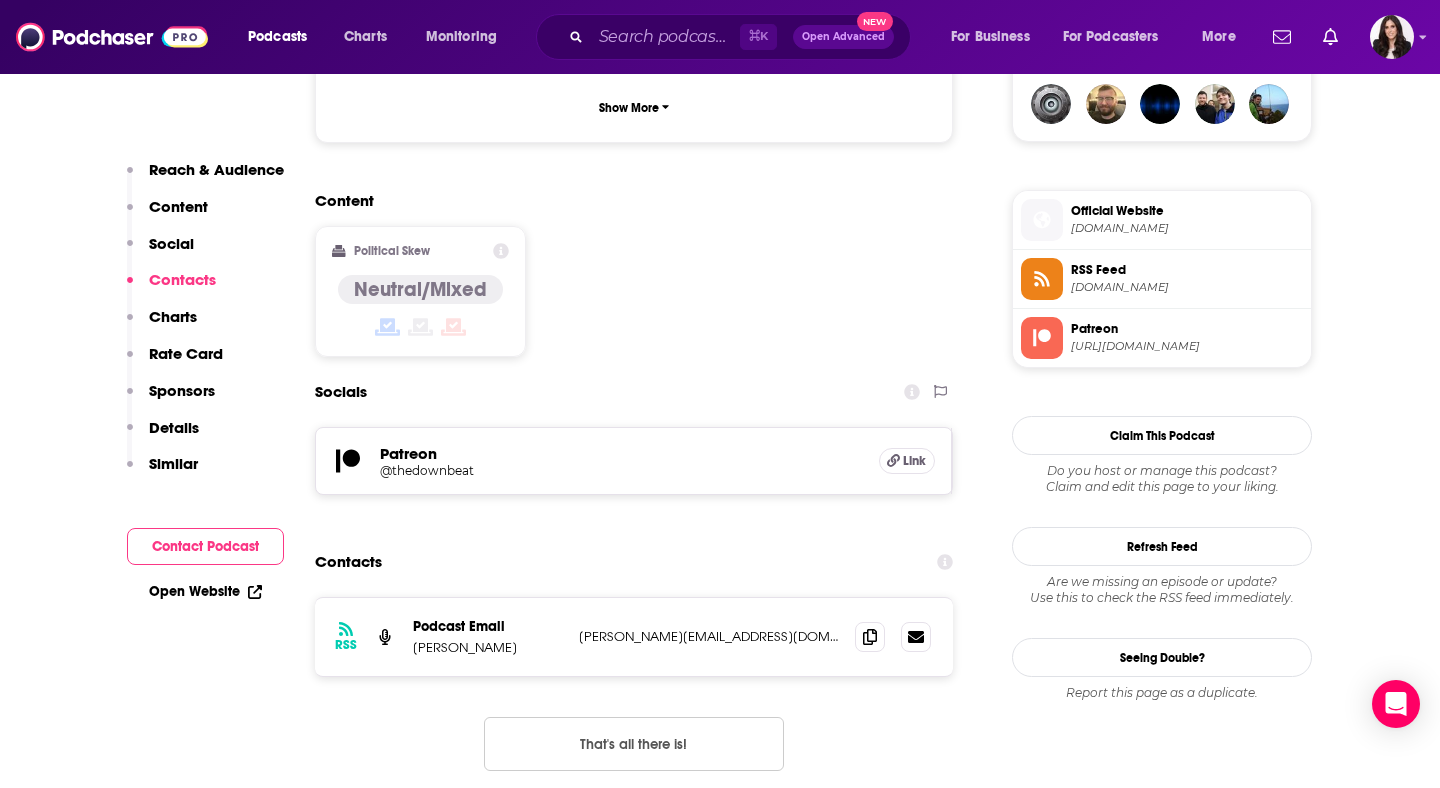 scroll, scrollTop: 1690, scrollLeft: 0, axis: vertical 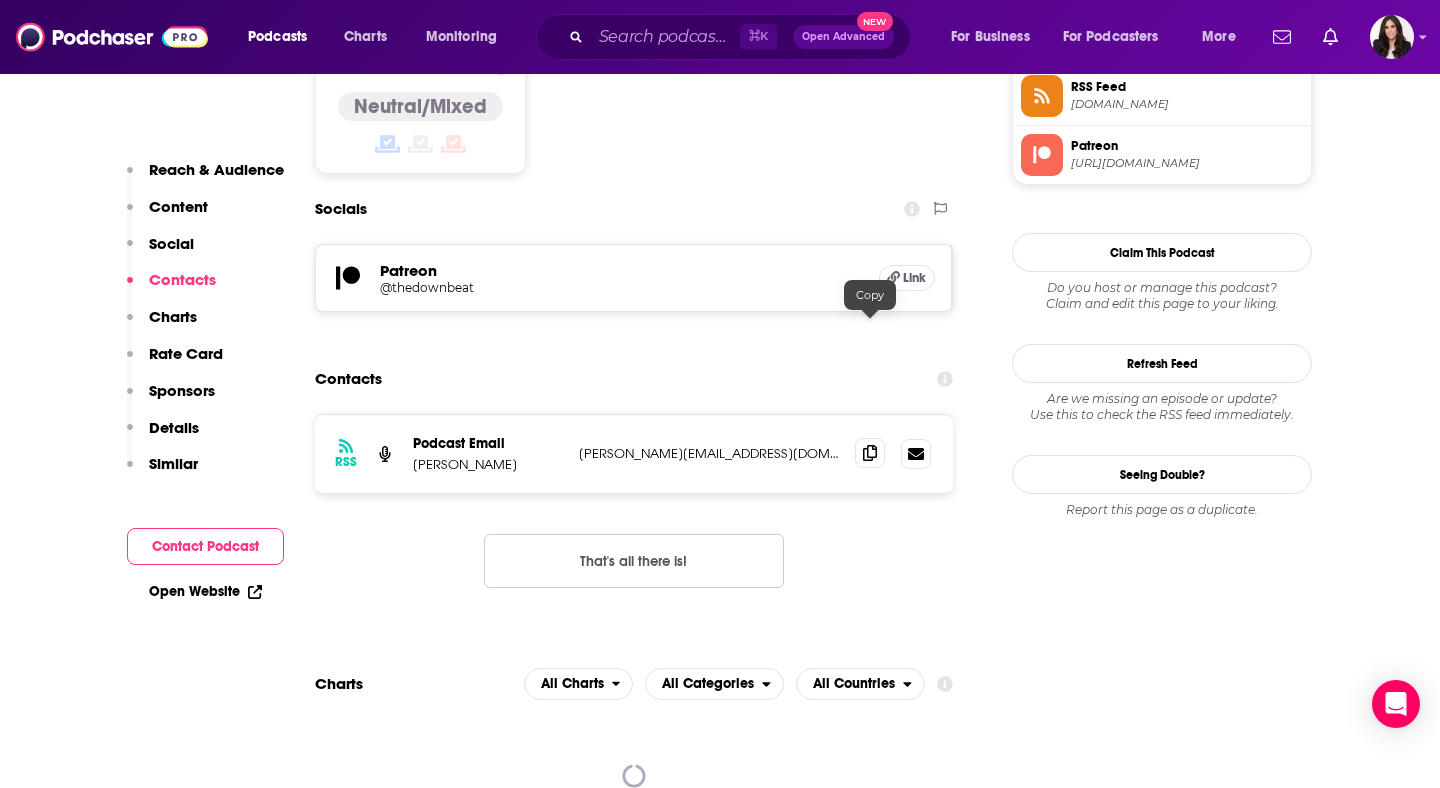 click at bounding box center (870, 453) 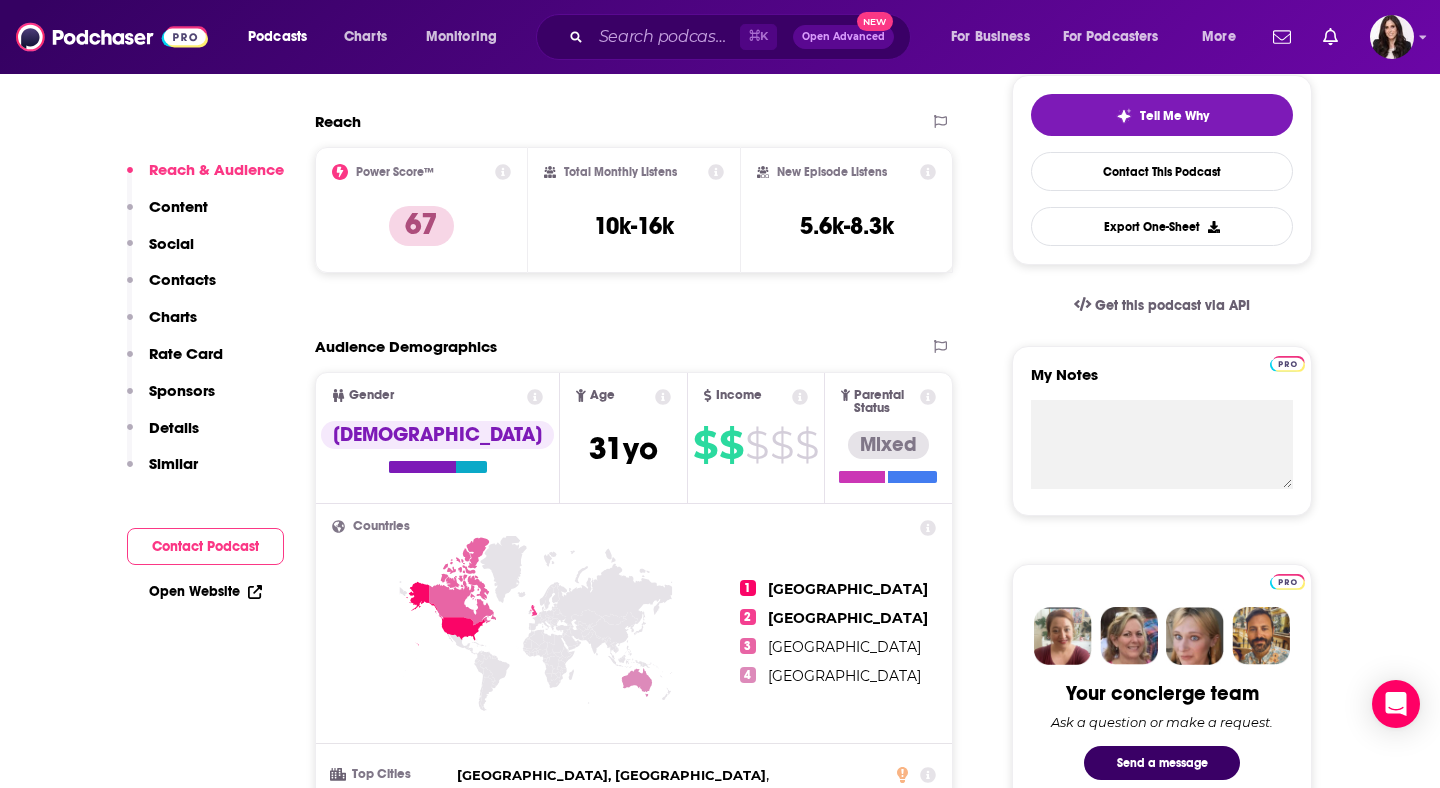 scroll, scrollTop: 312, scrollLeft: 0, axis: vertical 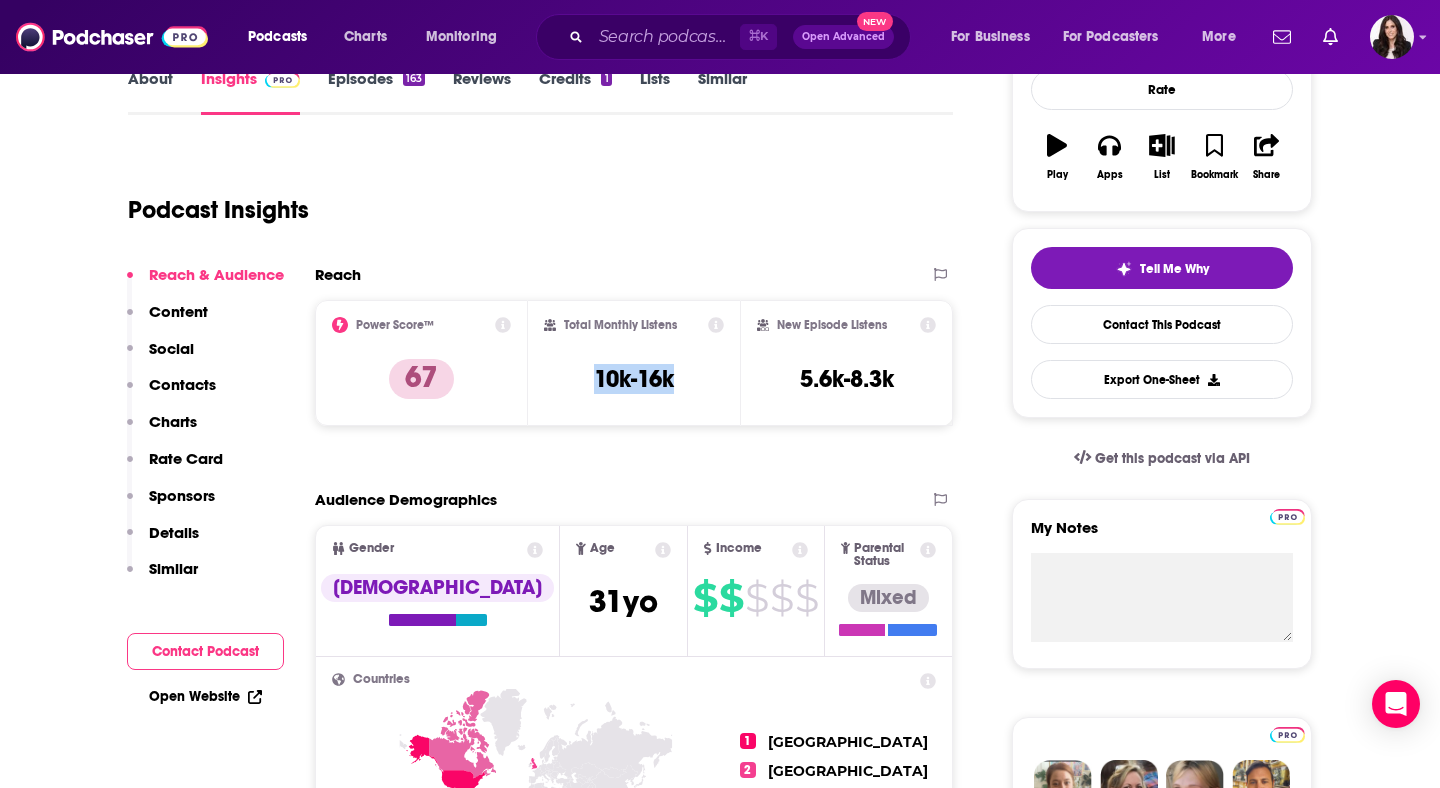 drag, startPoint x: 590, startPoint y: 378, endPoint x: 677, endPoint y: 382, distance: 87.0919 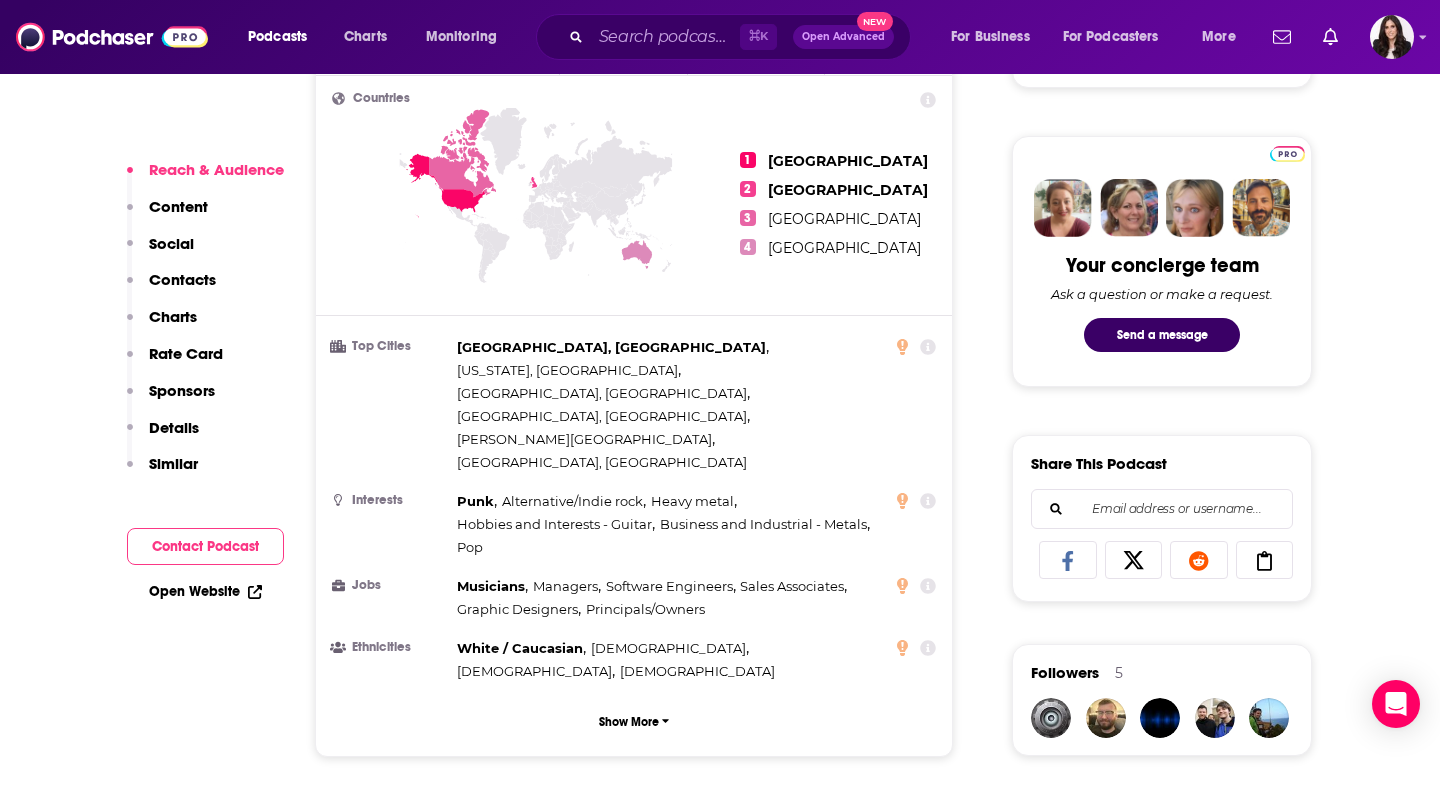 scroll, scrollTop: 921, scrollLeft: 0, axis: vertical 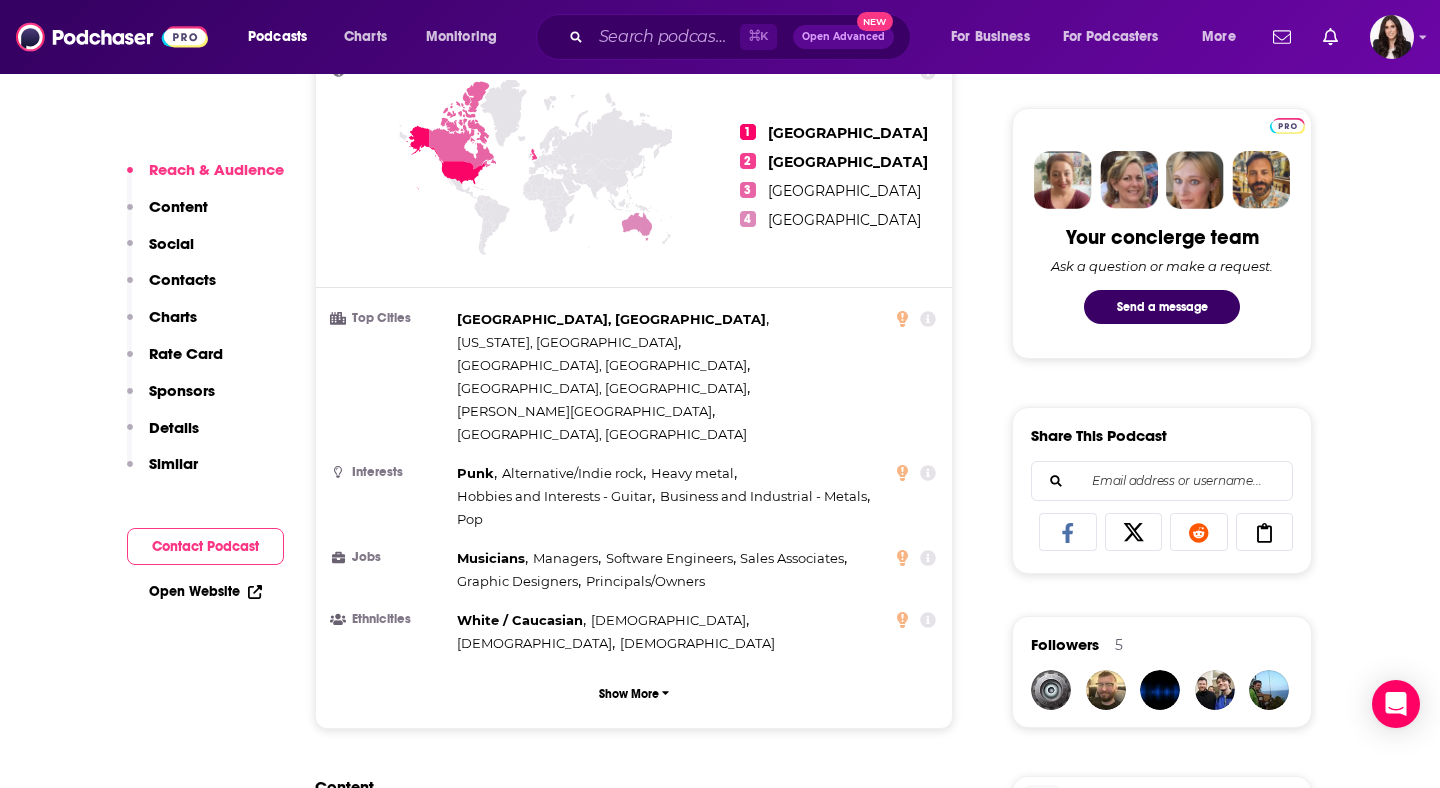 click on "Alternative/Indie rock" at bounding box center [572, 473] 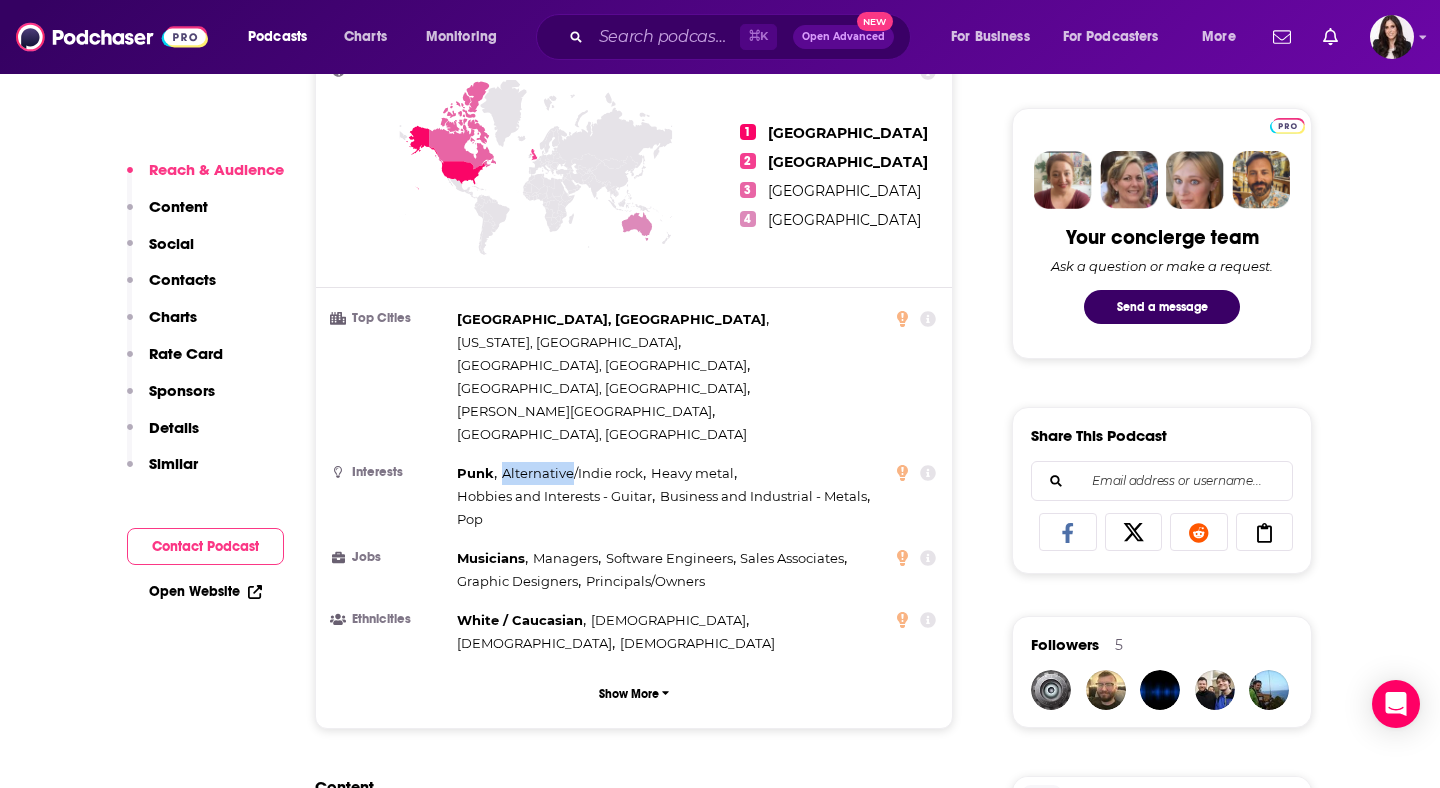 click on "Alternative/Indie rock" at bounding box center (572, 473) 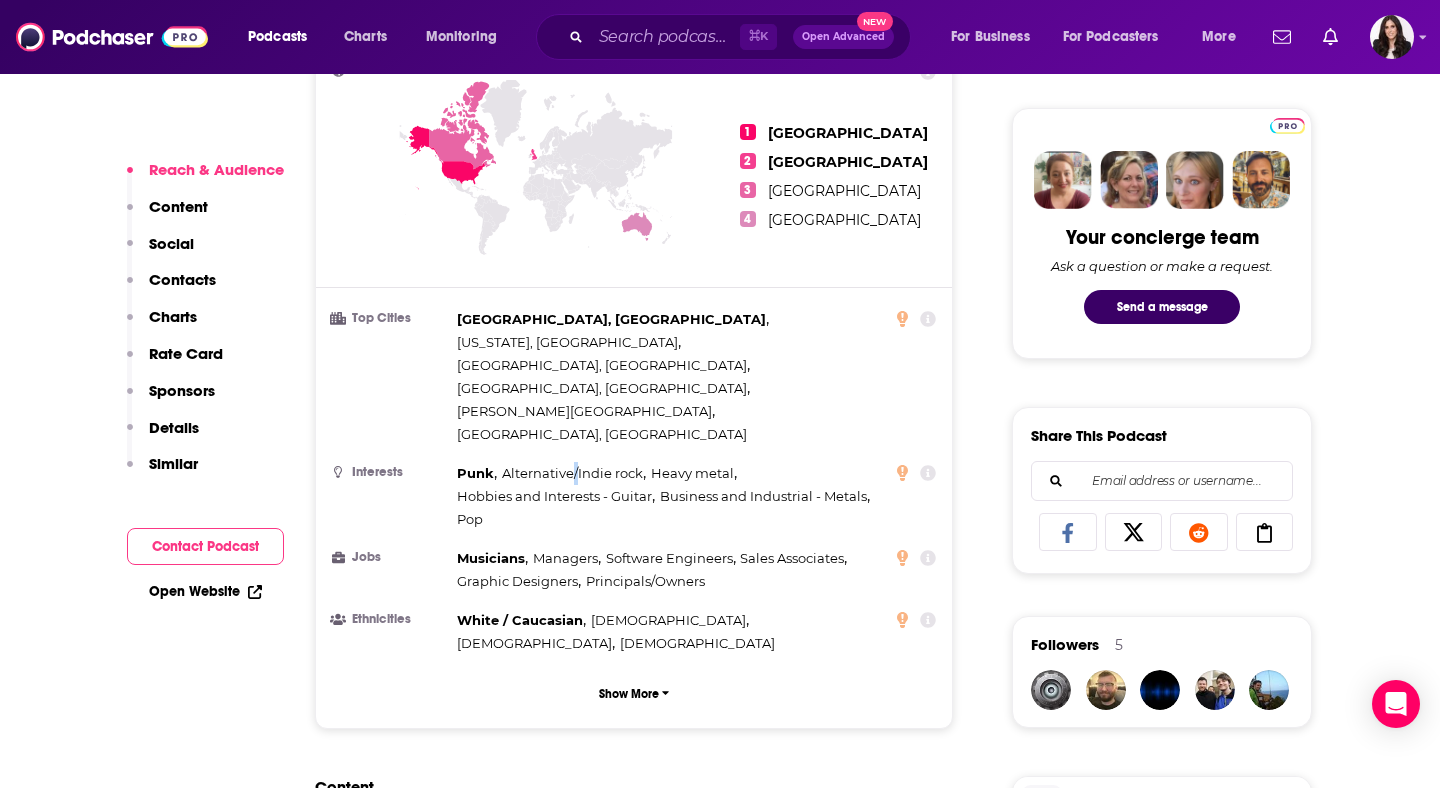 click on "Alternative/Indie rock" at bounding box center (572, 473) 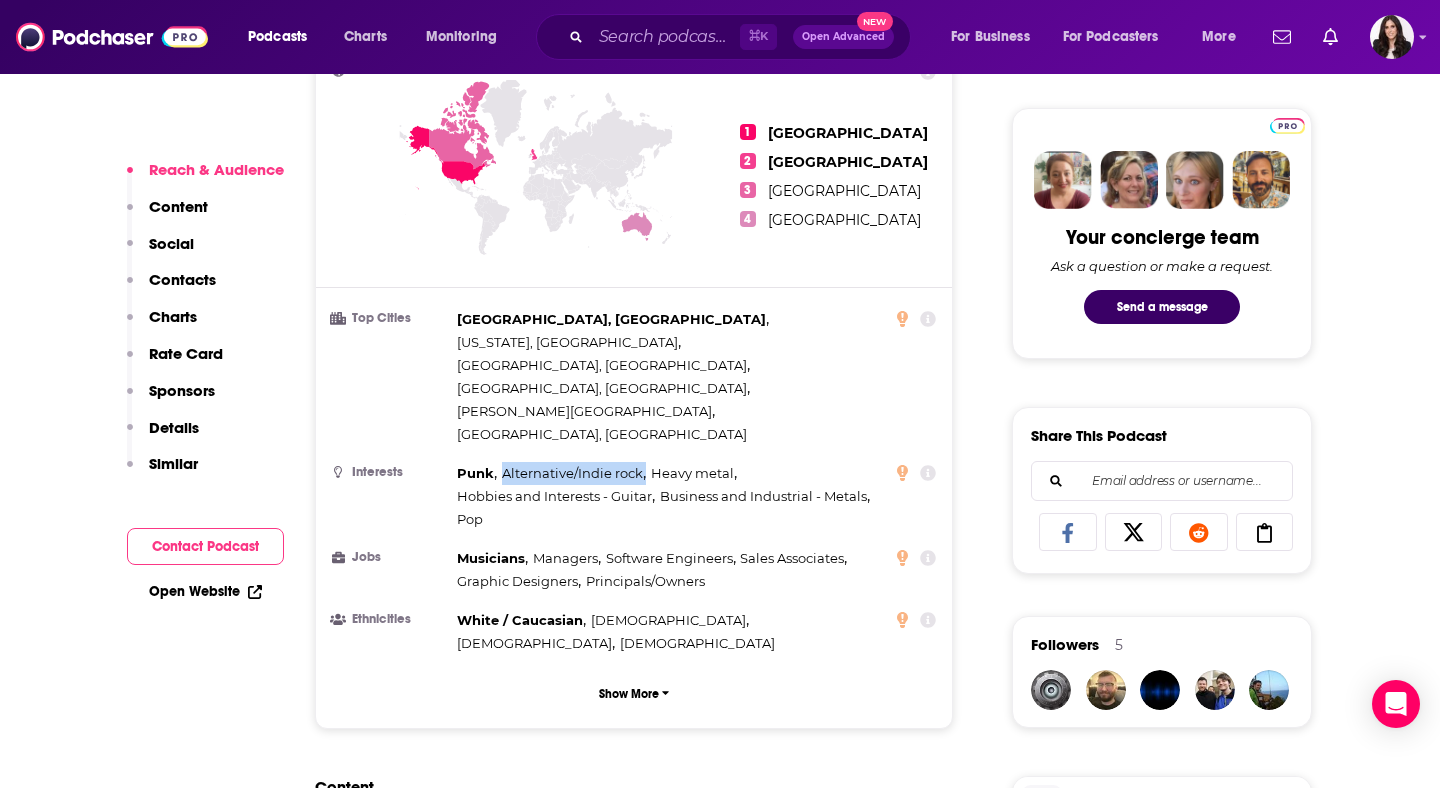 click on "Alternative/Indie rock" at bounding box center (572, 473) 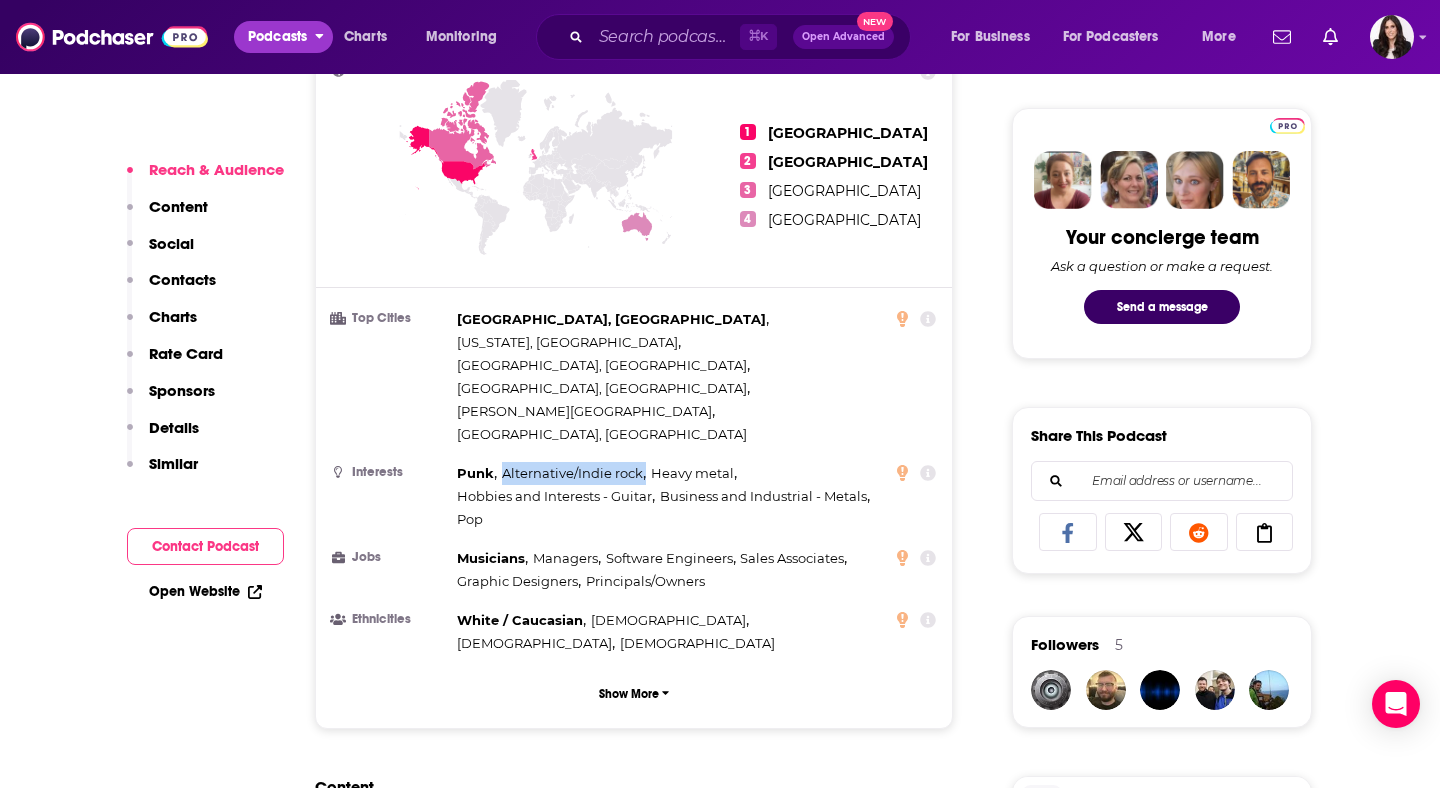 click on "Podcasts" at bounding box center (277, 37) 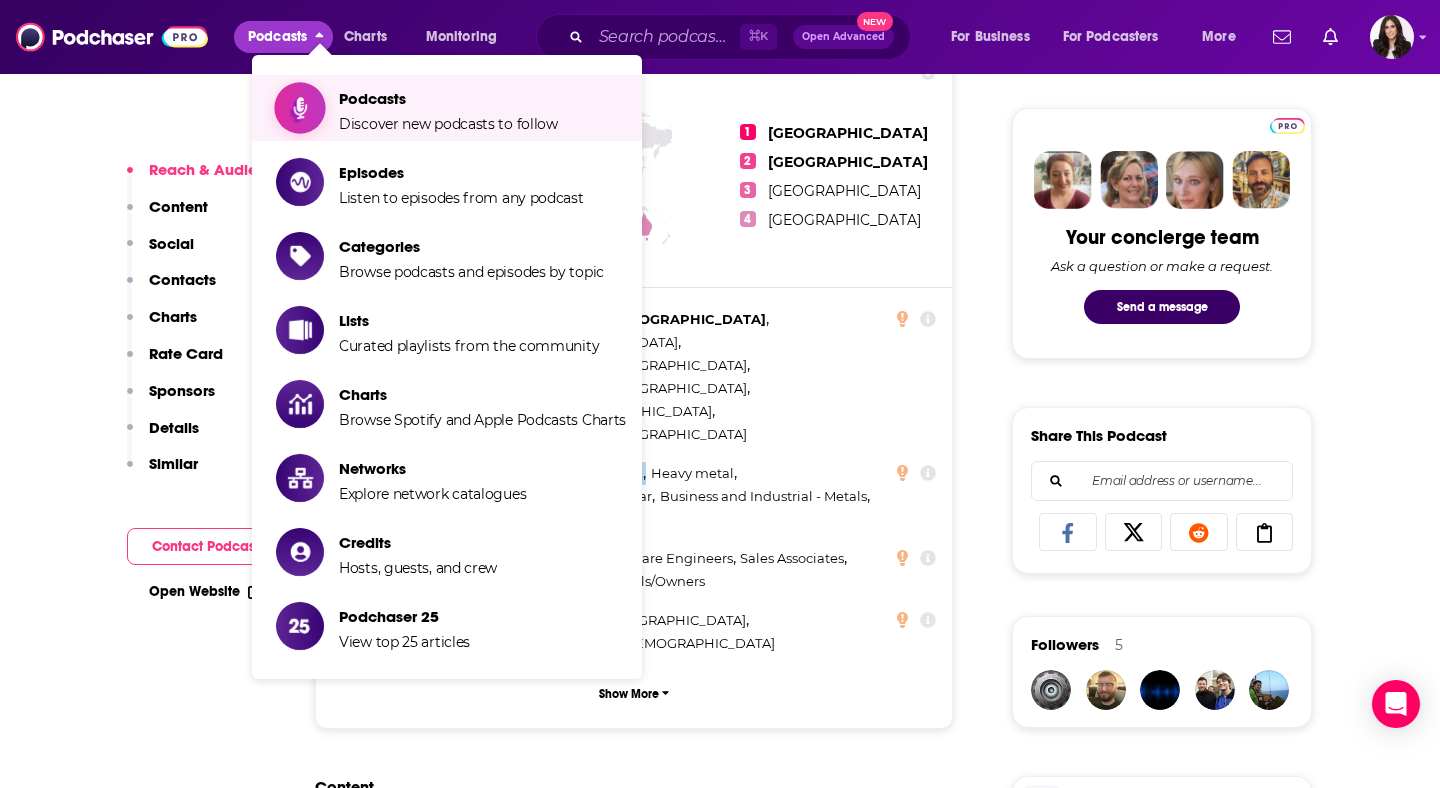 drag, startPoint x: 314, startPoint y: 43, endPoint x: 363, endPoint y: 108, distance: 81.400246 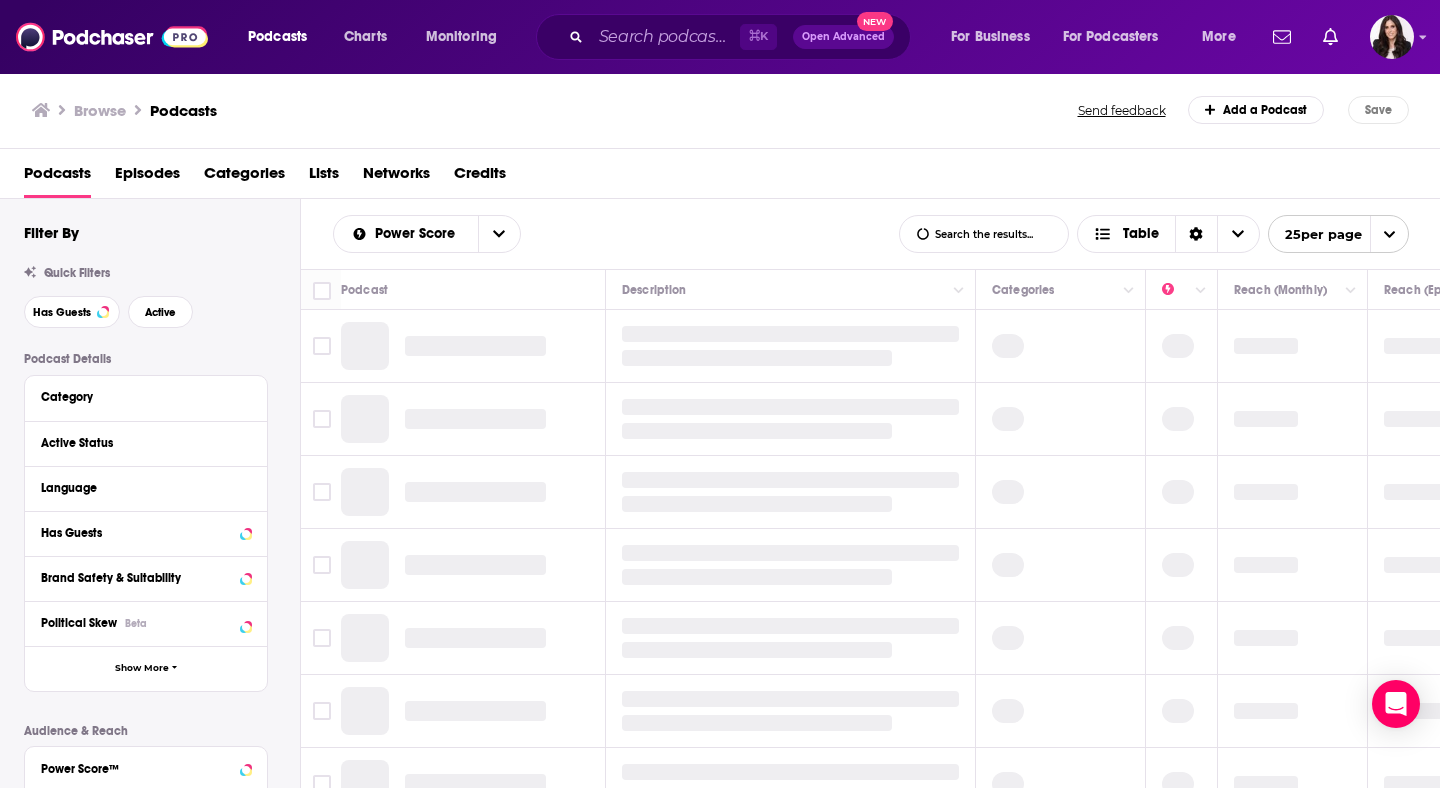 scroll, scrollTop: 0, scrollLeft: 0, axis: both 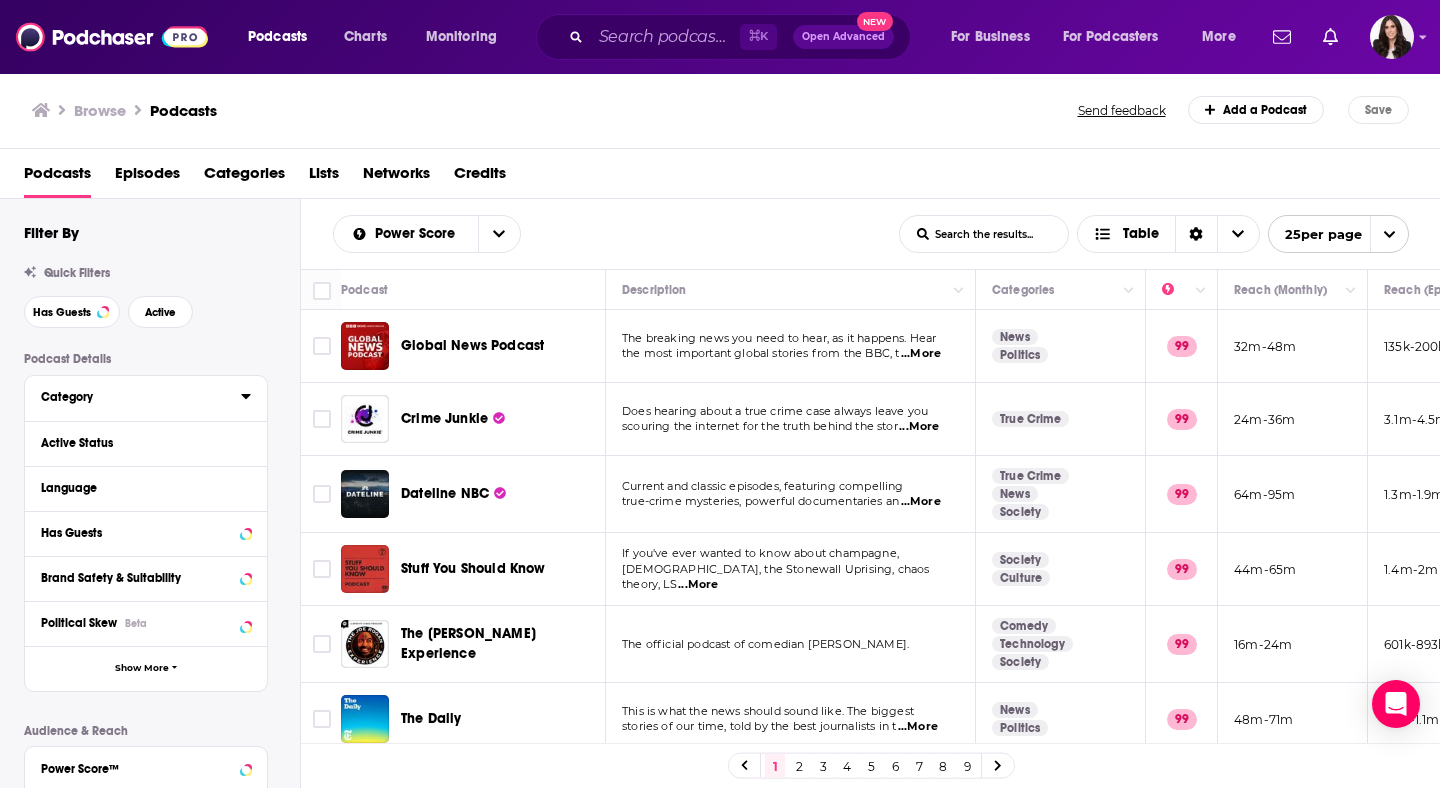 click 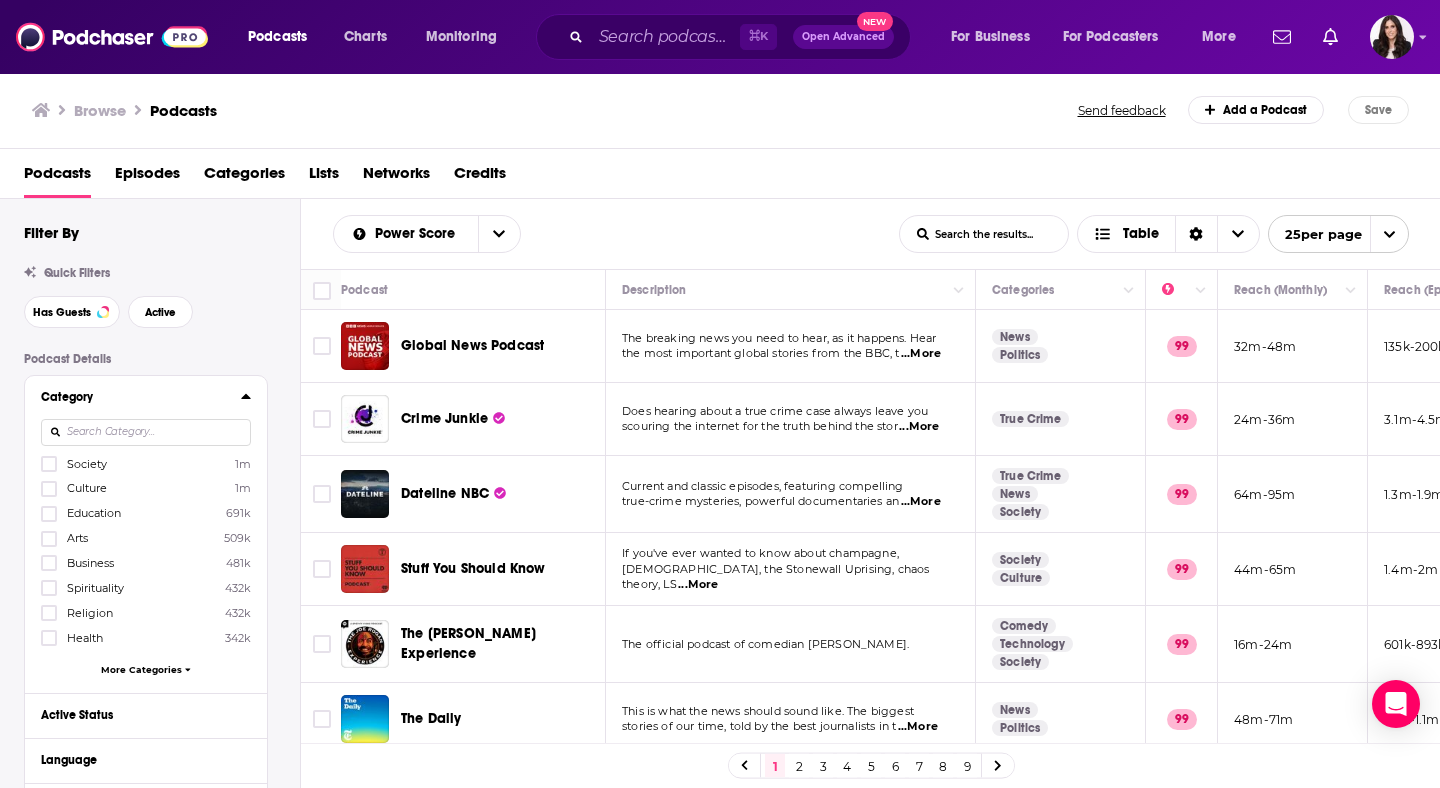 click on "More Categories" at bounding box center (141, 669) 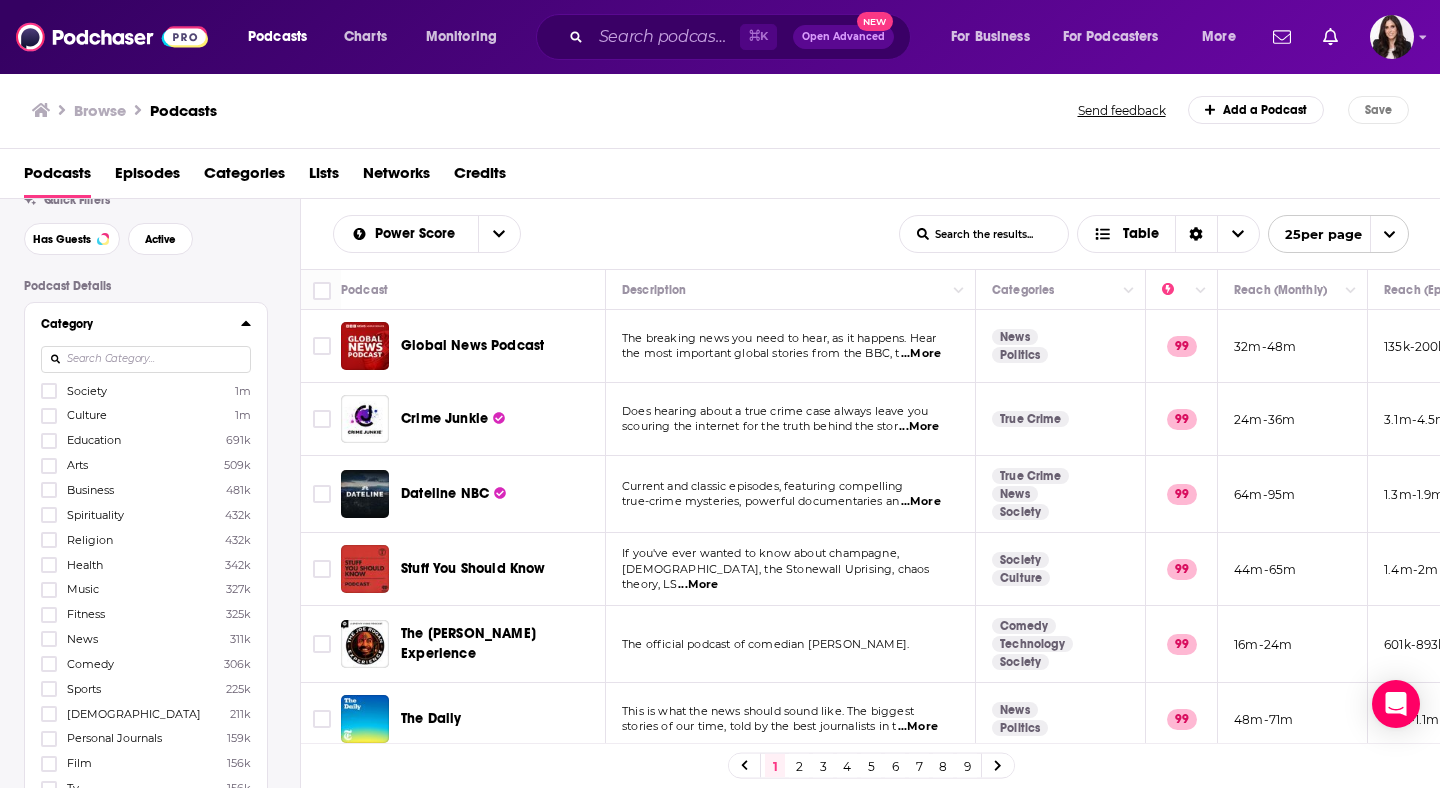scroll, scrollTop: 0, scrollLeft: 0, axis: both 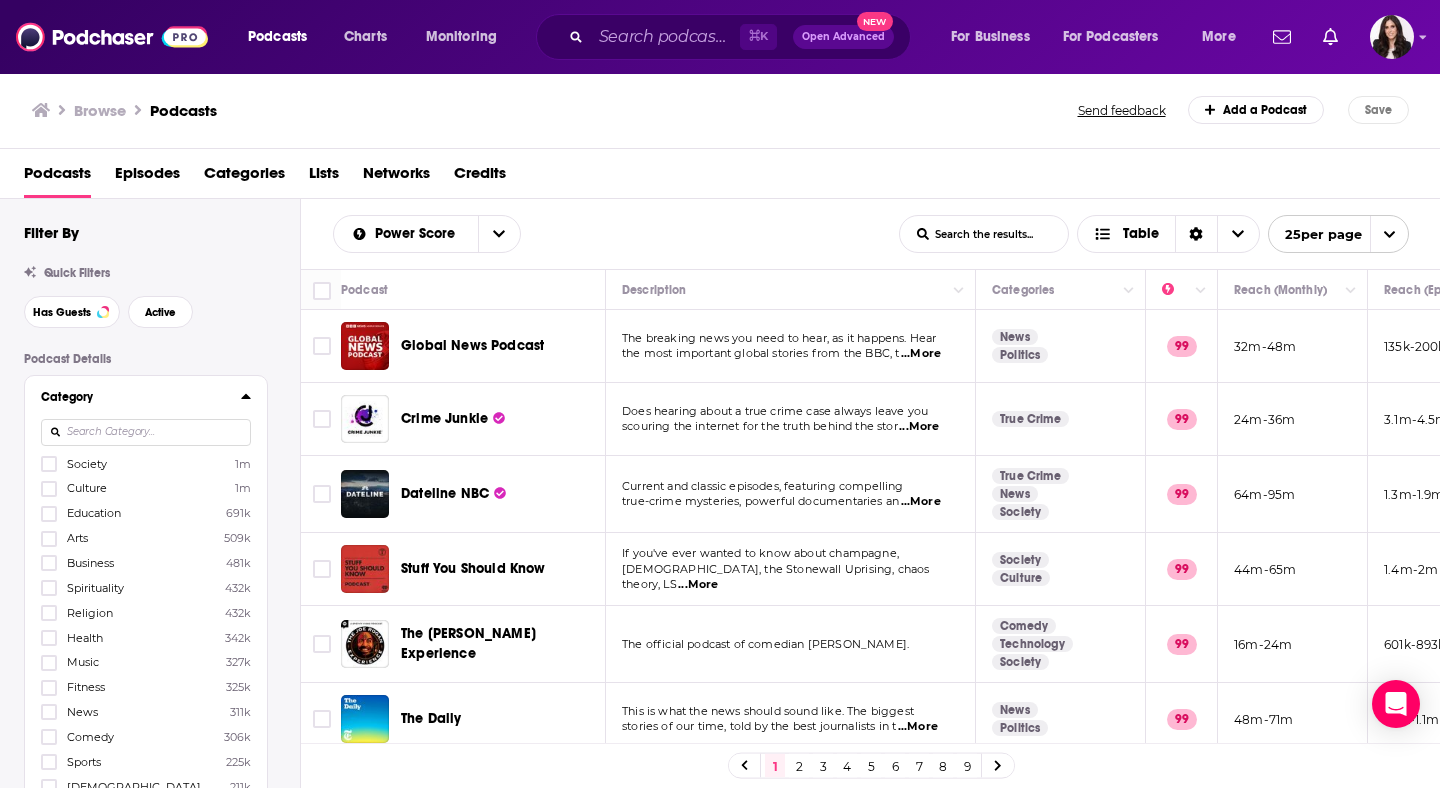 click at bounding box center (146, 432) 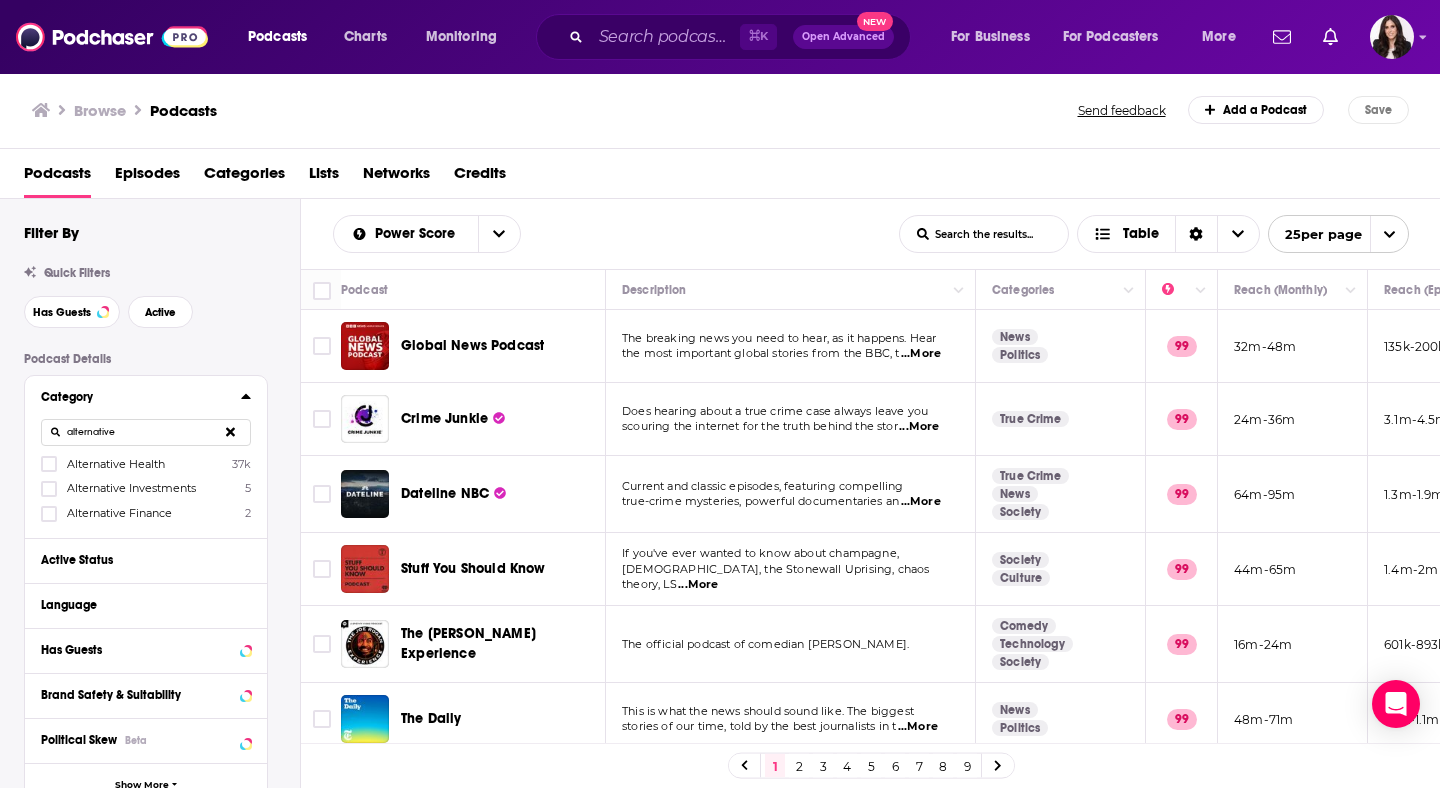 click on "alternative" at bounding box center (146, 432) 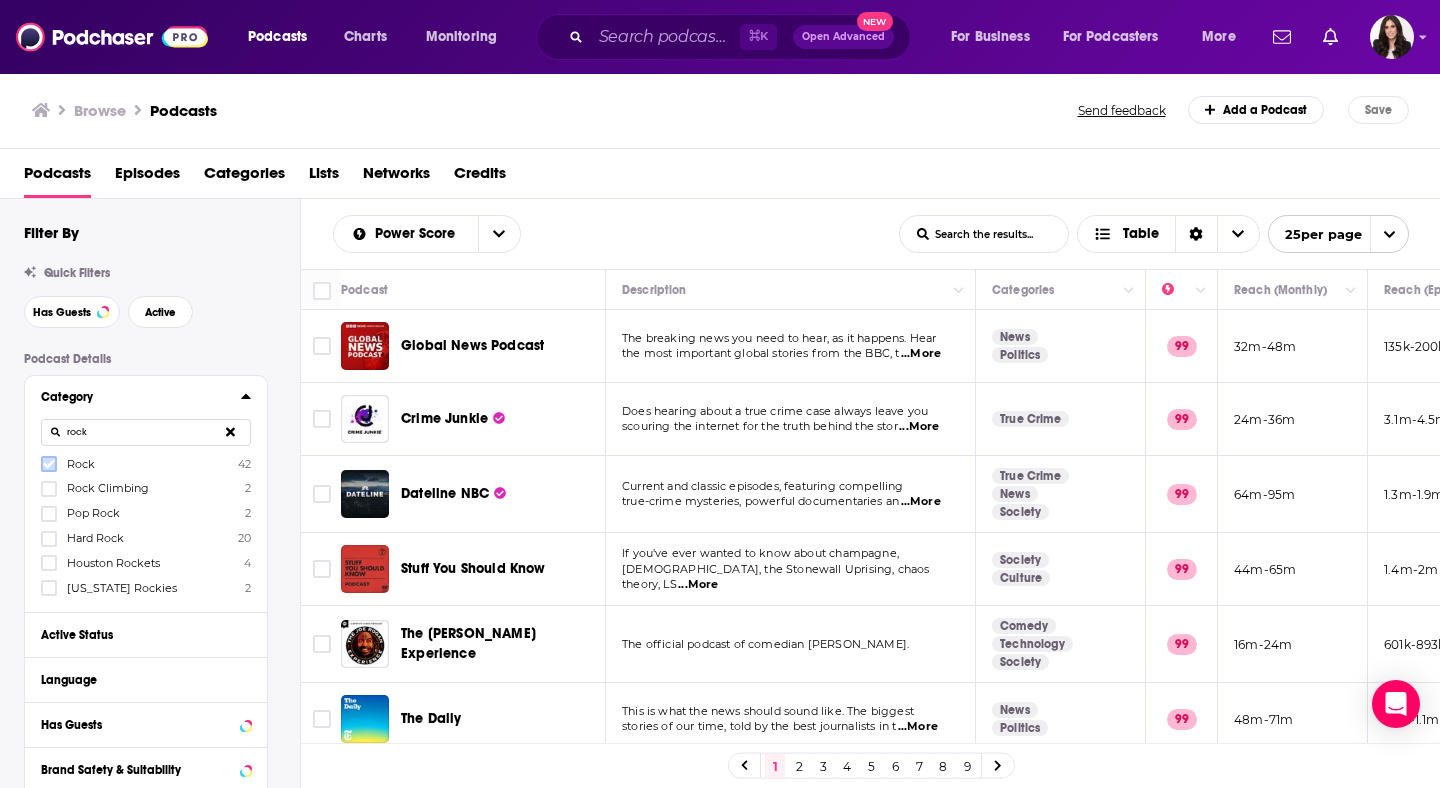 type on "rock" 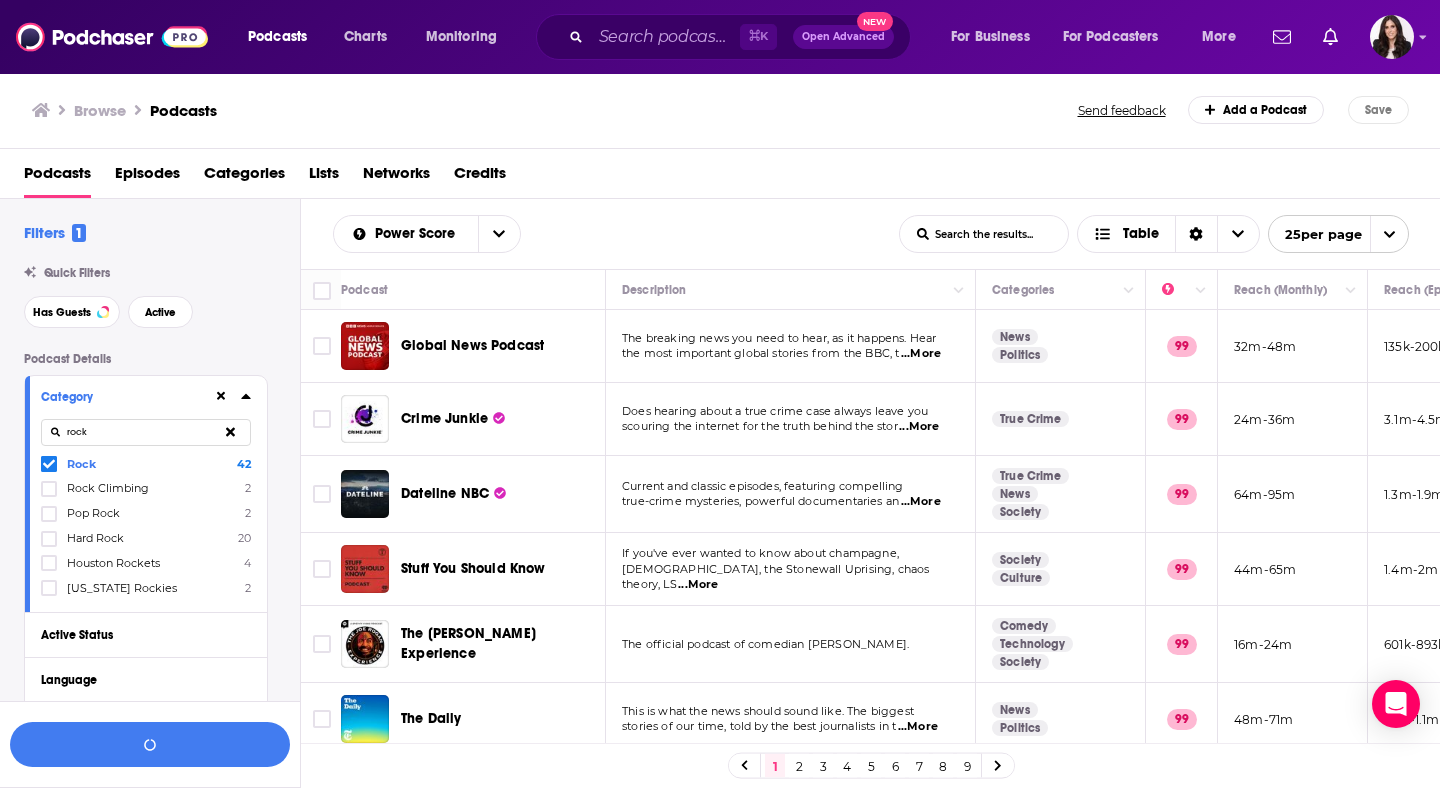 click on "rock" at bounding box center [146, 432] 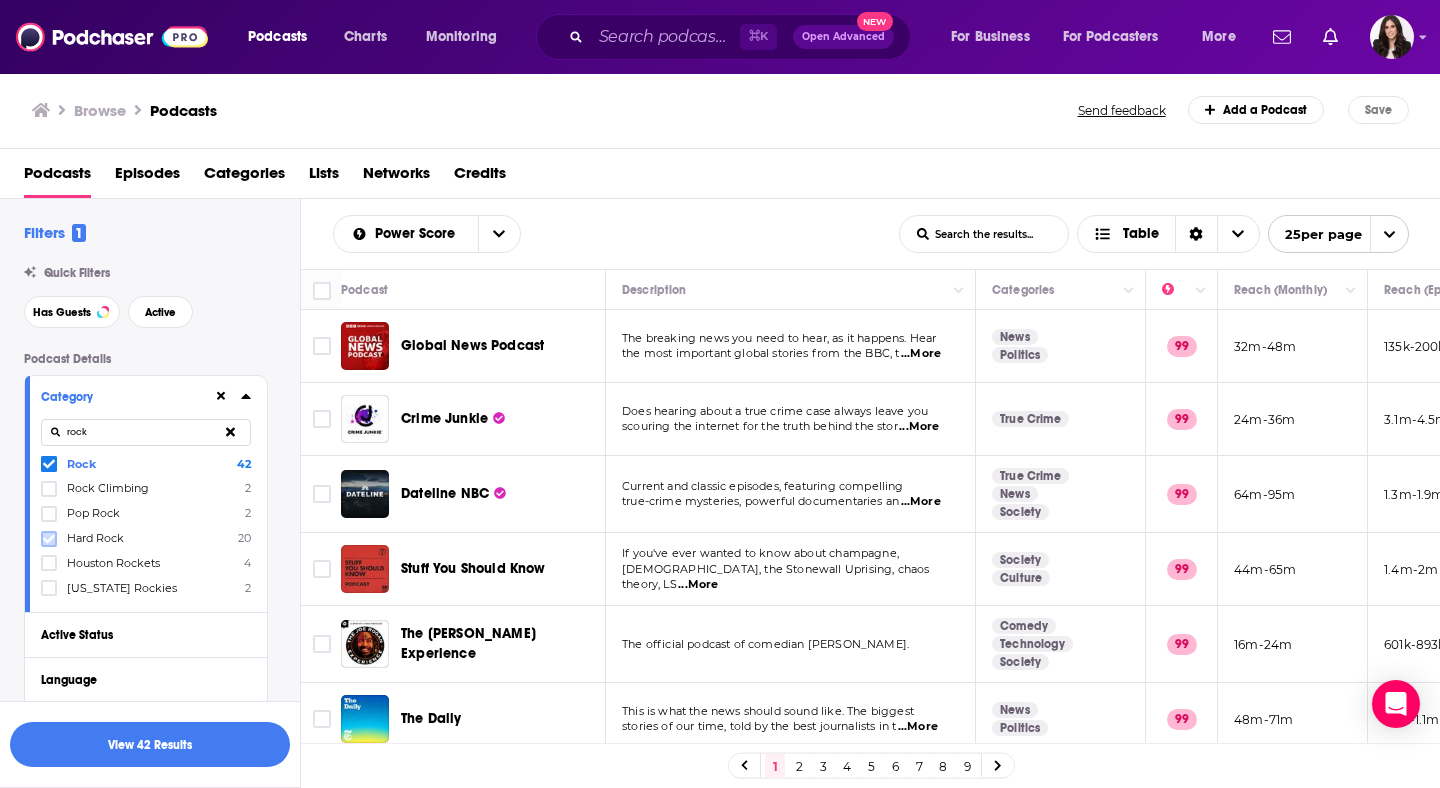 click 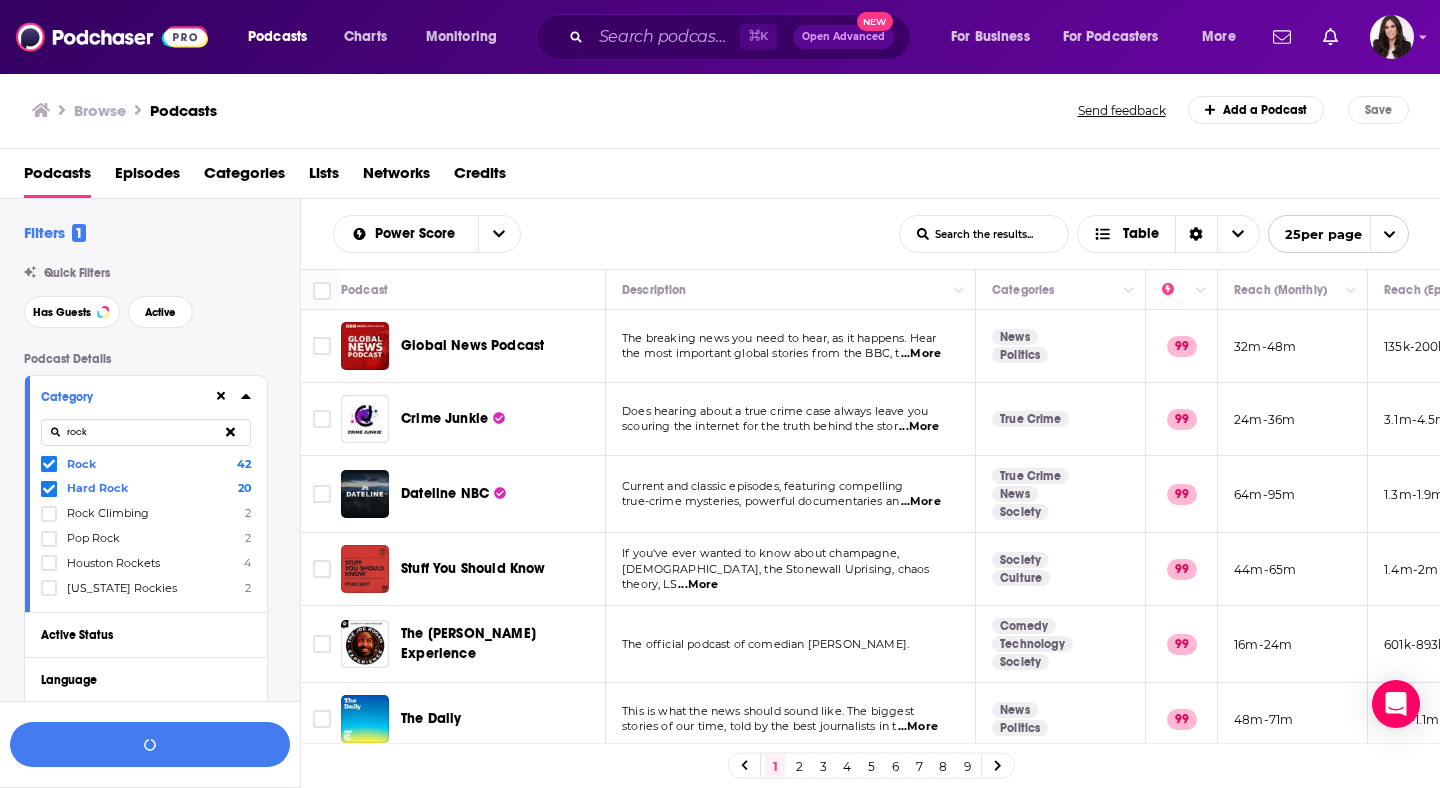 click at bounding box center (230, 432) 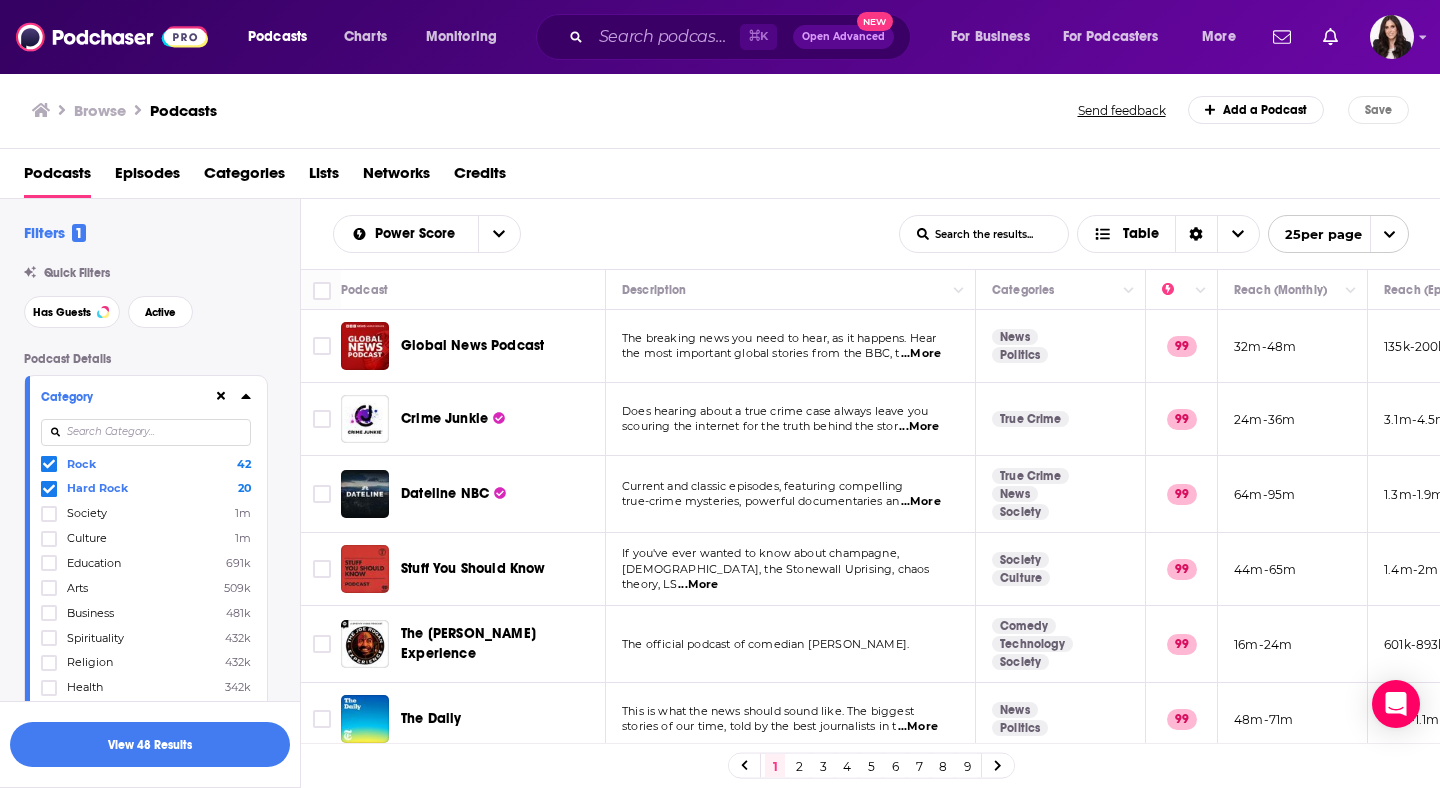 click at bounding box center [146, 432] 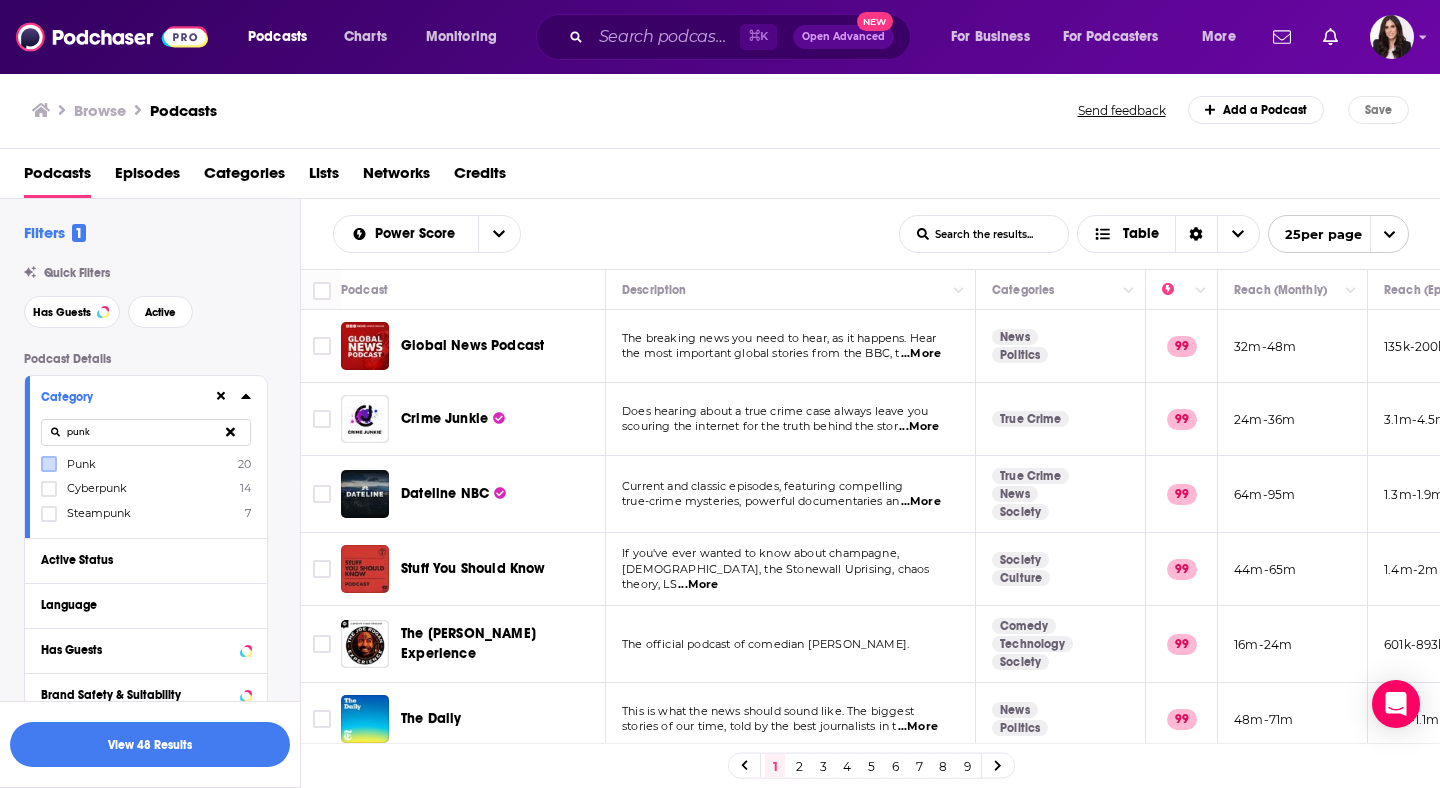 type on "punk" 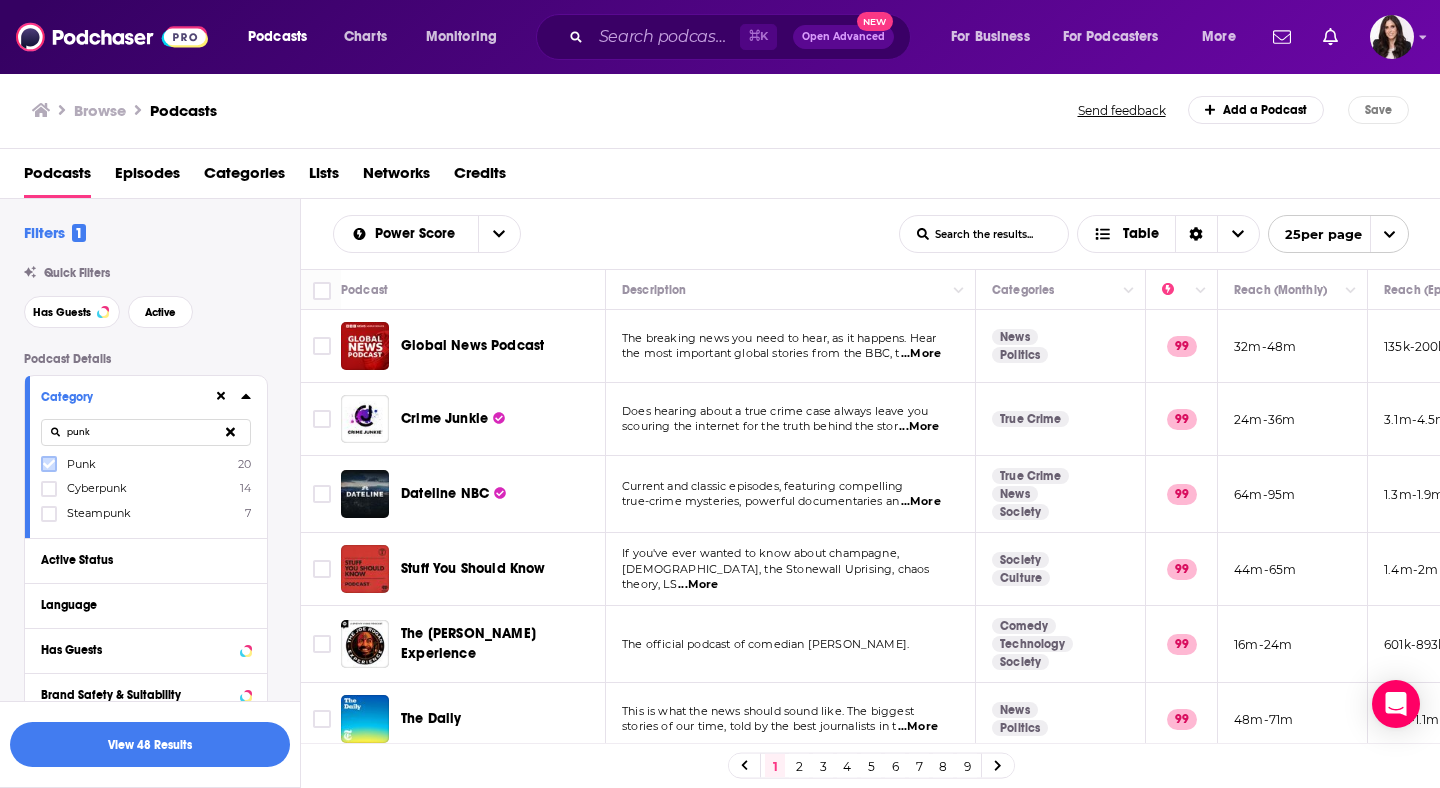 click 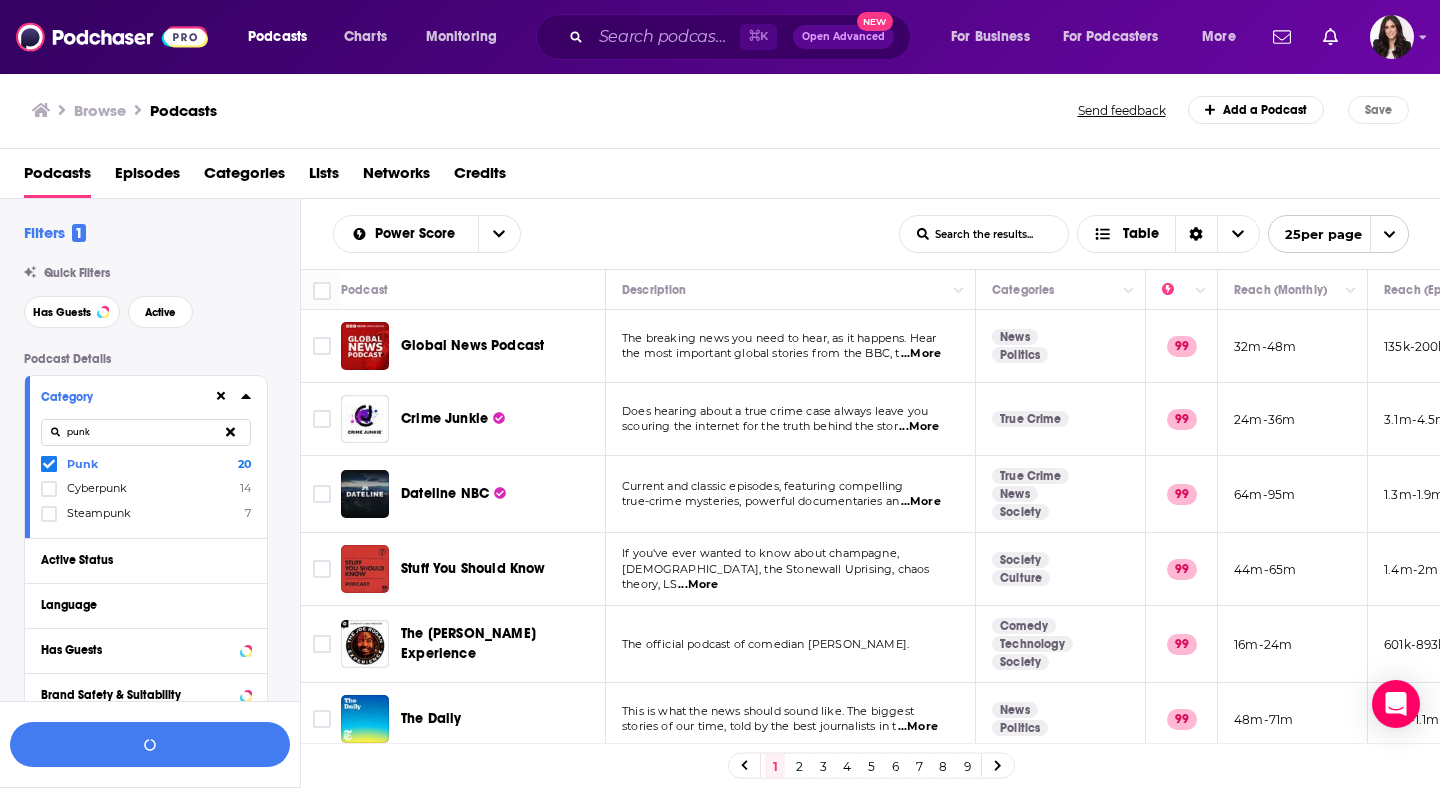 click at bounding box center (230, 432) 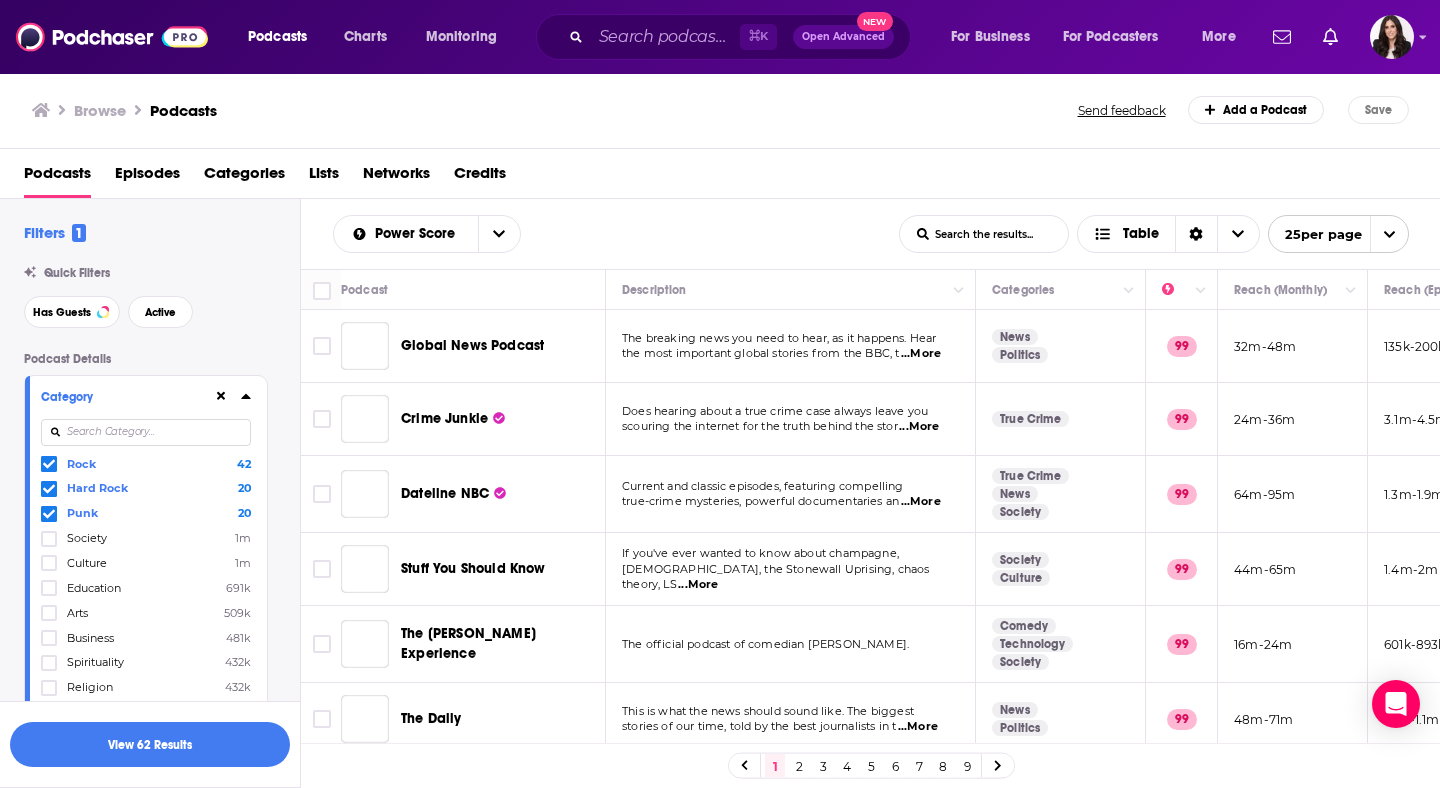 click at bounding box center [146, 432] 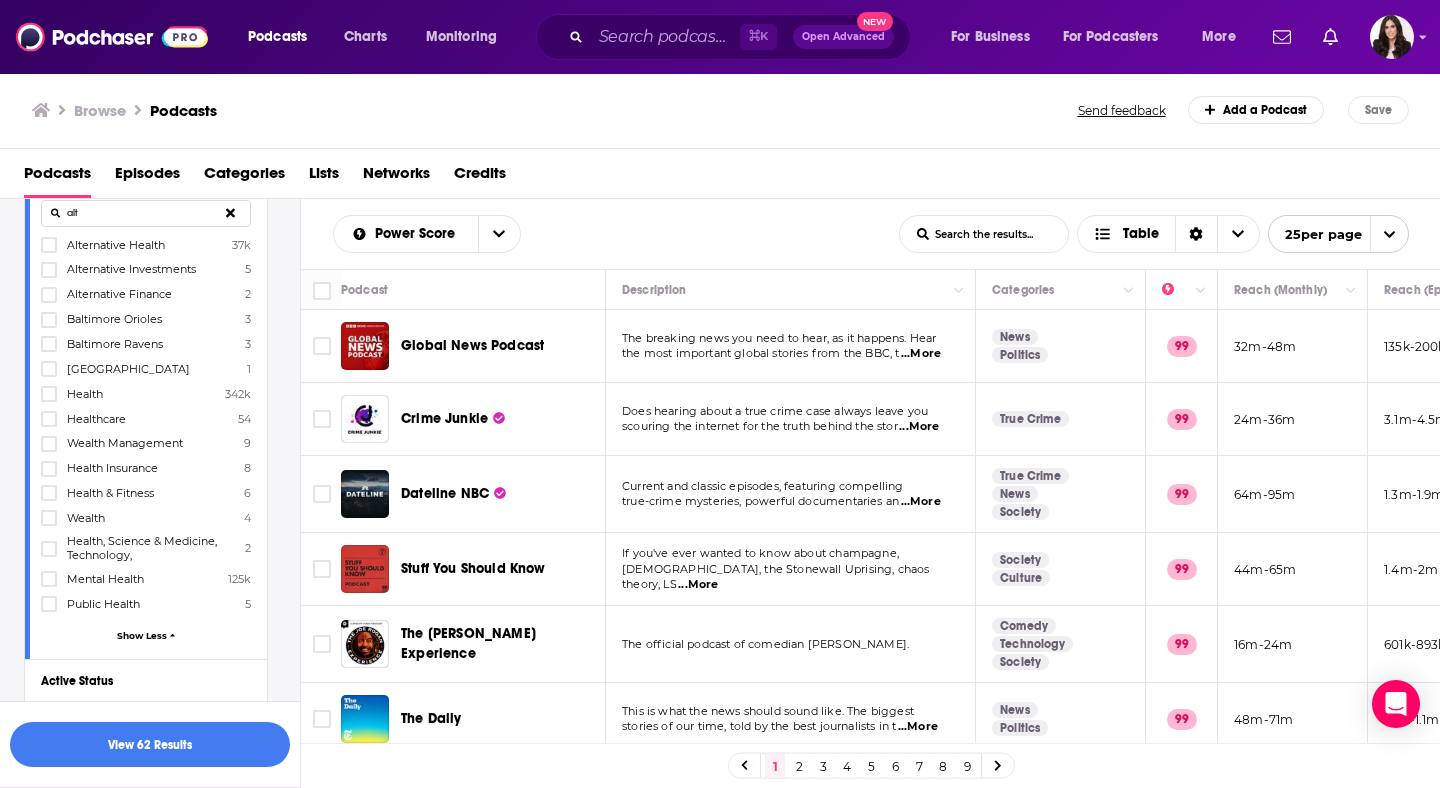 scroll, scrollTop: 0, scrollLeft: 0, axis: both 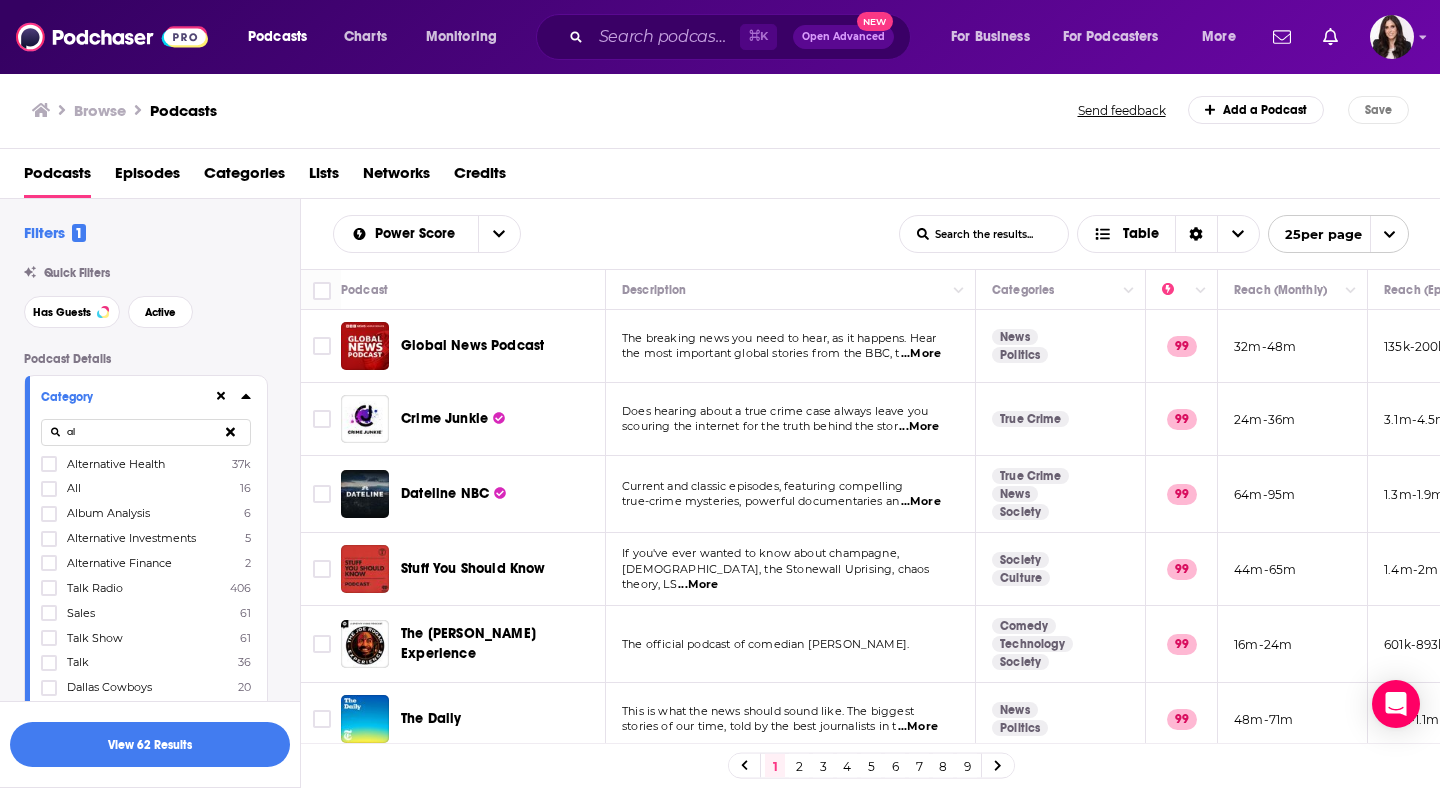 type on "a" 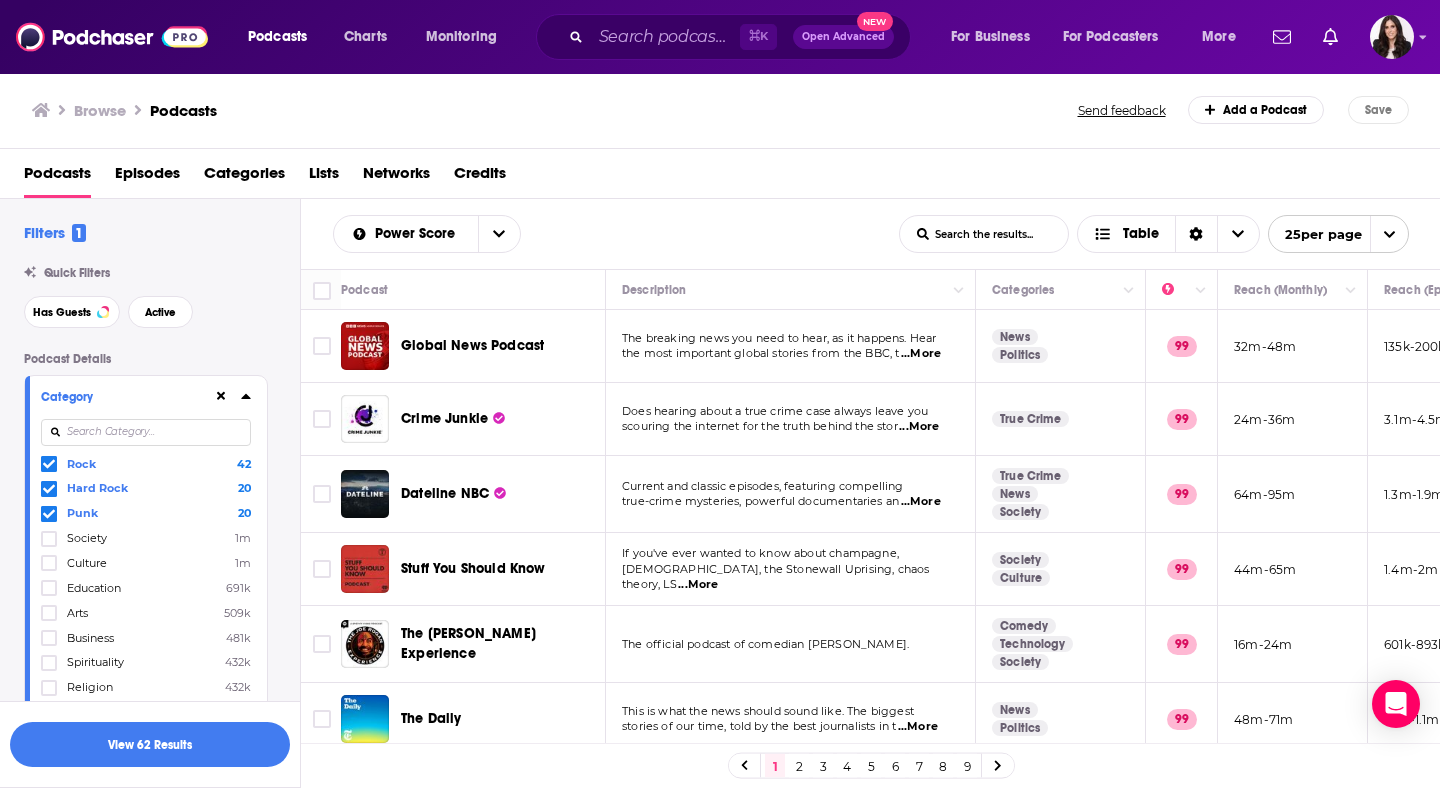 type on "r" 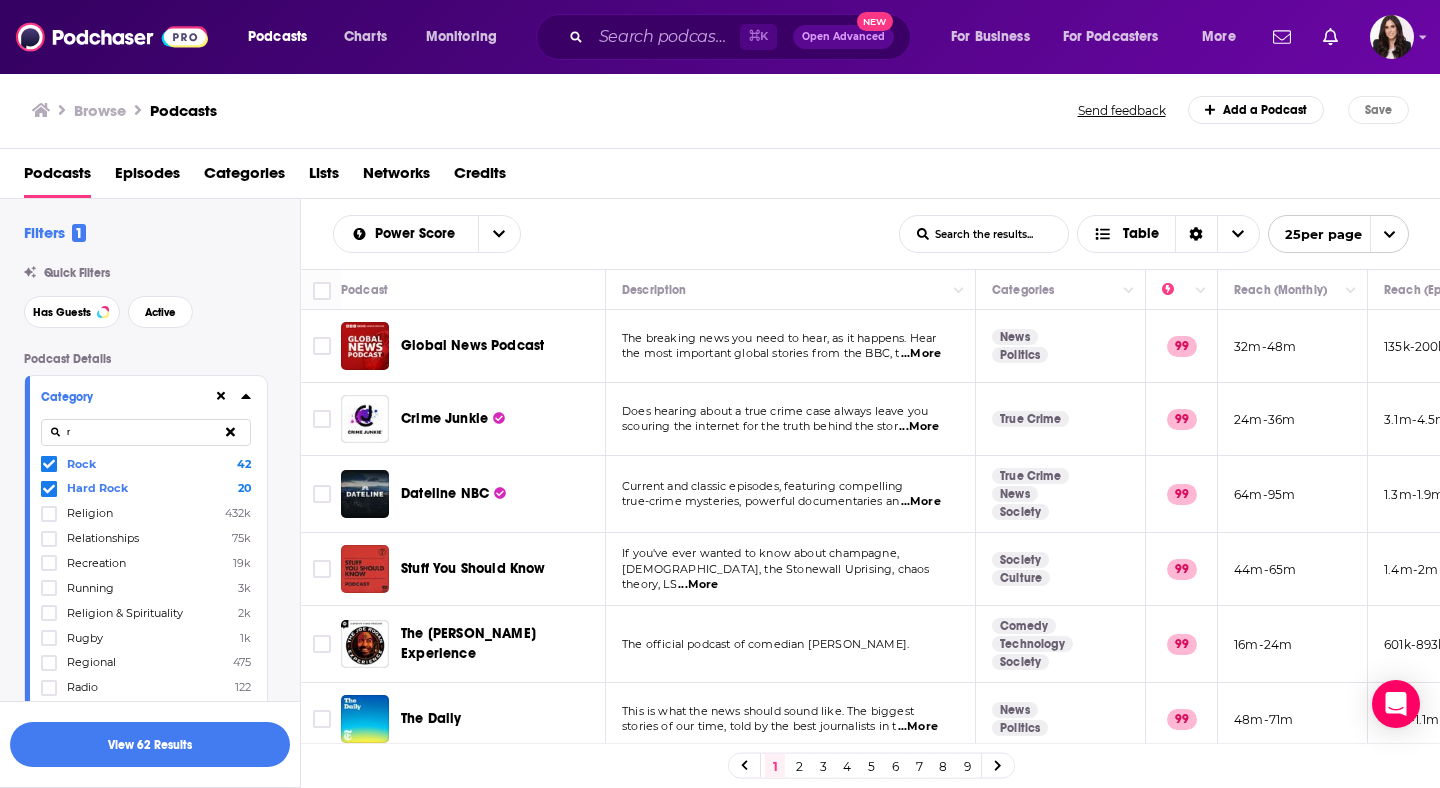 type 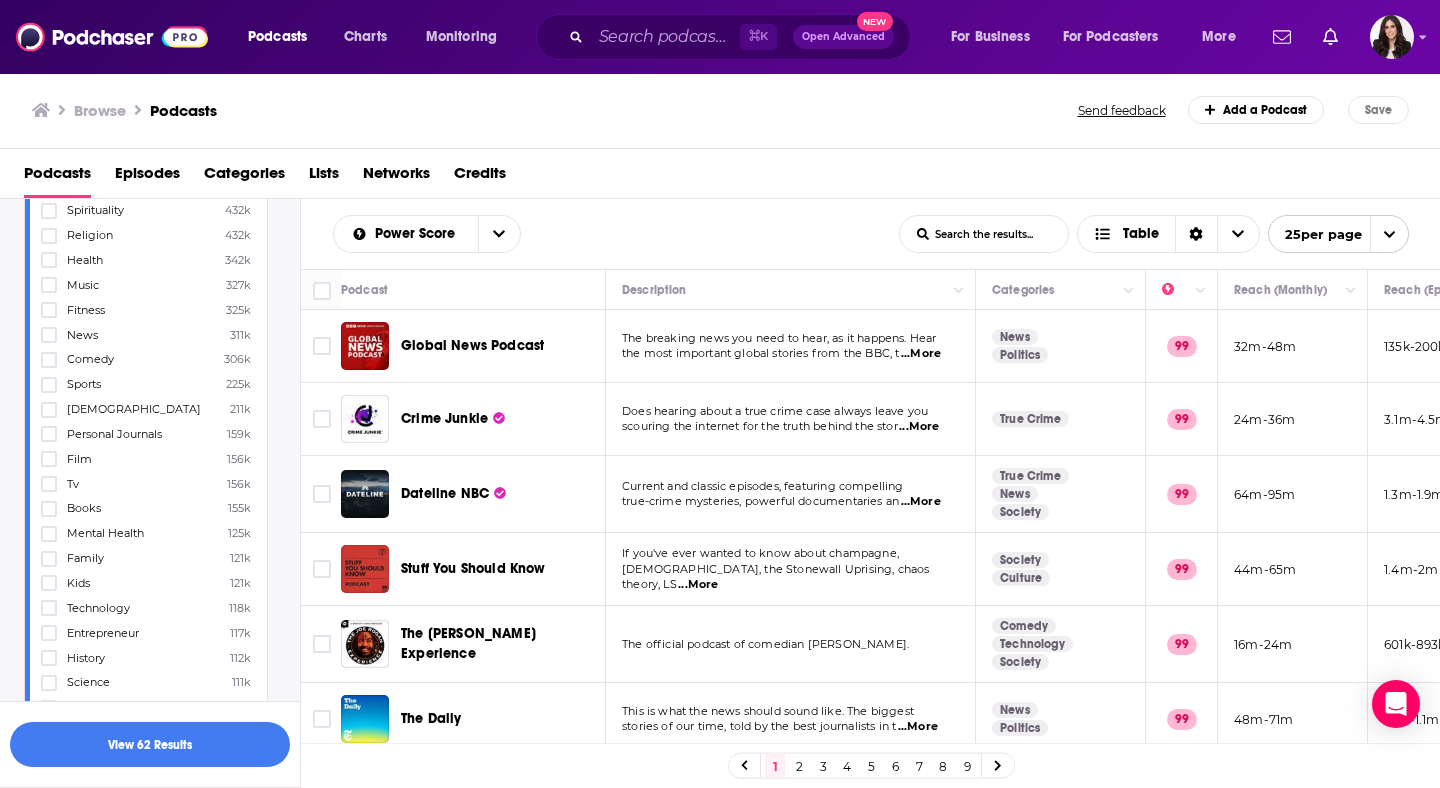 scroll, scrollTop: 449, scrollLeft: 0, axis: vertical 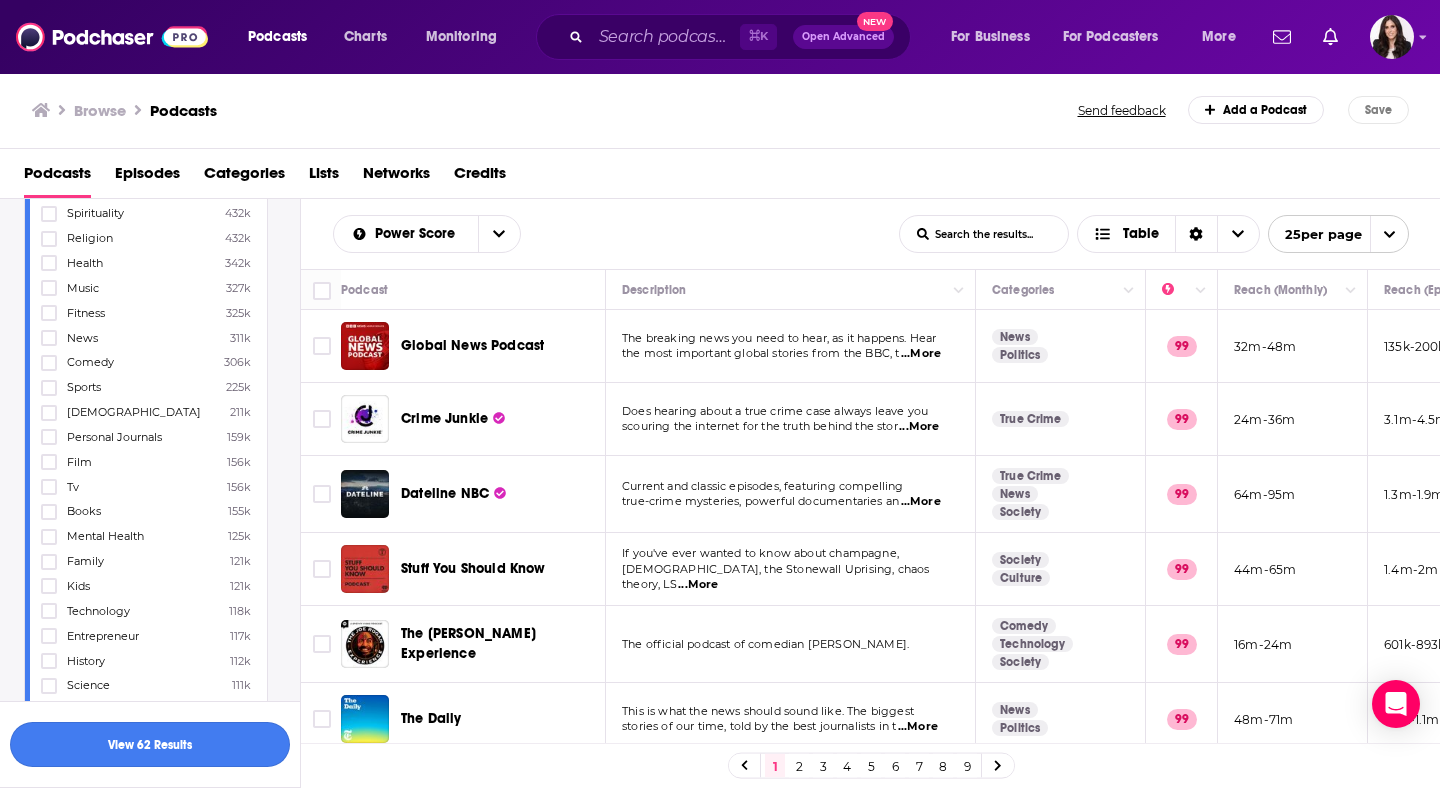 click on "View 62 Results" at bounding box center (150, 744) 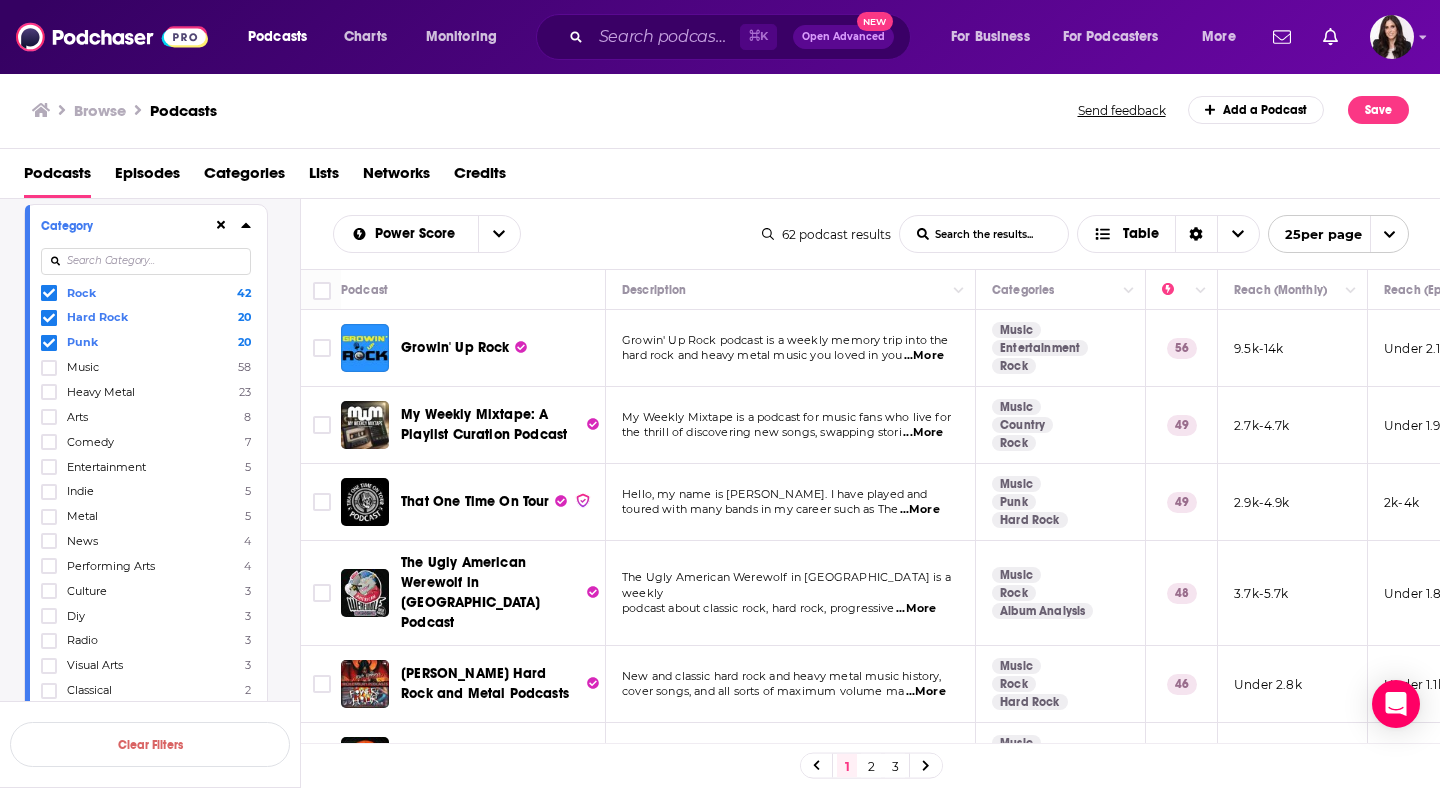 scroll, scrollTop: 0, scrollLeft: 0, axis: both 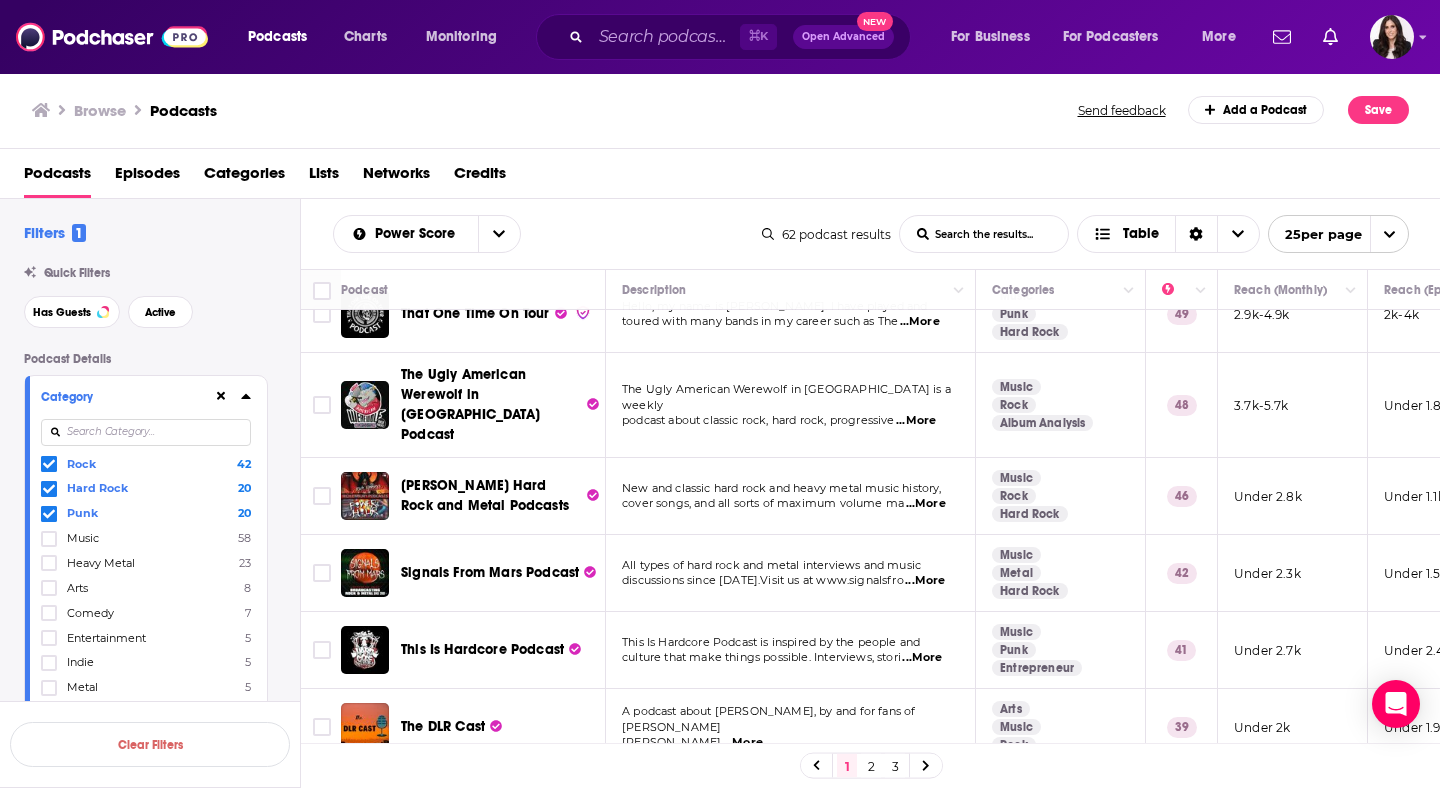 click on "...More" at bounding box center (916, 421) 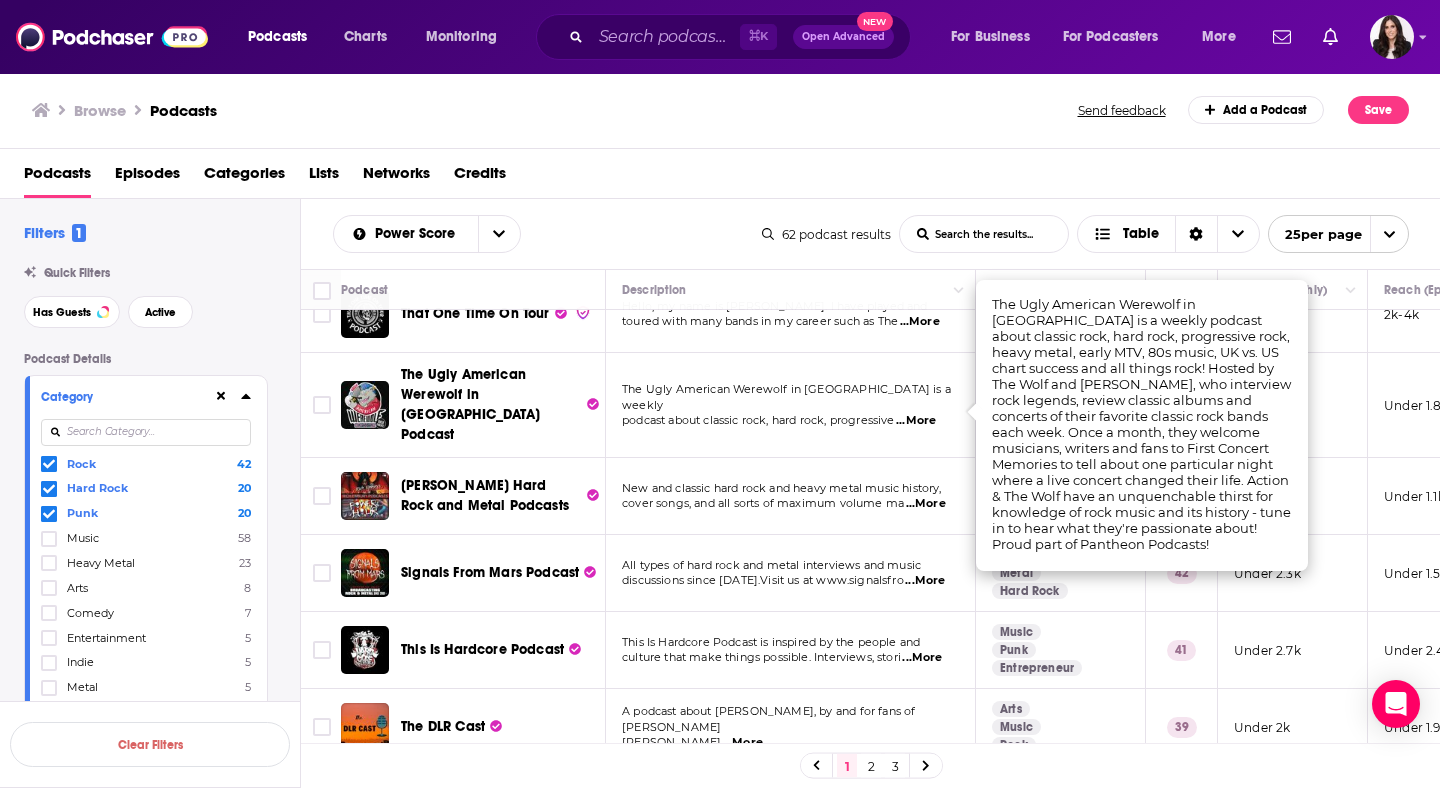 scroll, scrollTop: 134, scrollLeft: 0, axis: vertical 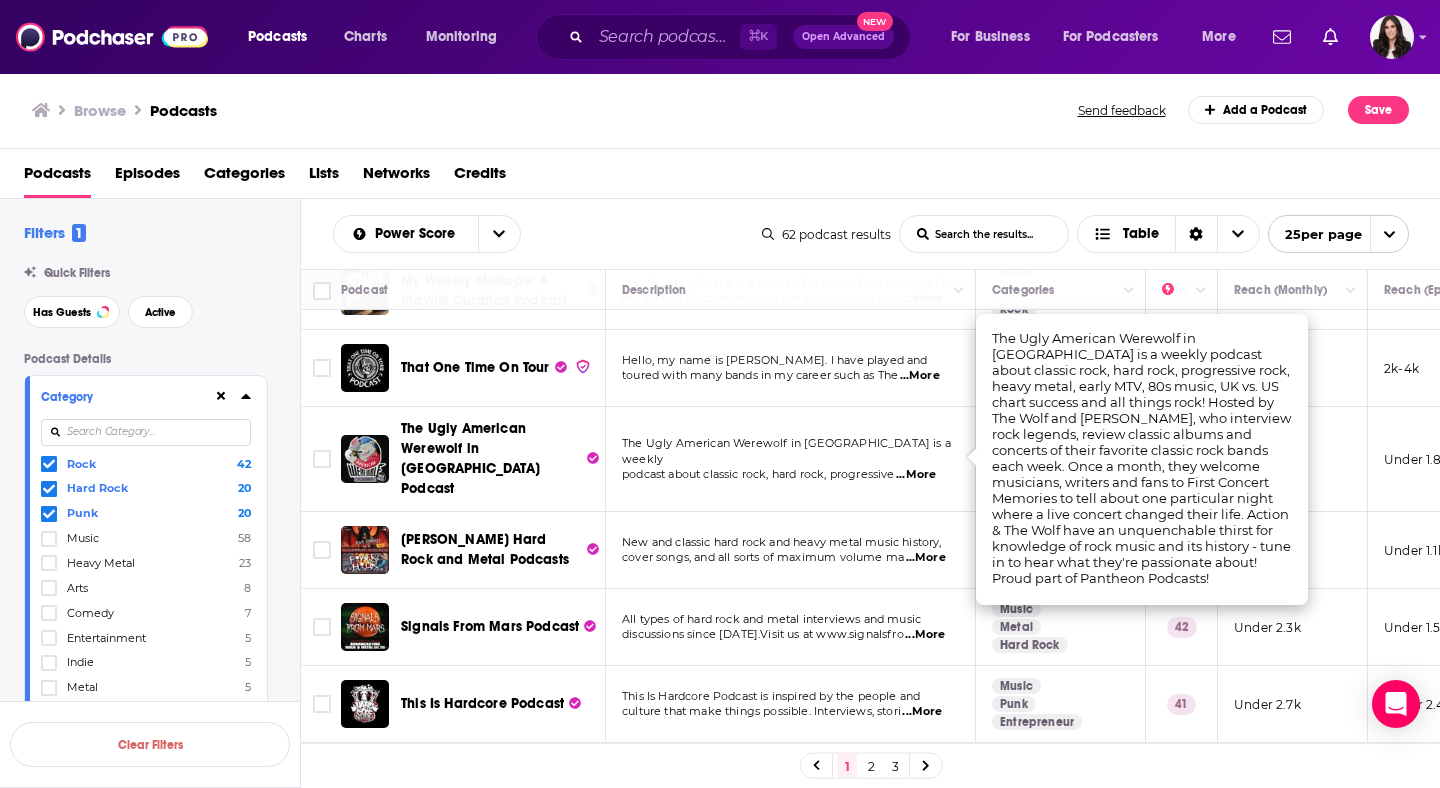 click on "...More" at bounding box center [920, 376] 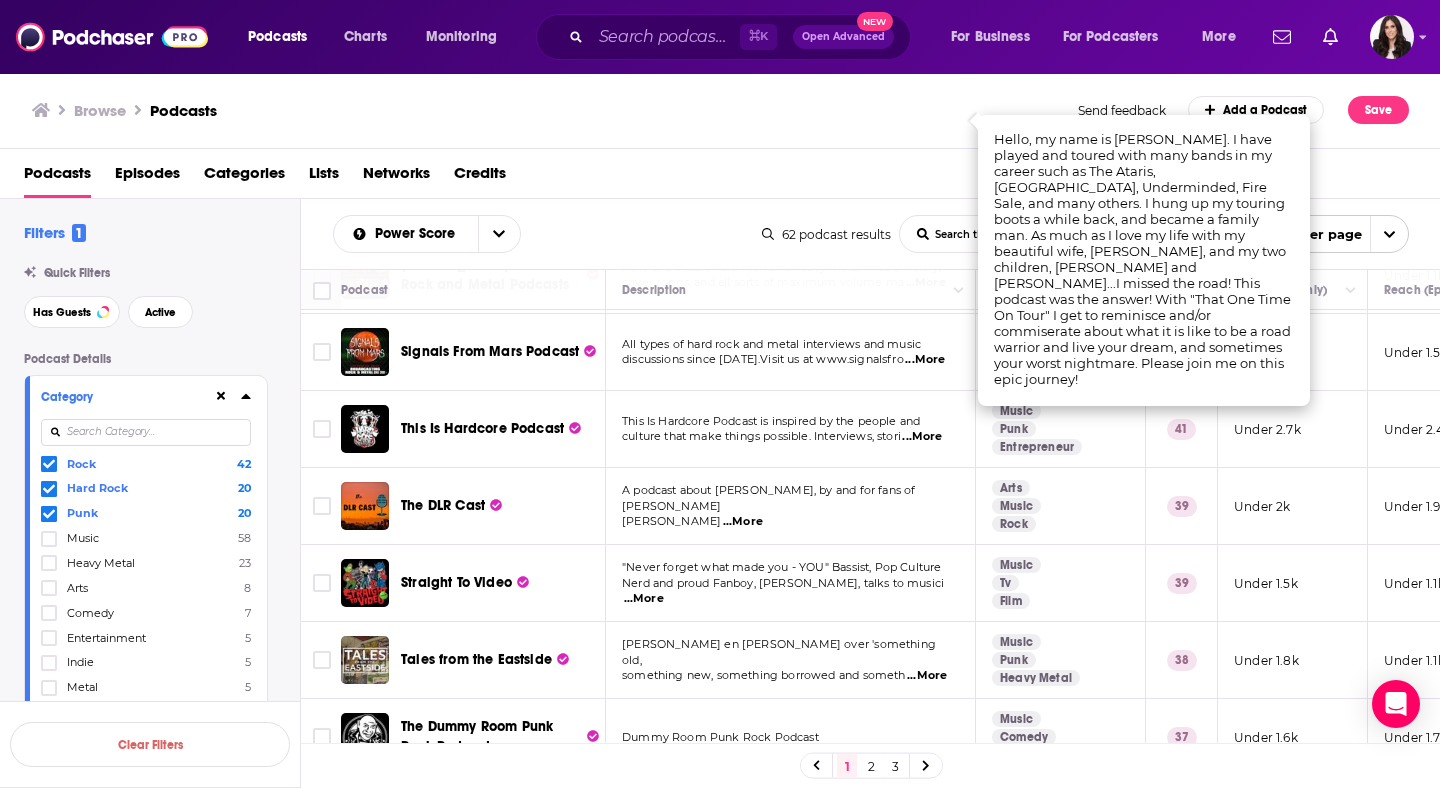 scroll, scrollTop: 391, scrollLeft: 0, axis: vertical 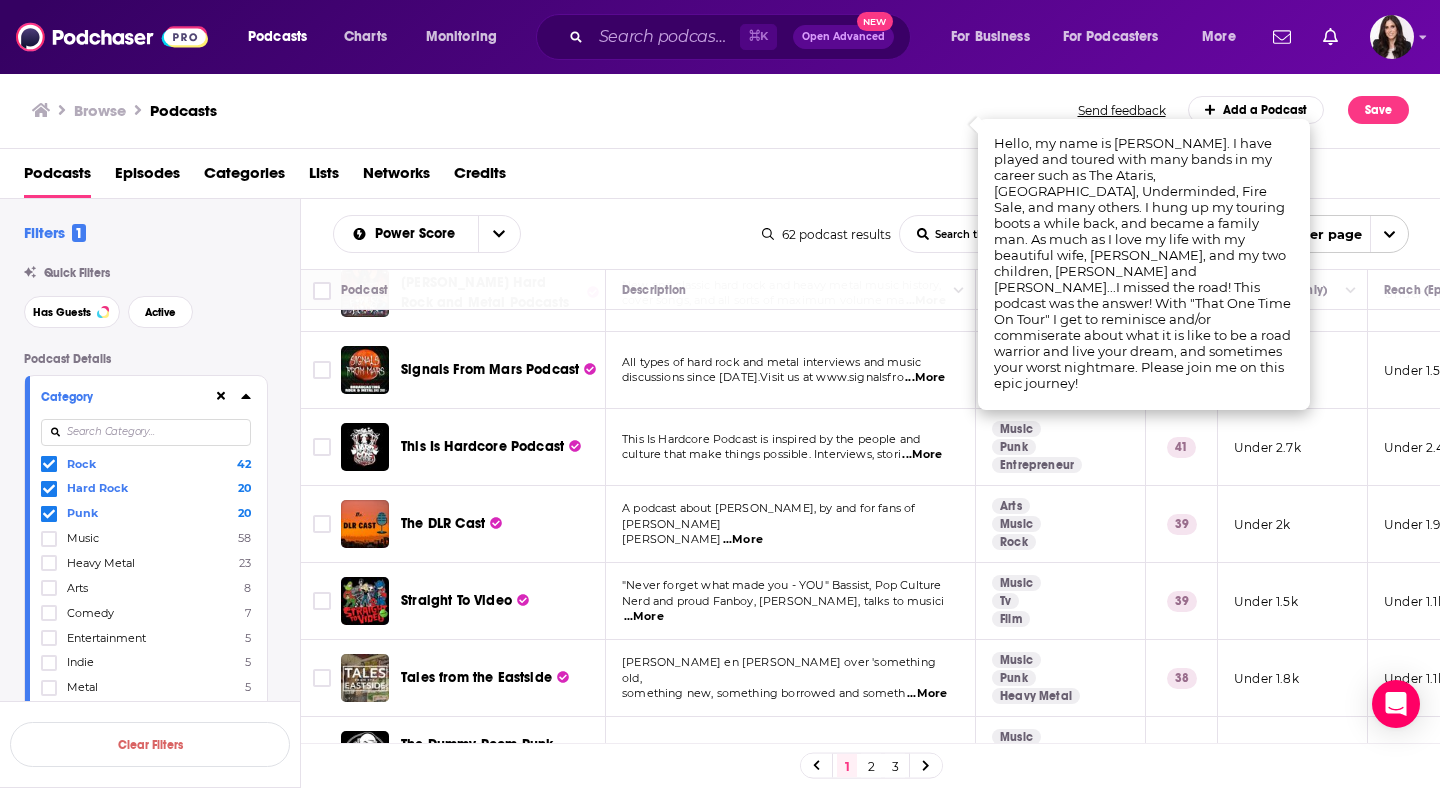 click on "...More" at bounding box center (925, 378) 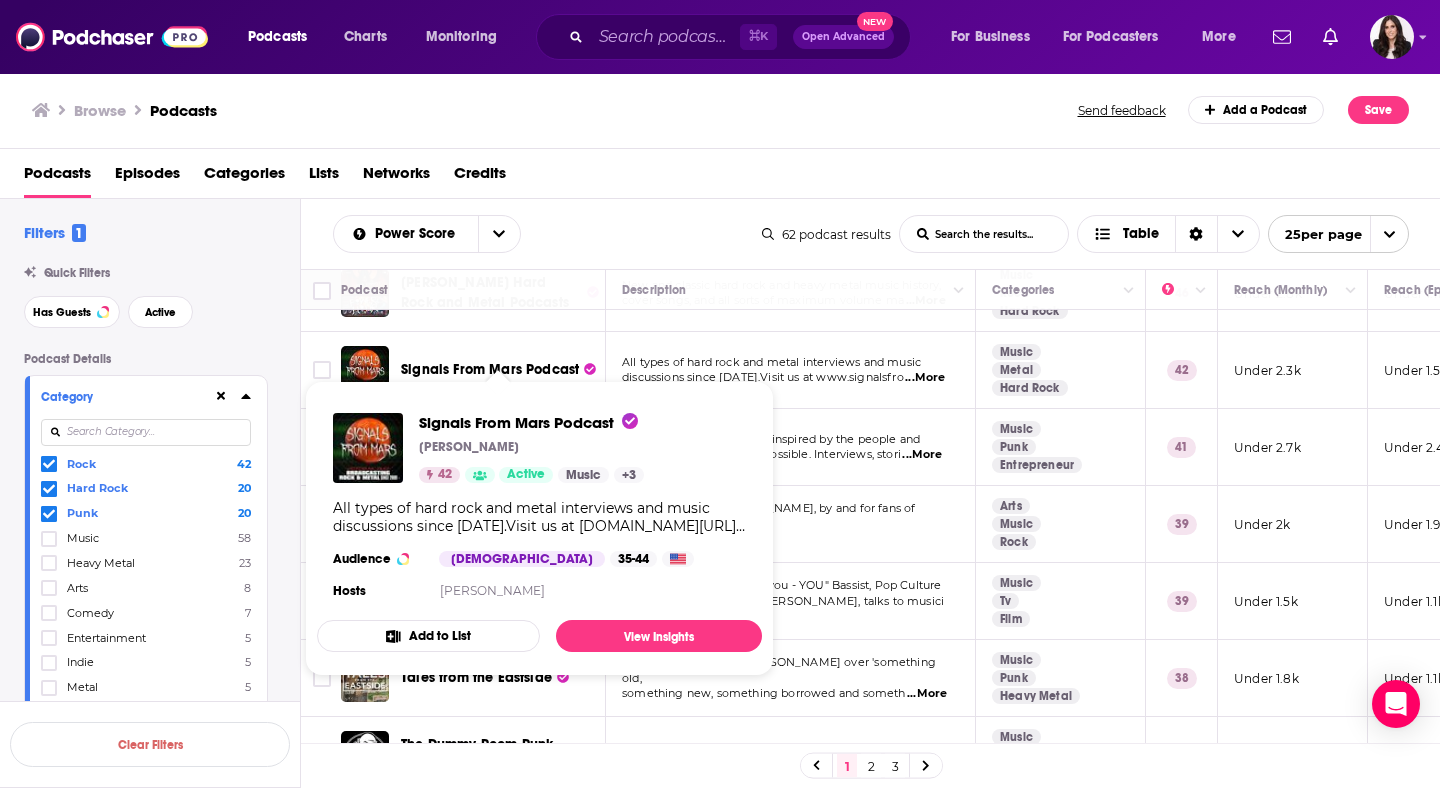 click on "Signals From Mars Podcast Victor M. Ruiz 42 Active Music + 3 All types of hard rock and metal interviews and music discussions since 2009.Visit us at www.signalsfrommars.com.Linktr.ee/signalsfrommarspatreon.com/signalsfrommars Audience Male 35-44 Hosts   Victor M. Ruiz" at bounding box center (539, 508) 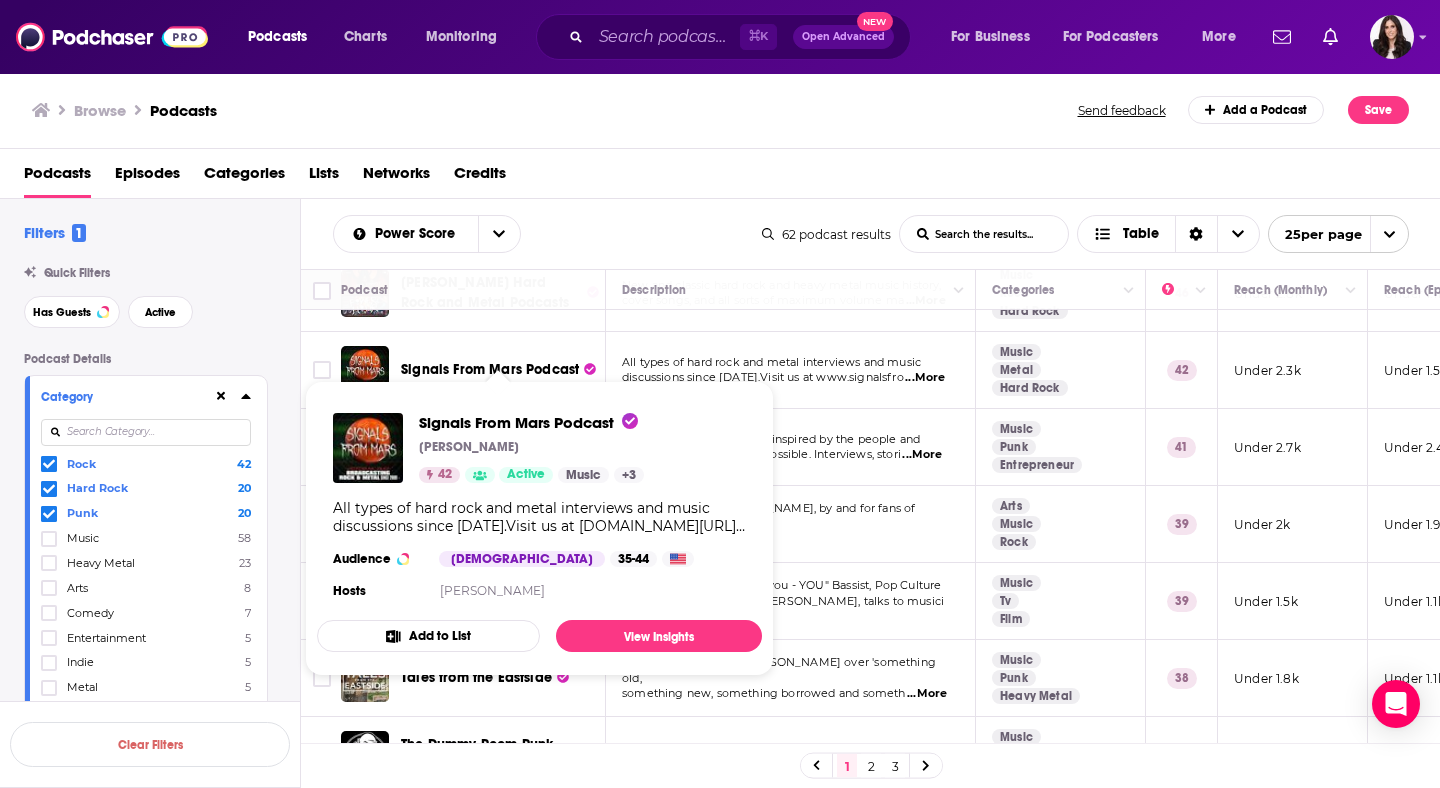 click on "discussions since 2009.Visit us at www.signalsfro" at bounding box center (763, 377) 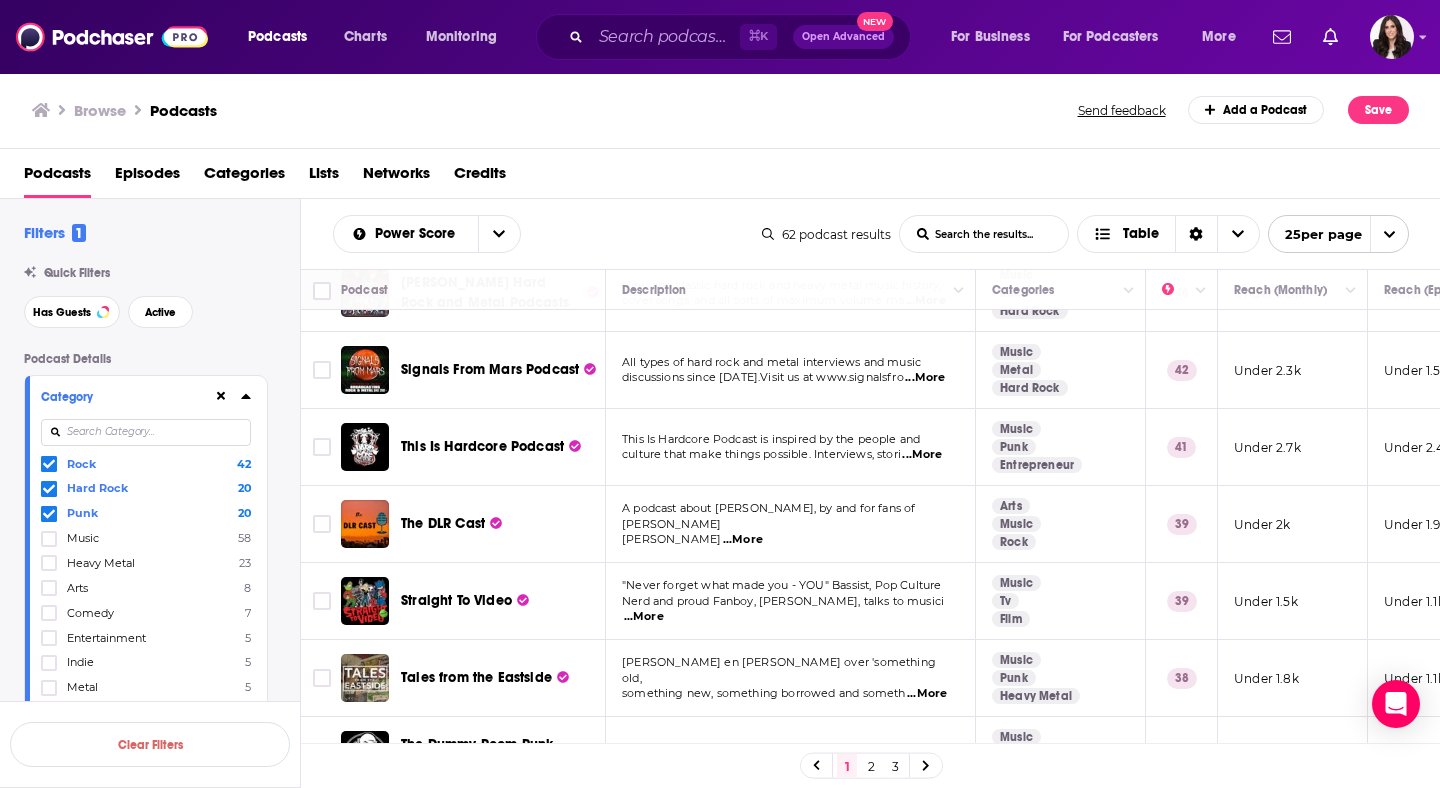 click on "...More" at bounding box center [922, 455] 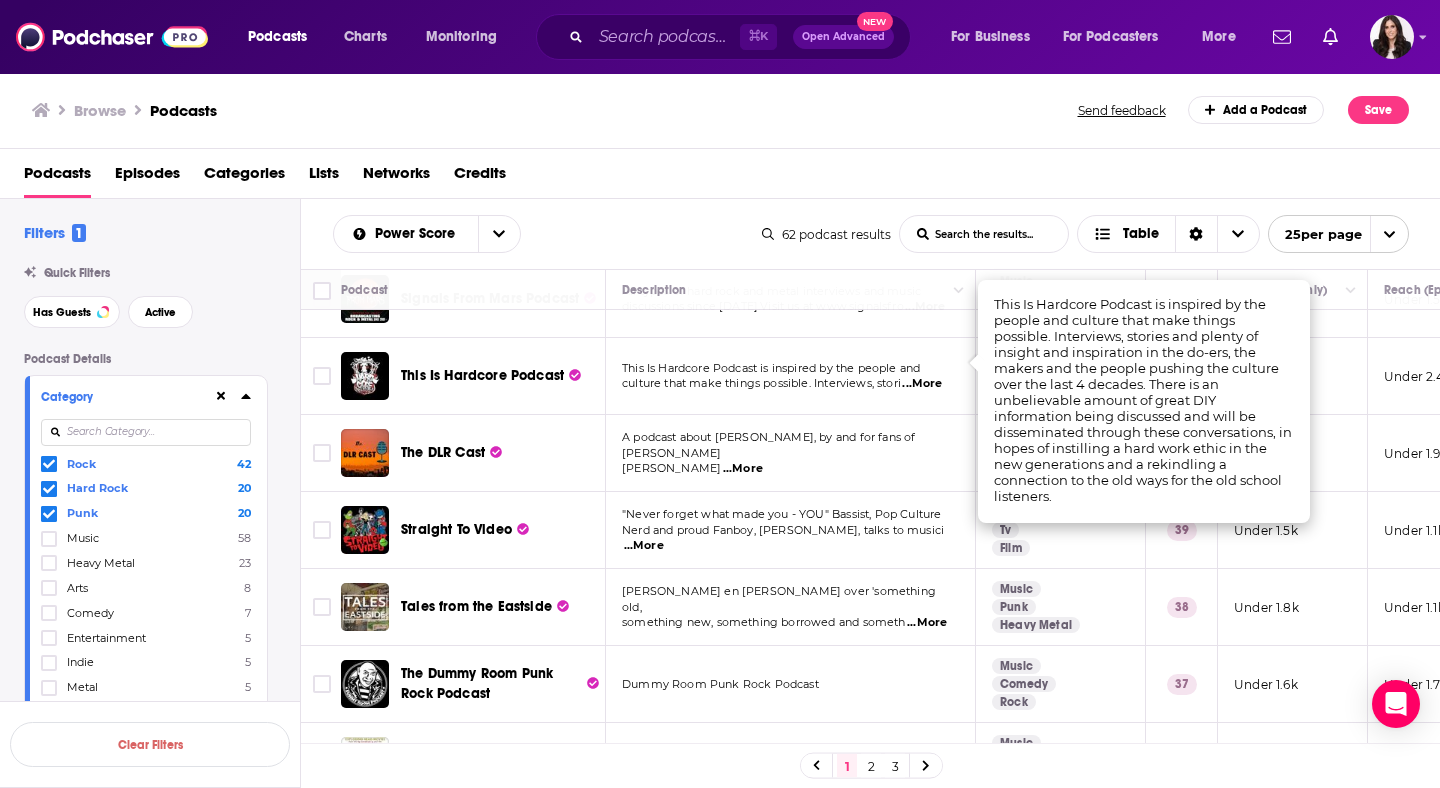 scroll, scrollTop: 463, scrollLeft: 0, axis: vertical 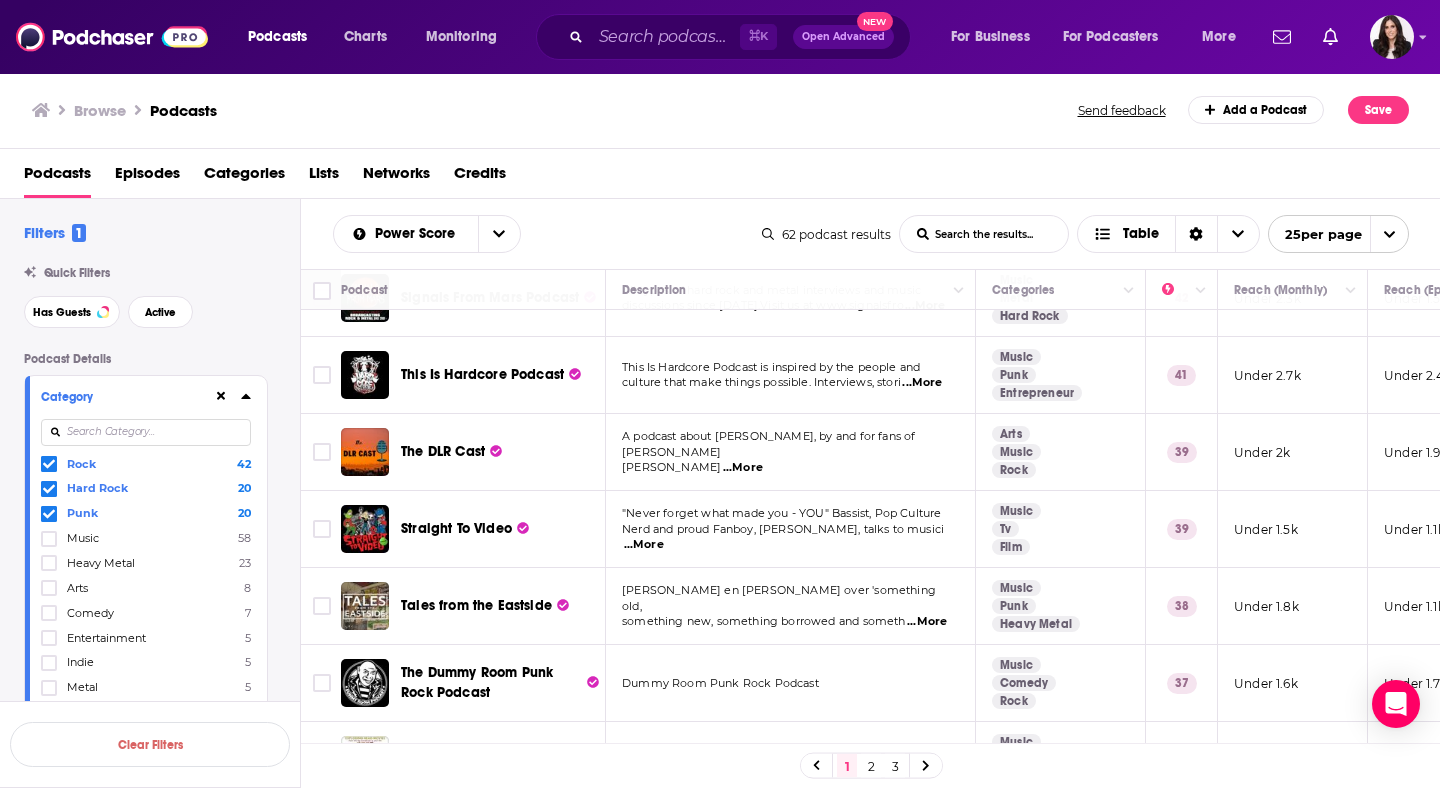 click on "This Is Hardcore Podcast is inspired by the people and" at bounding box center (771, 367) 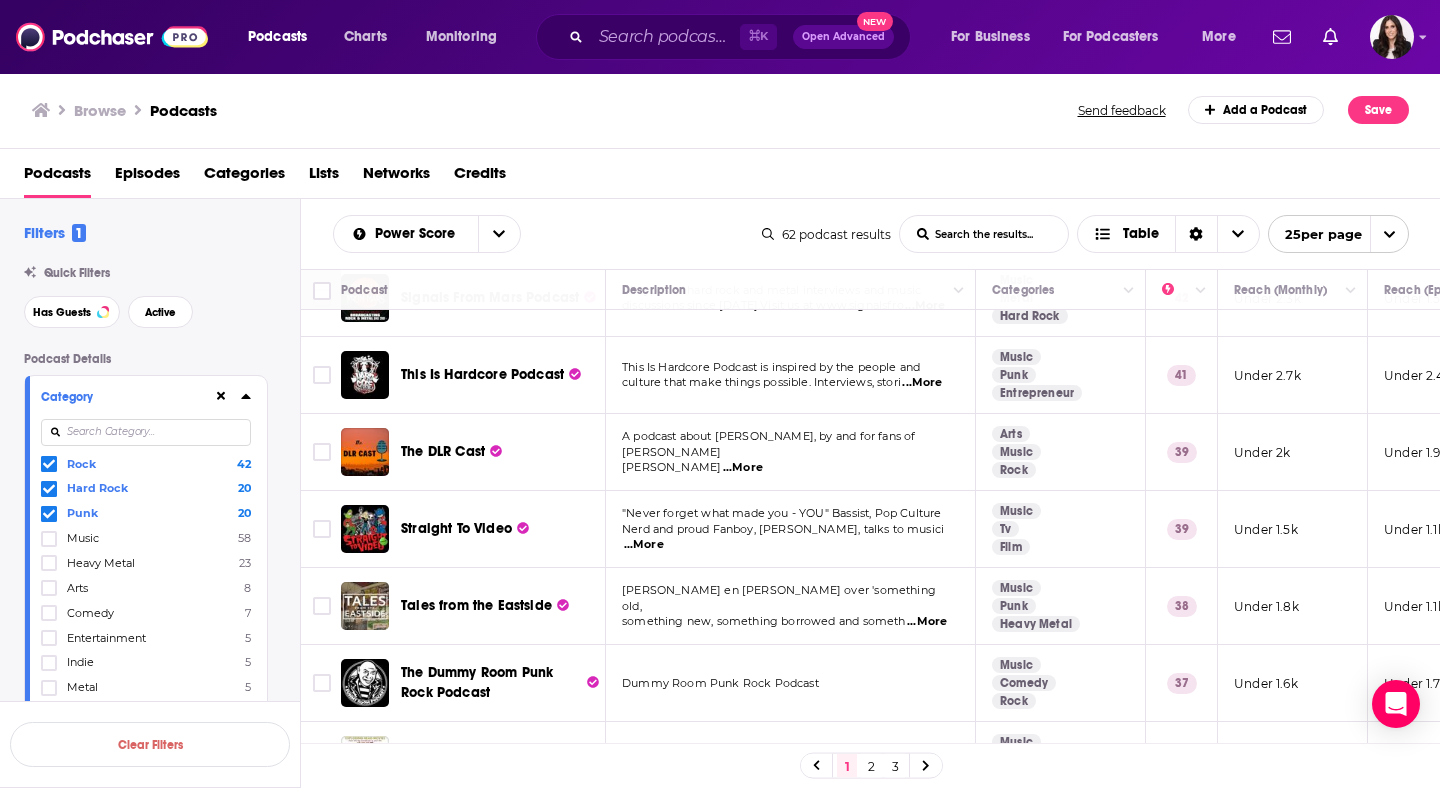 scroll, scrollTop: 576, scrollLeft: 0, axis: vertical 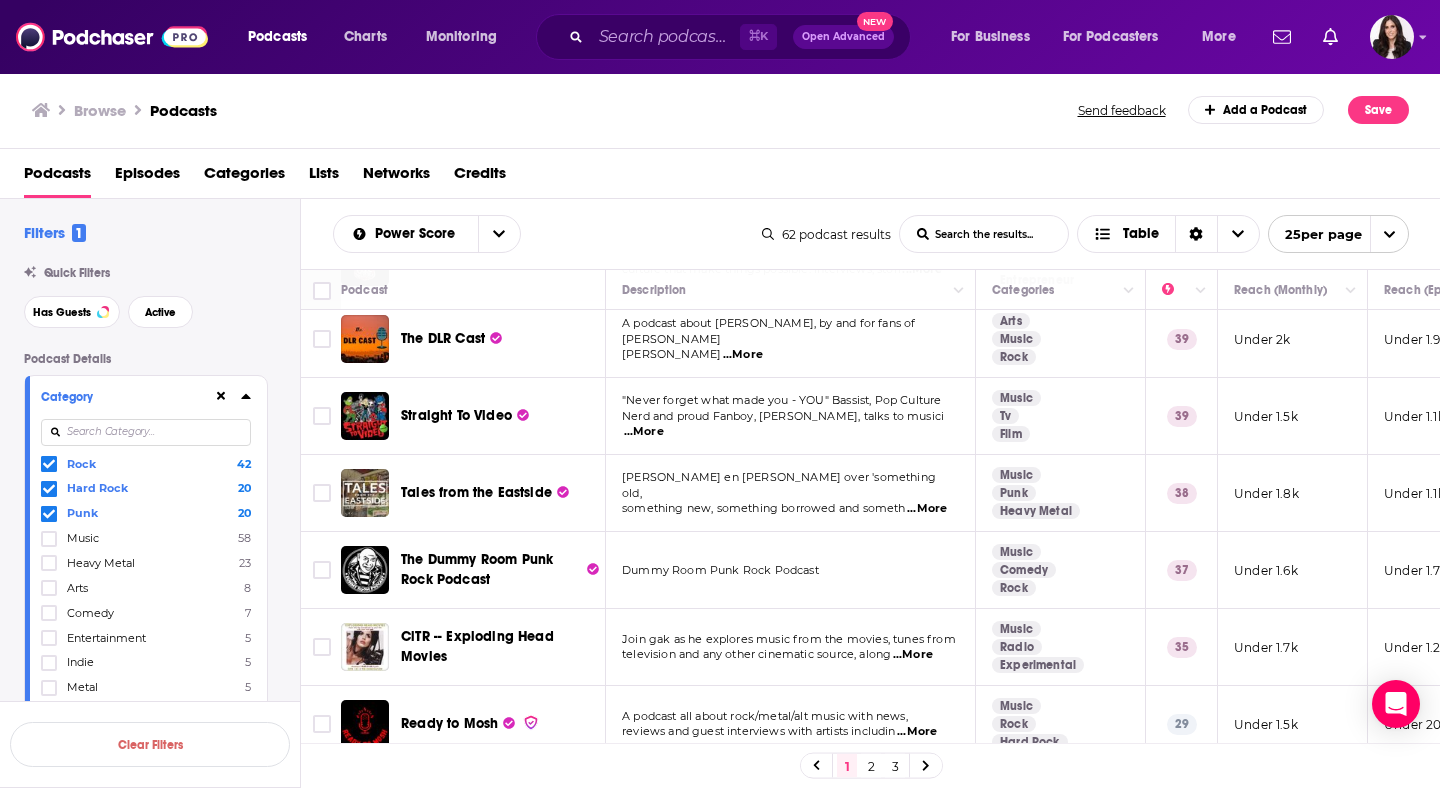 click on "...More" at bounding box center [743, 355] 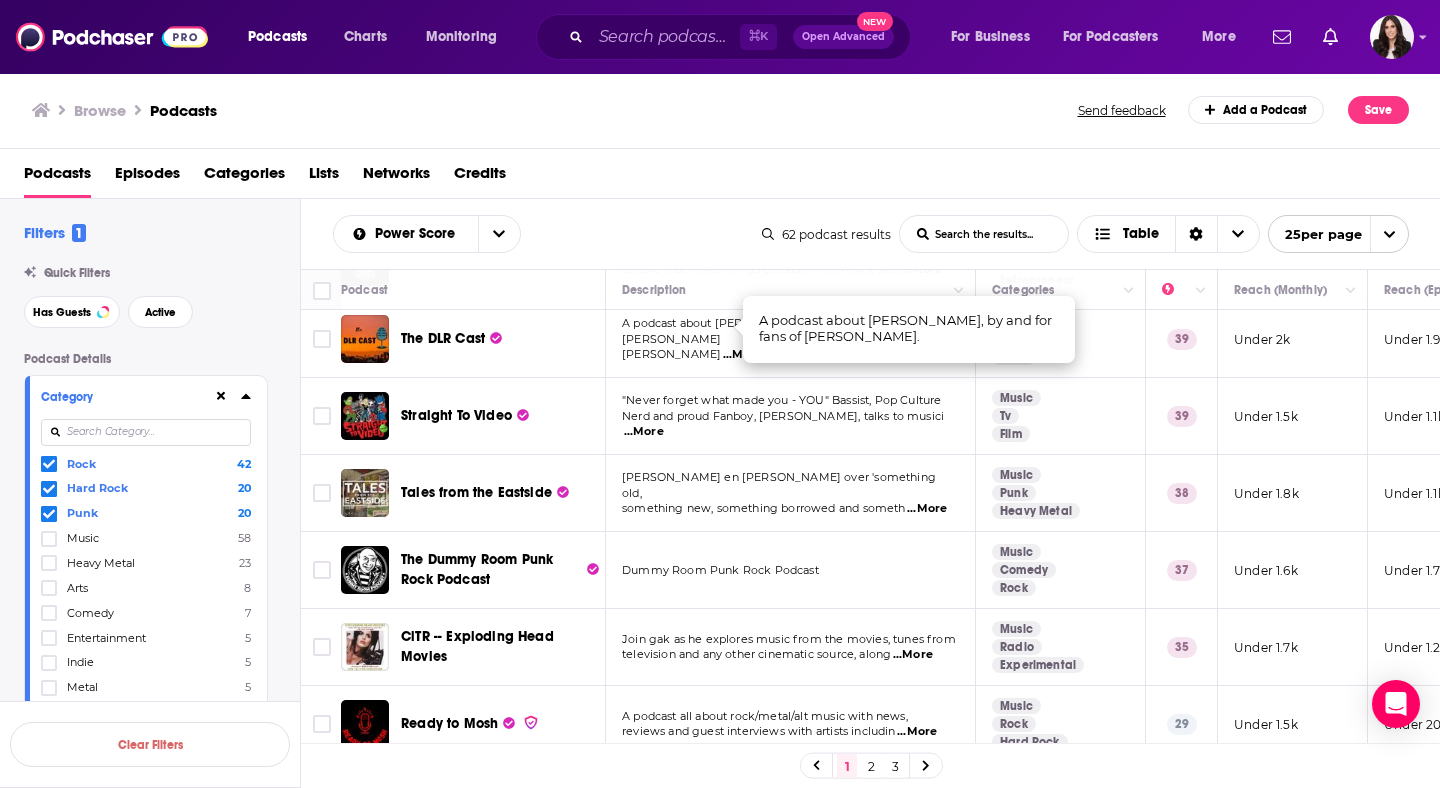 scroll, scrollTop: 690, scrollLeft: 0, axis: vertical 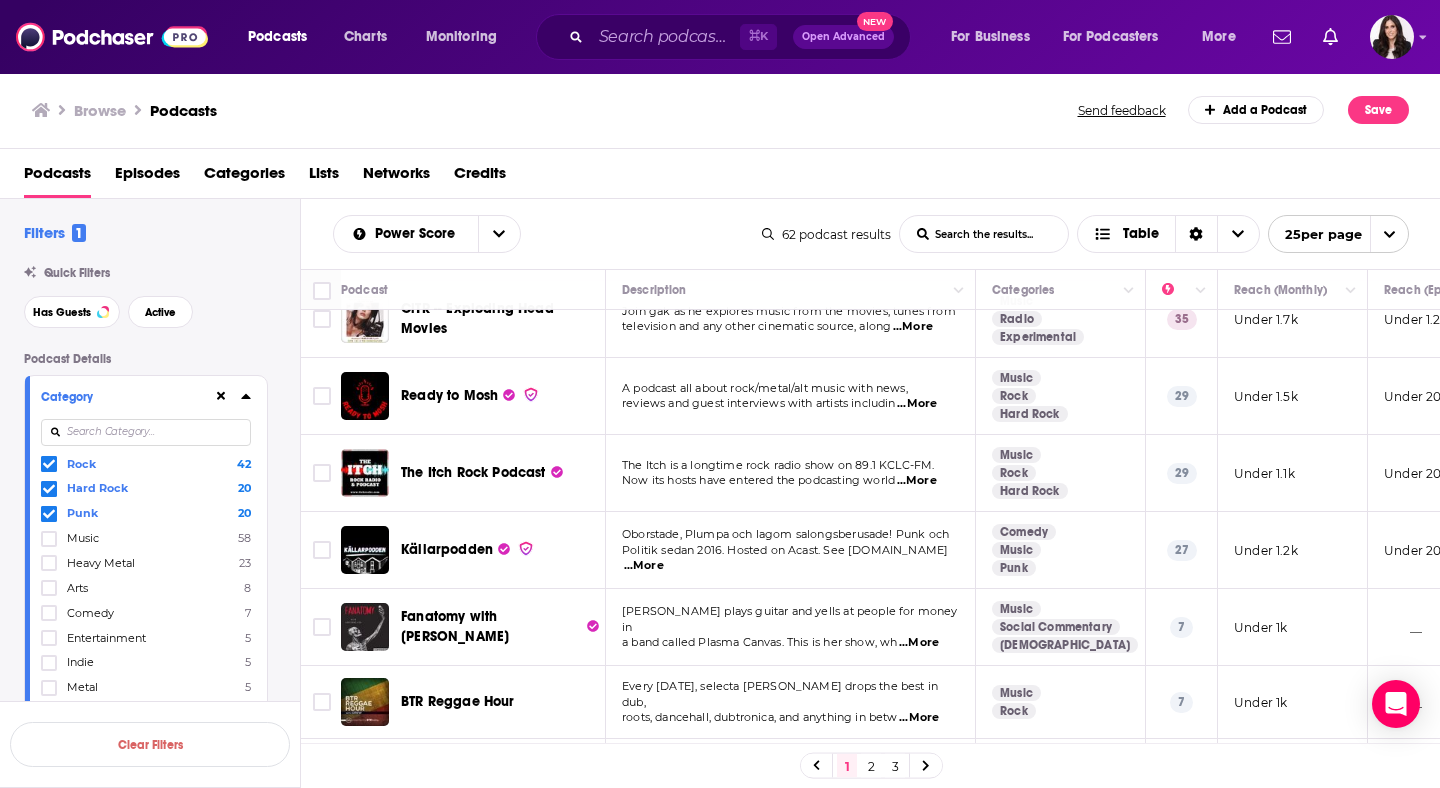 click on "A podcast all about rock/metal/alt music with news, reviews and guest interviews with artists includin  ...More" at bounding box center [791, 396] 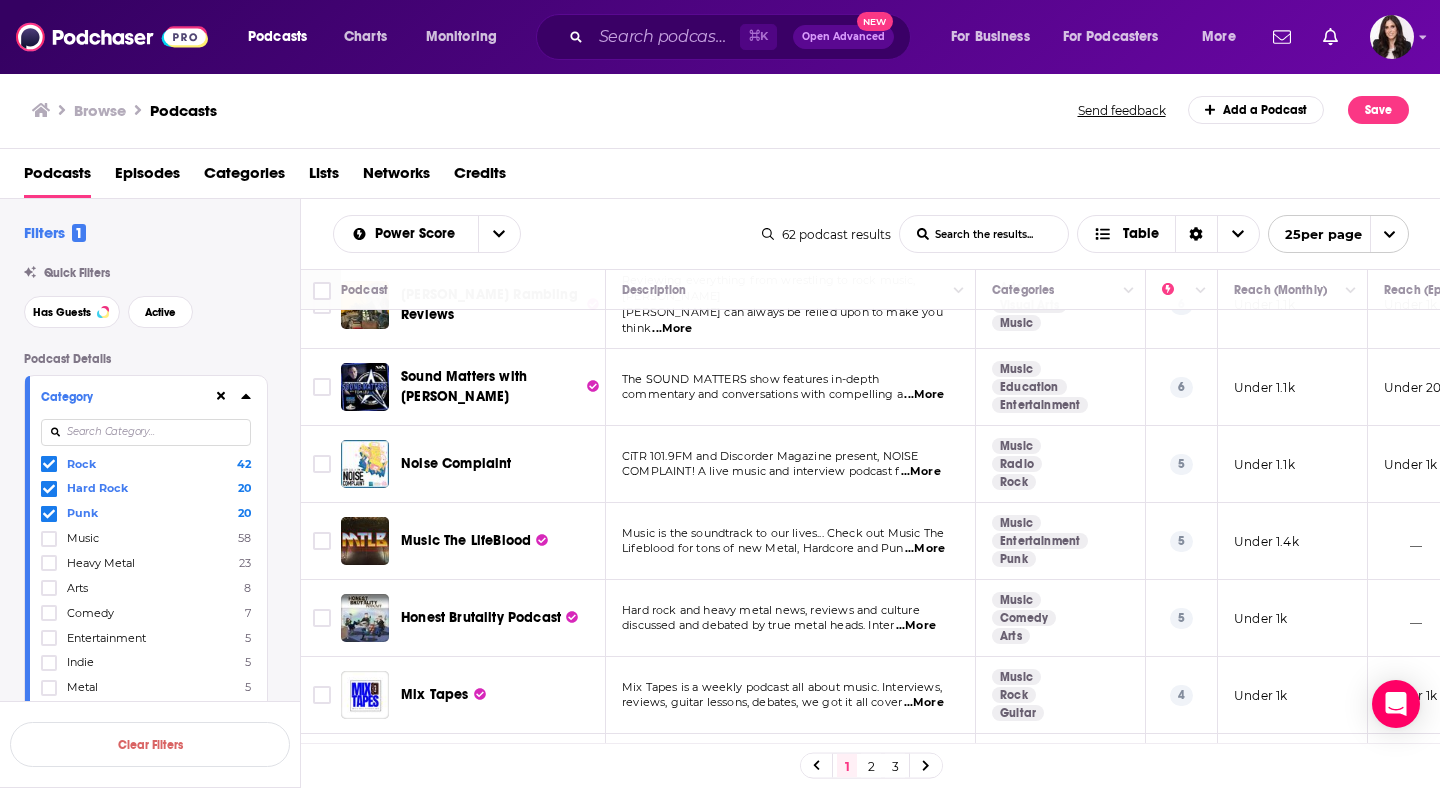 scroll, scrollTop: 1385, scrollLeft: 0, axis: vertical 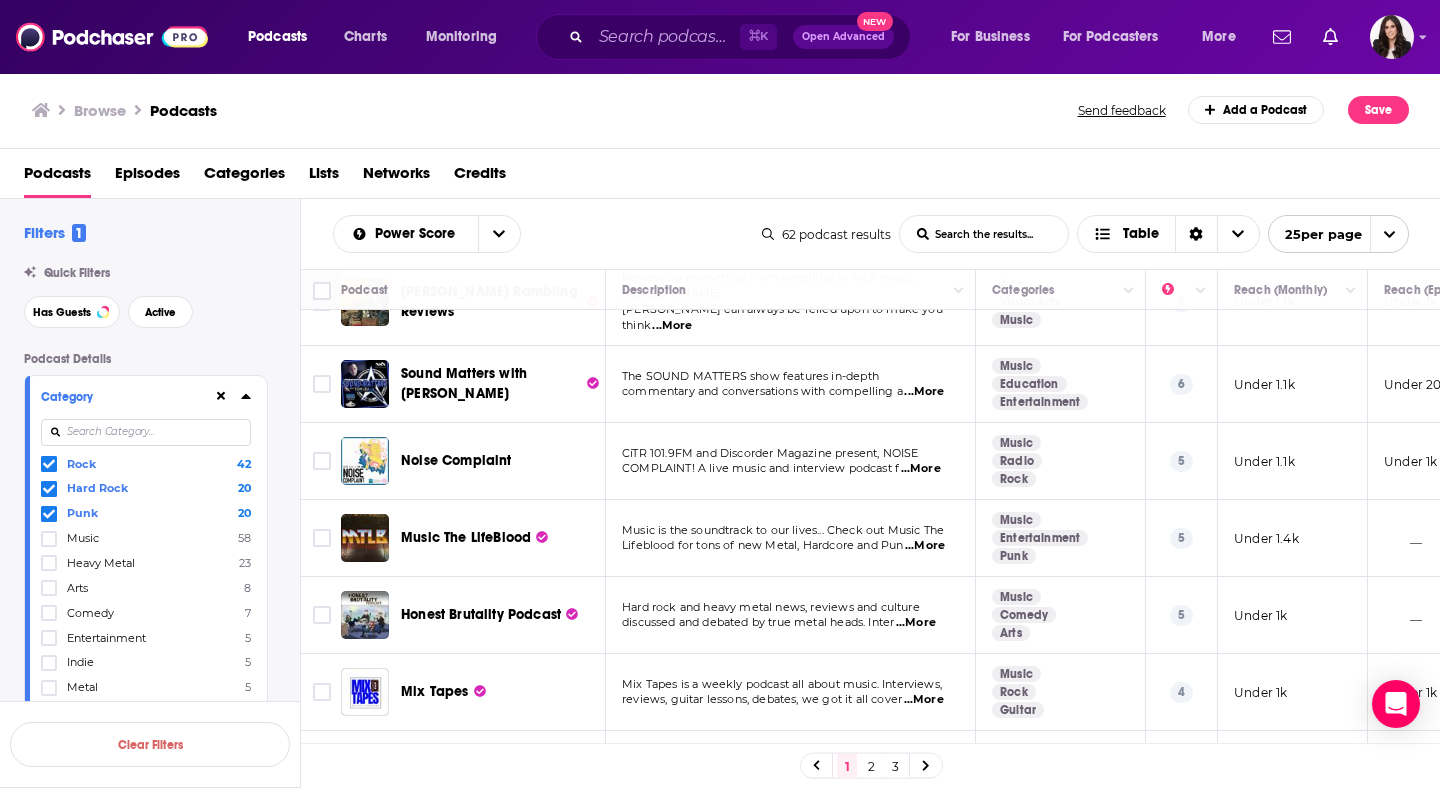 click on "...More" at bounding box center (924, 392) 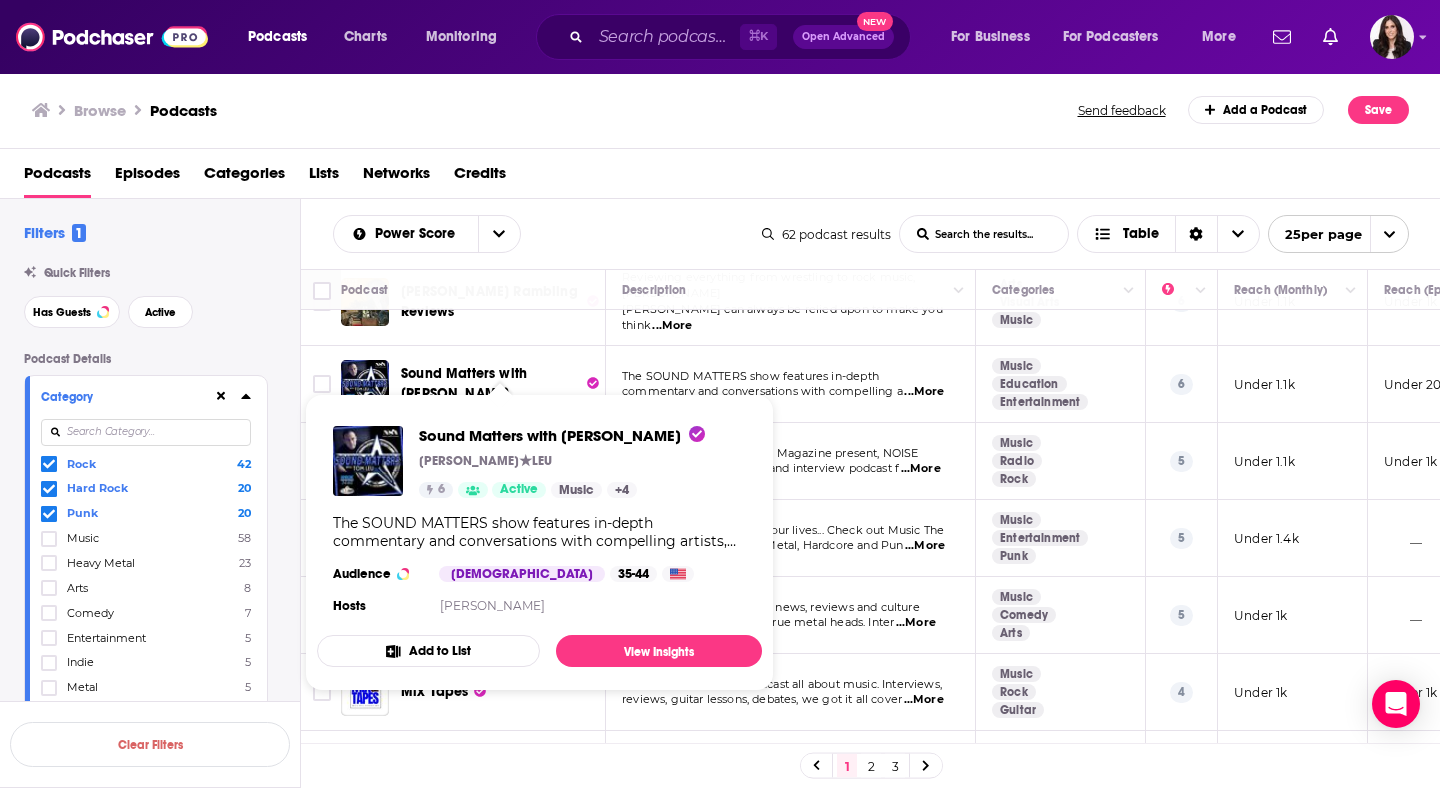 click on "The SOUND MATTERS show features in-depth commentary and conversations with compelling a  ...More" at bounding box center (791, 384) 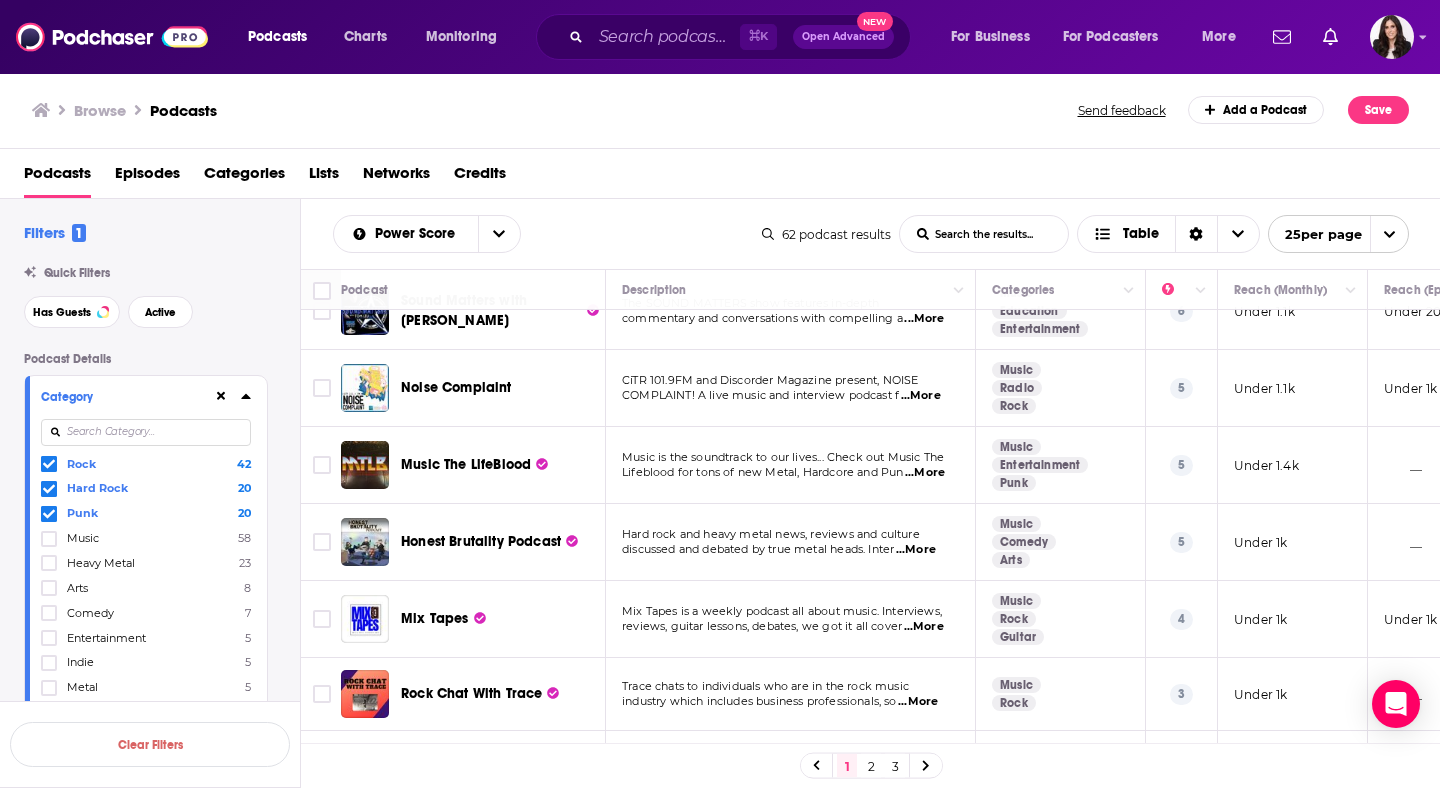 scroll, scrollTop: 1463, scrollLeft: 0, axis: vertical 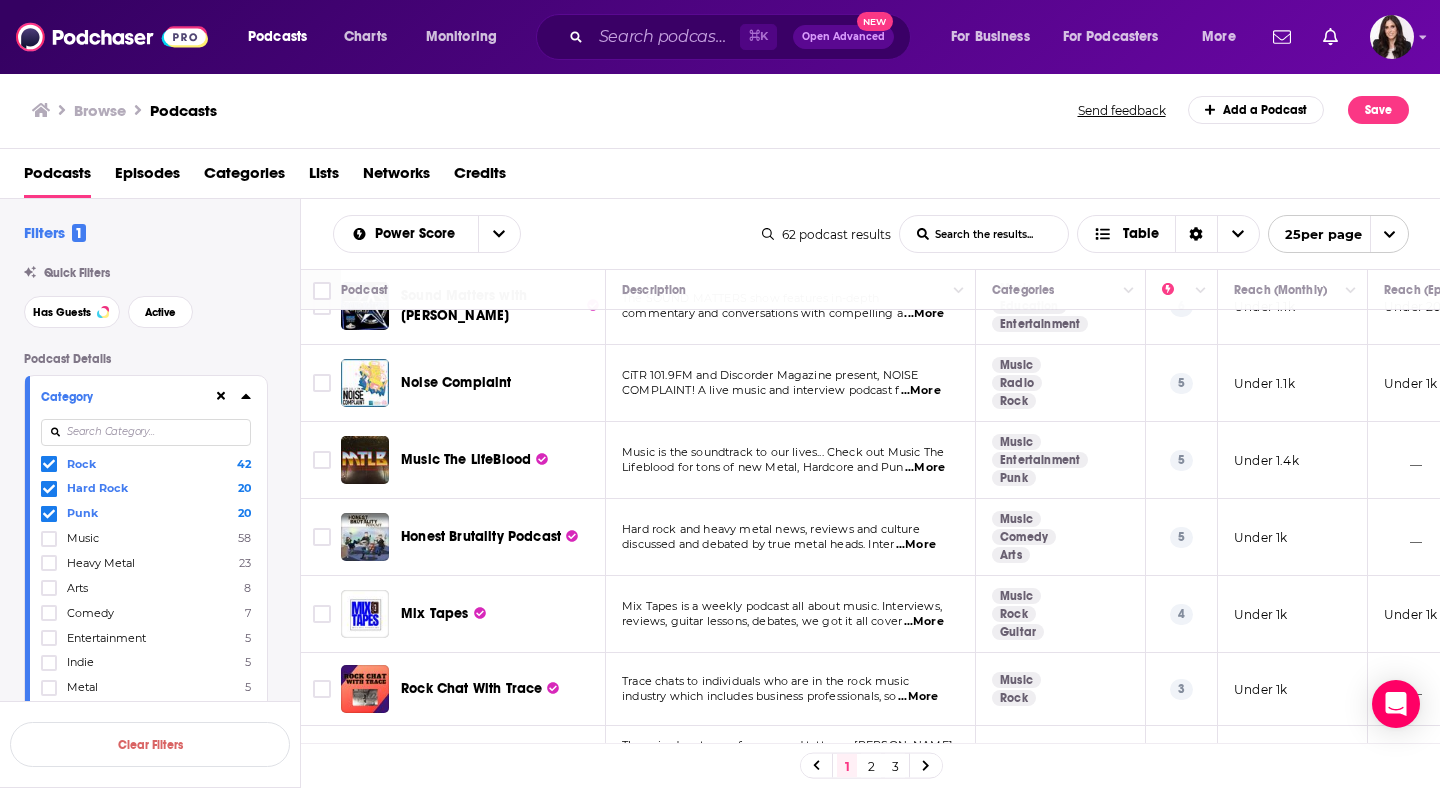 click on "...More" at bounding box center [921, 391] 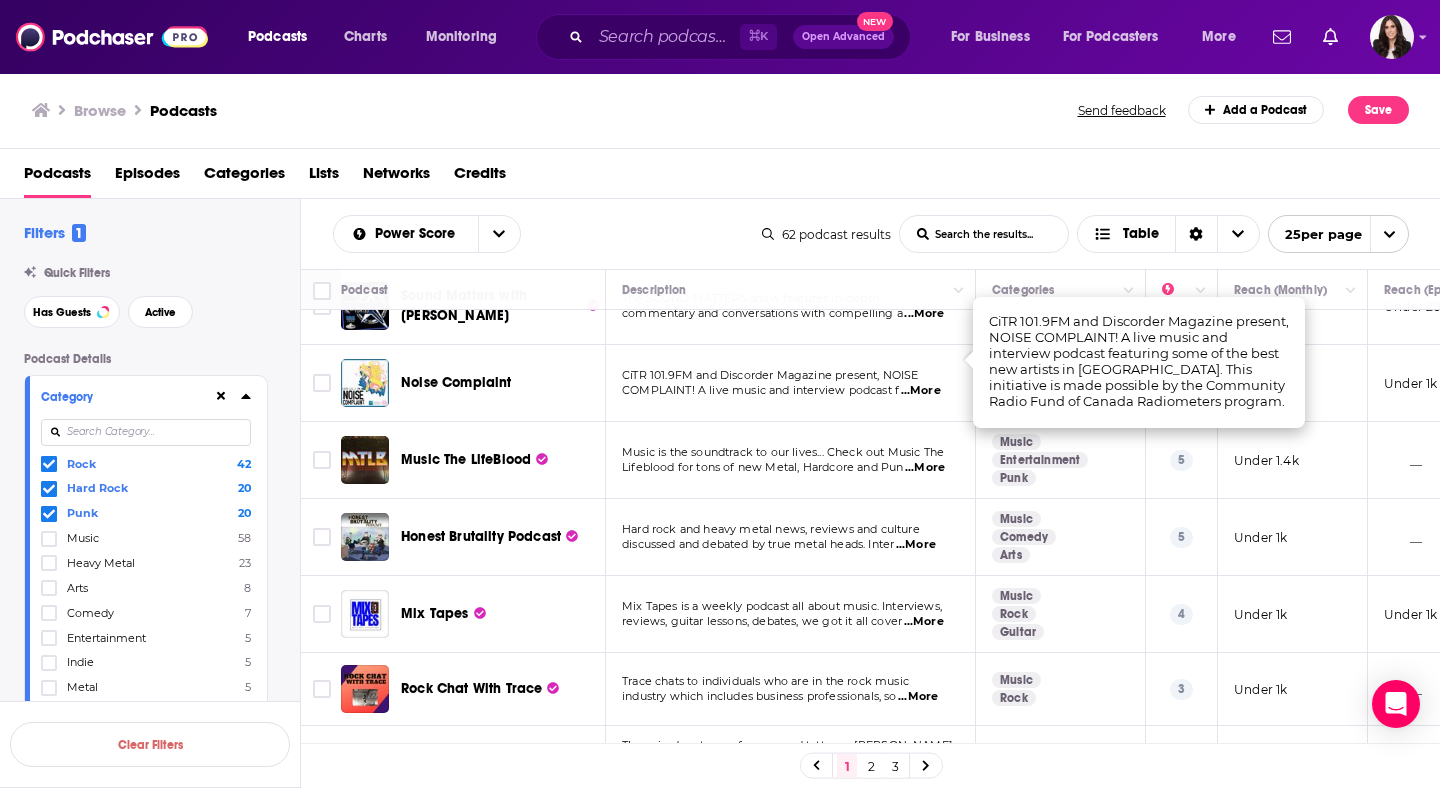 scroll, scrollTop: 1488, scrollLeft: 0, axis: vertical 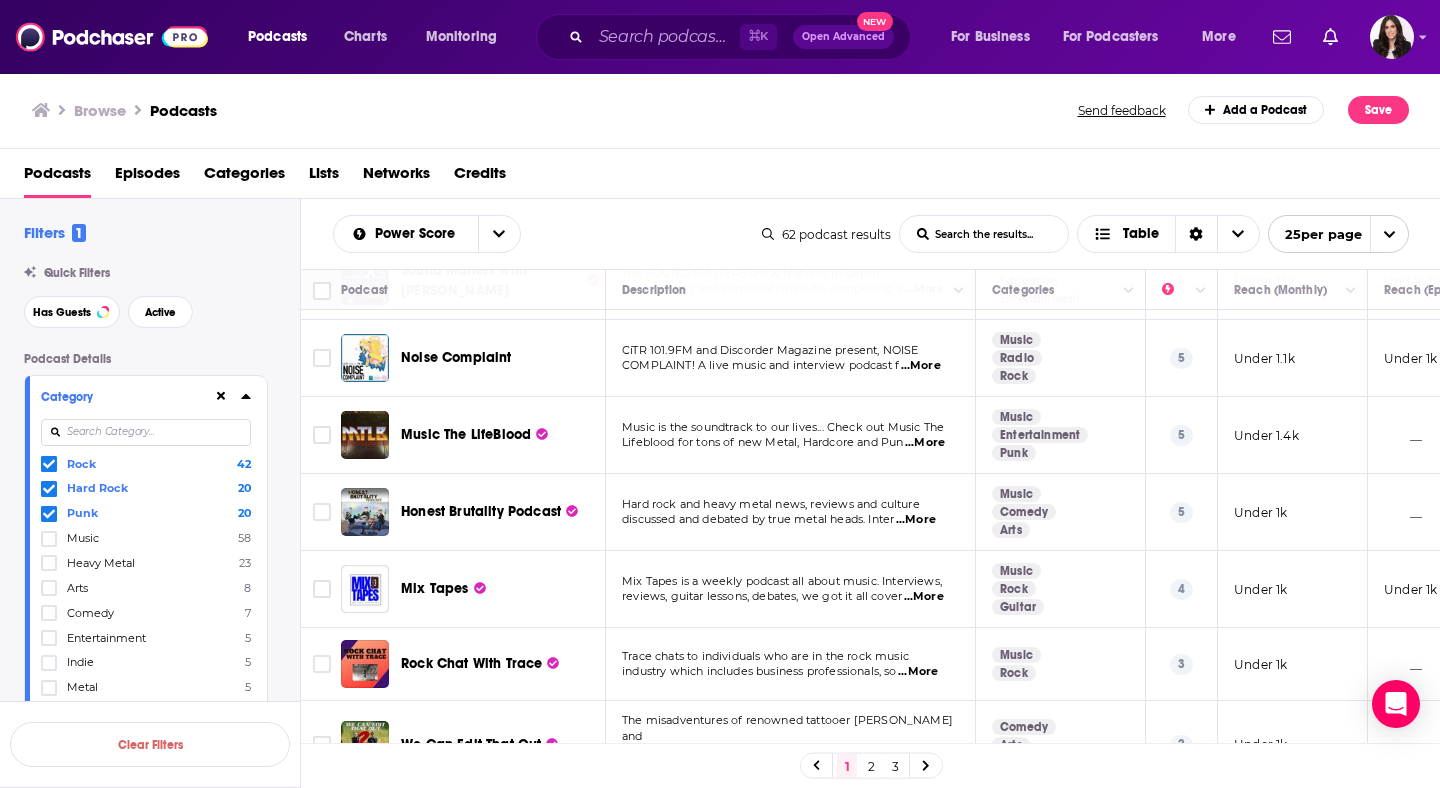 click on "Music is the soundtrack to our lives... Check out Music The" at bounding box center (783, 427) 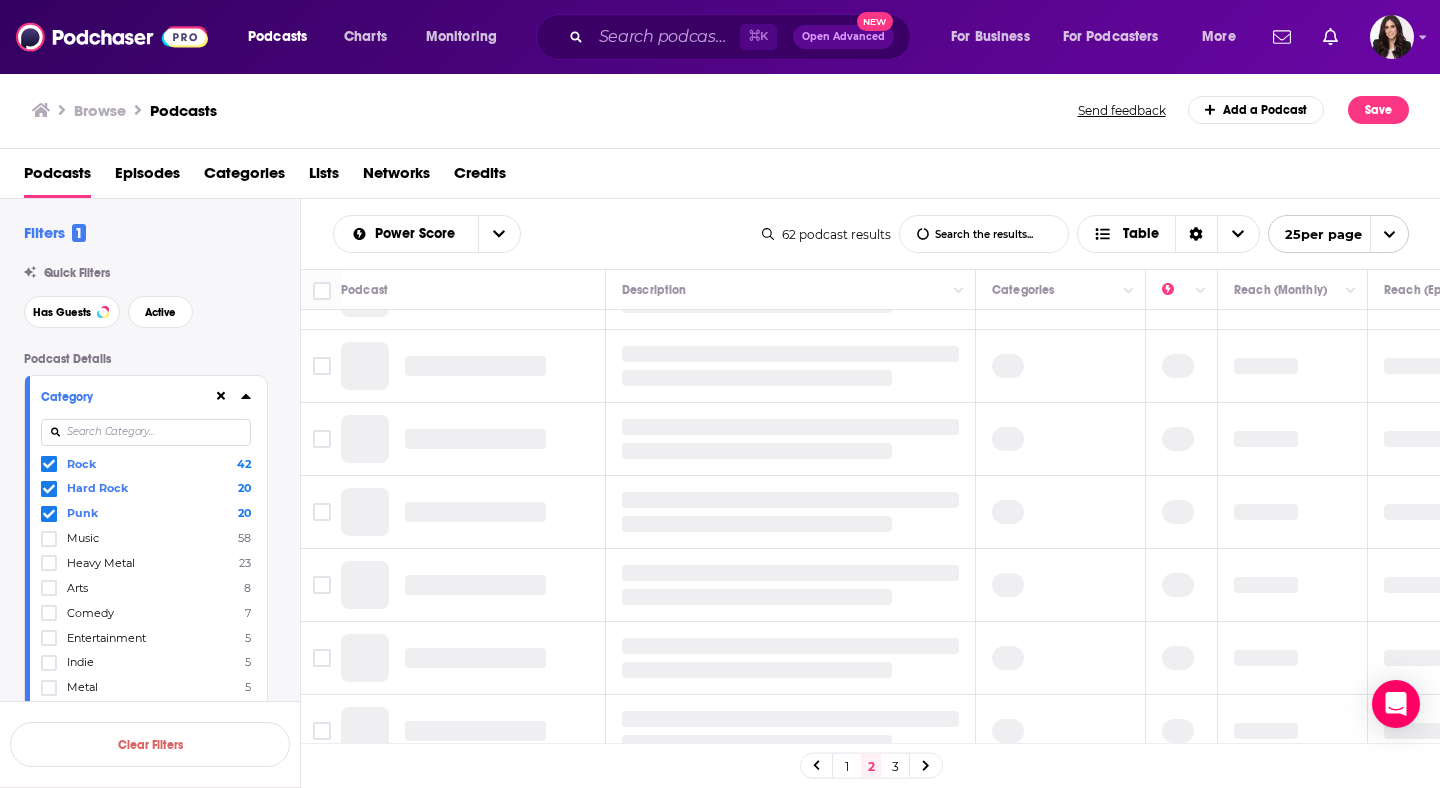 scroll, scrollTop: 0, scrollLeft: 0, axis: both 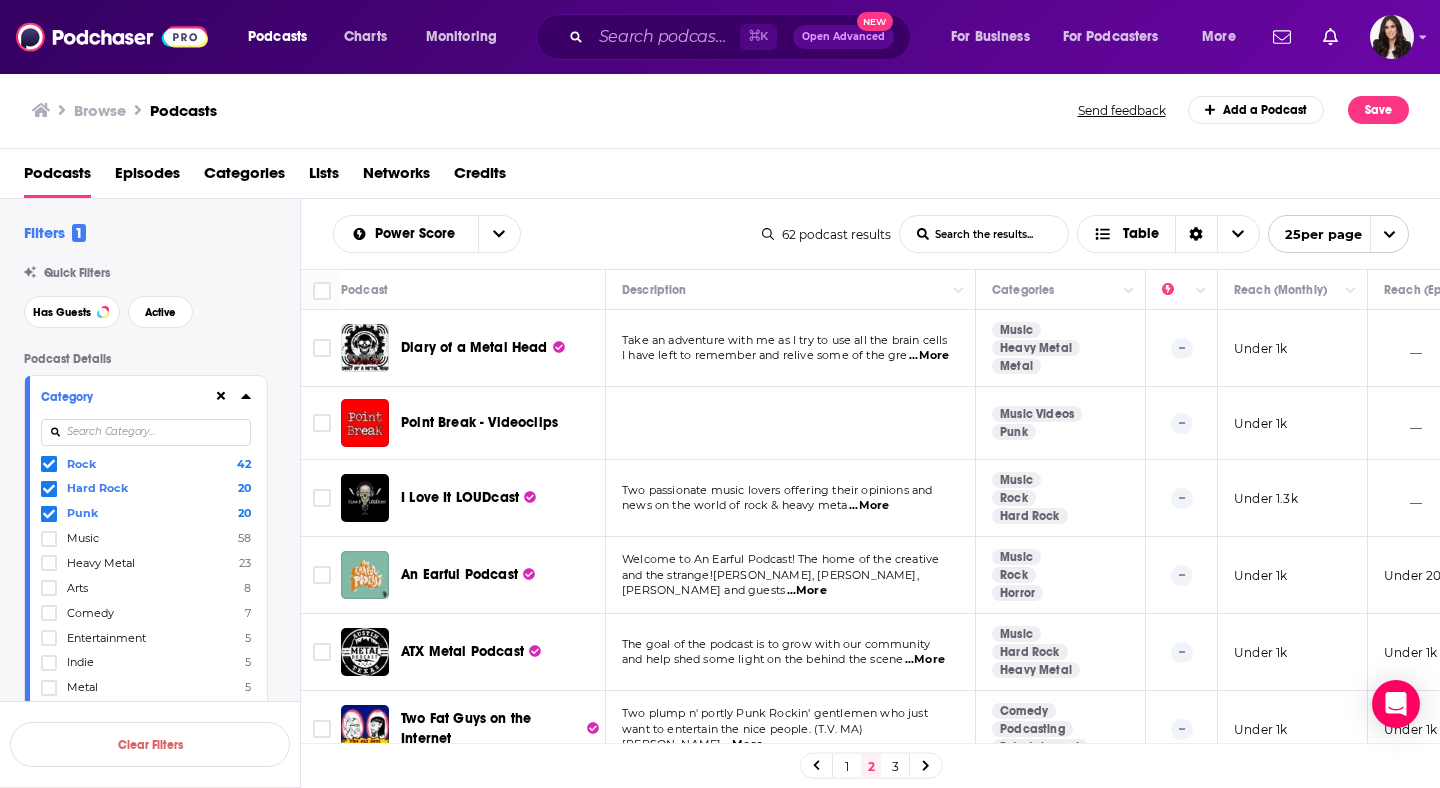 click on "...More" at bounding box center (929, 356) 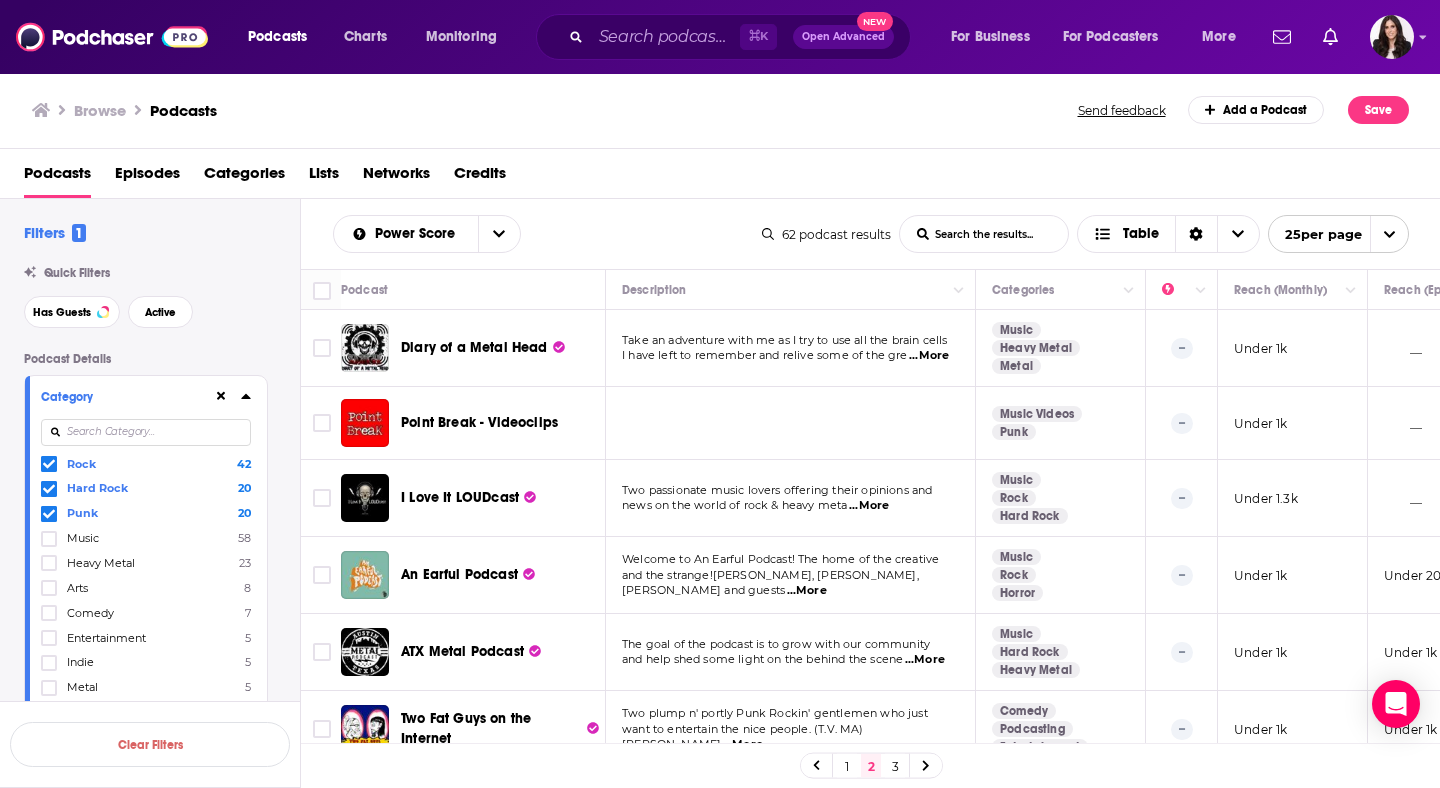 click at bounding box center (791, 423) 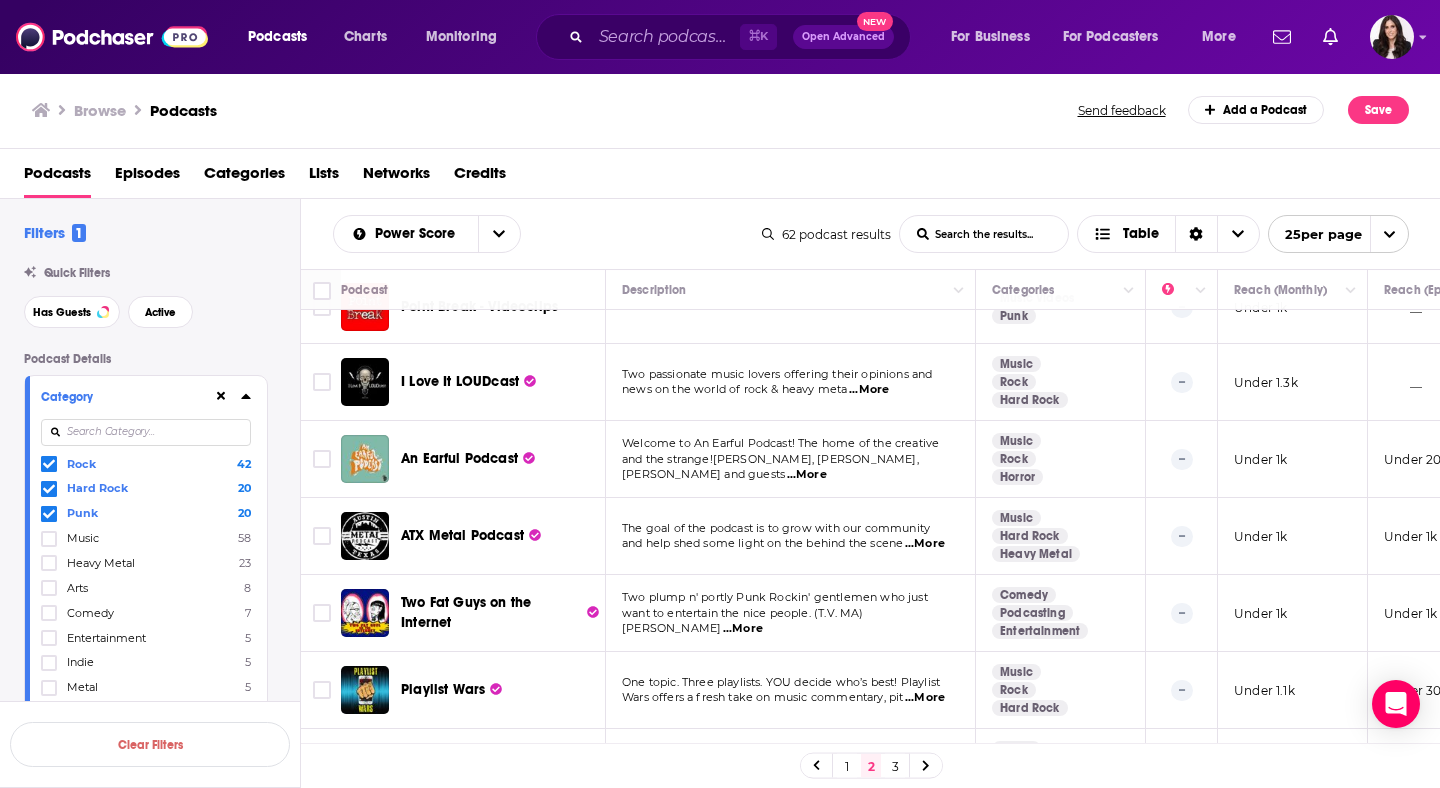 scroll, scrollTop: 113, scrollLeft: 0, axis: vertical 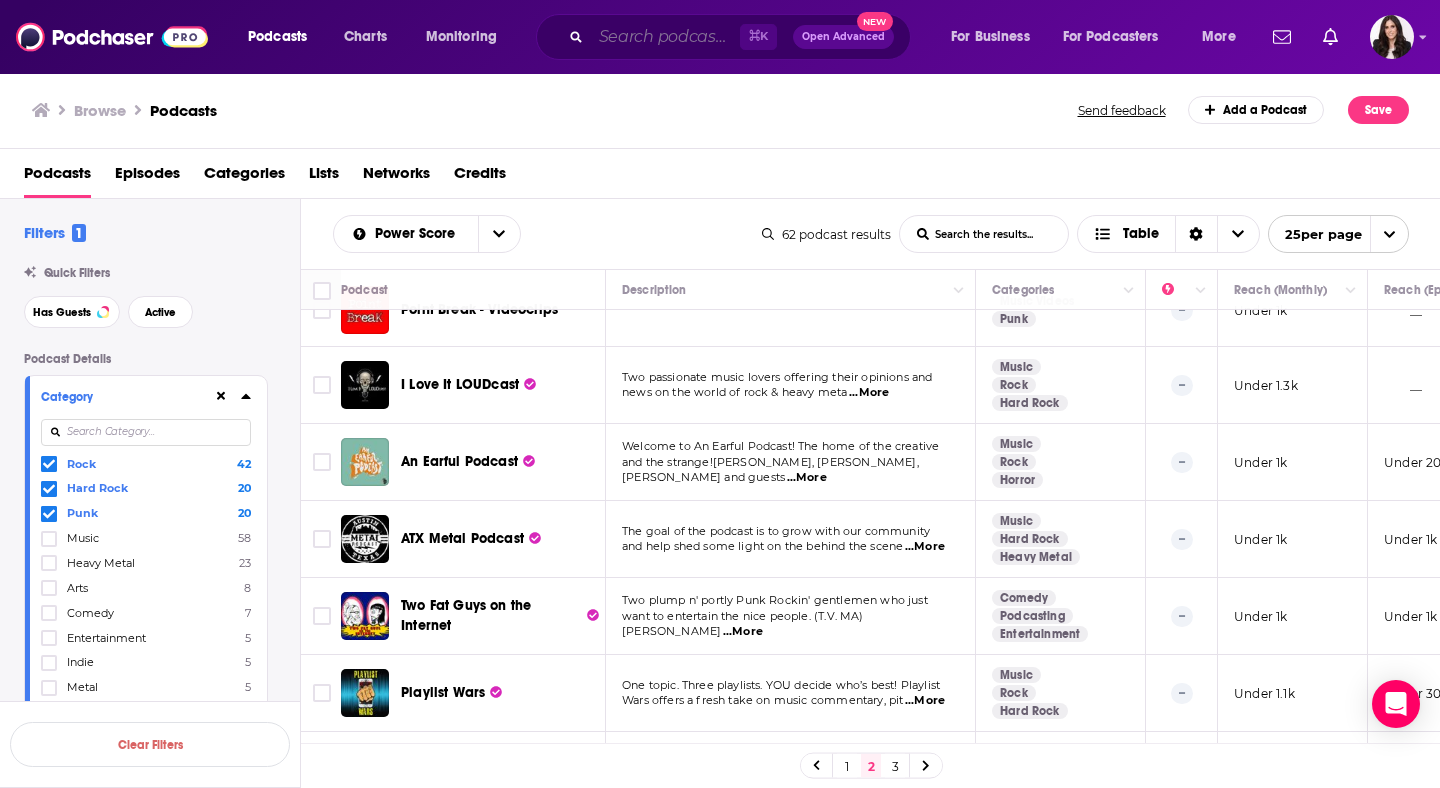 click at bounding box center [665, 37] 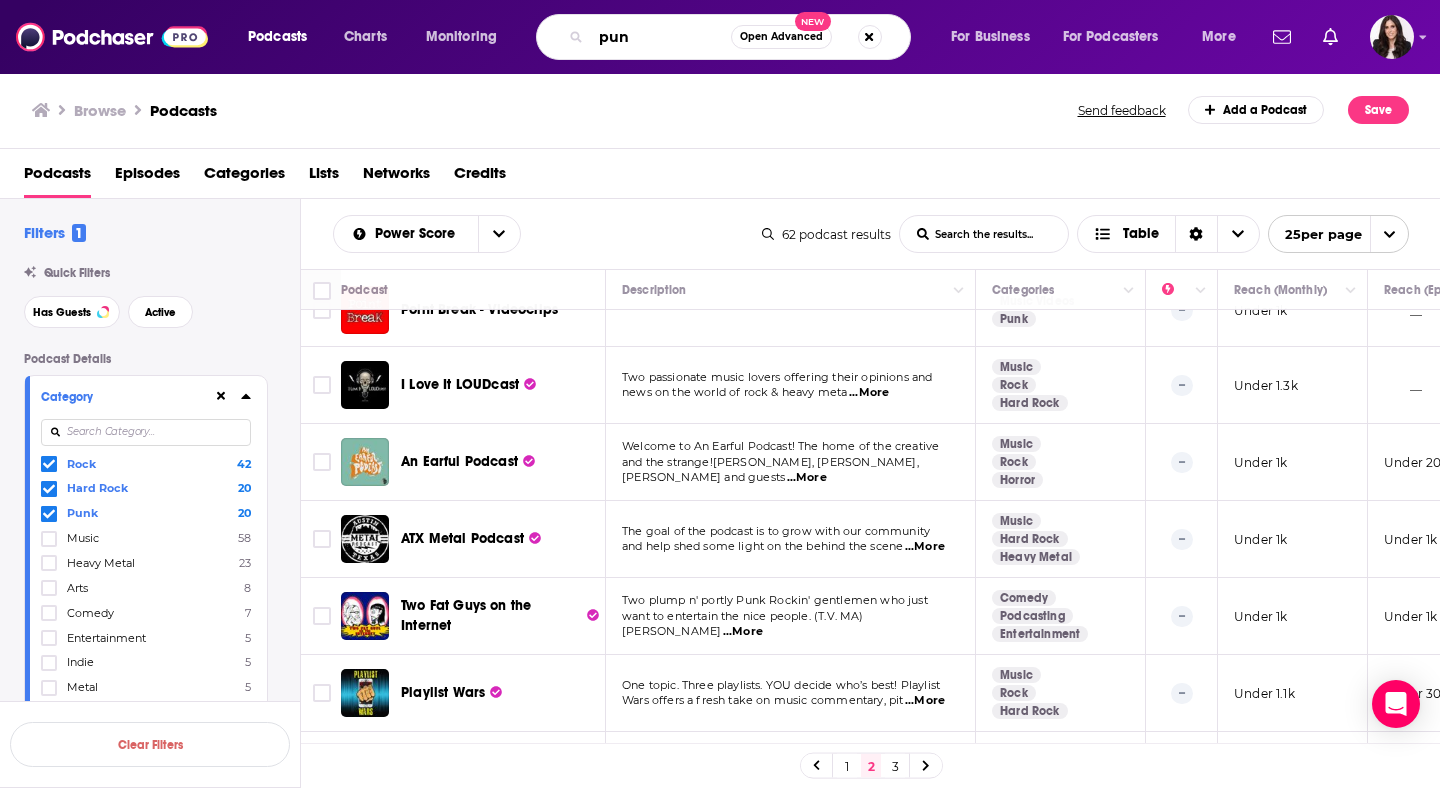 type on "punk" 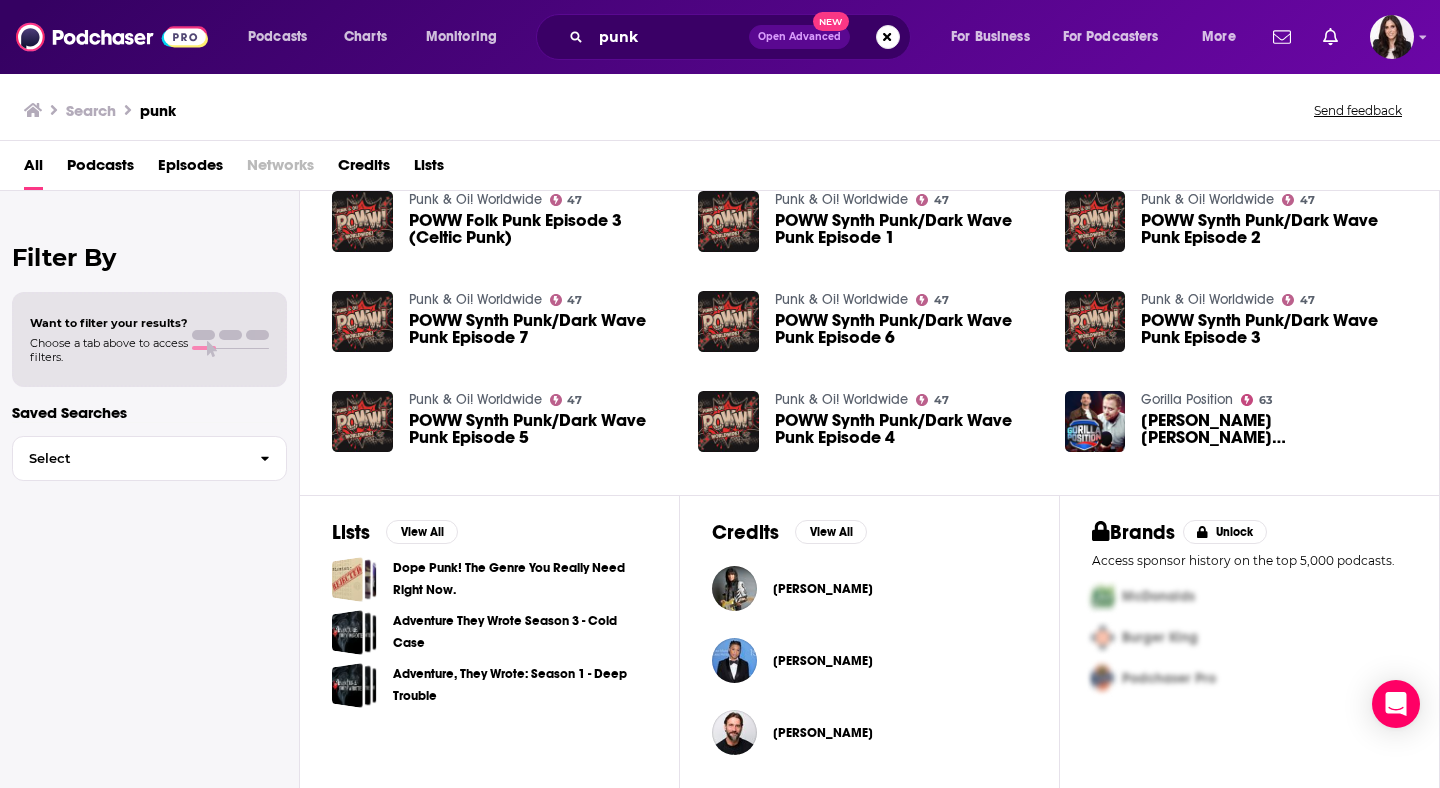 scroll, scrollTop: 0, scrollLeft: 0, axis: both 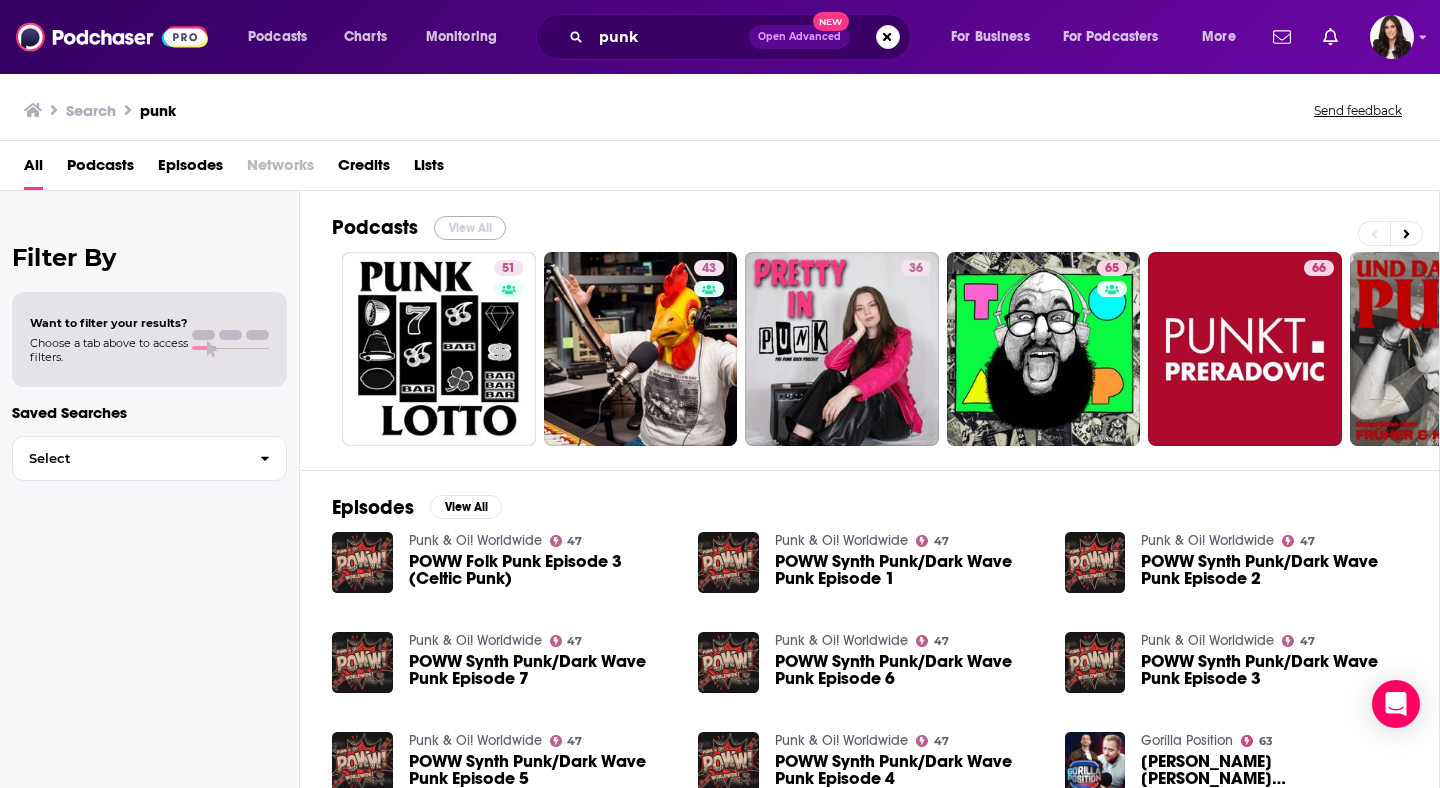 click on "View All" at bounding box center (470, 228) 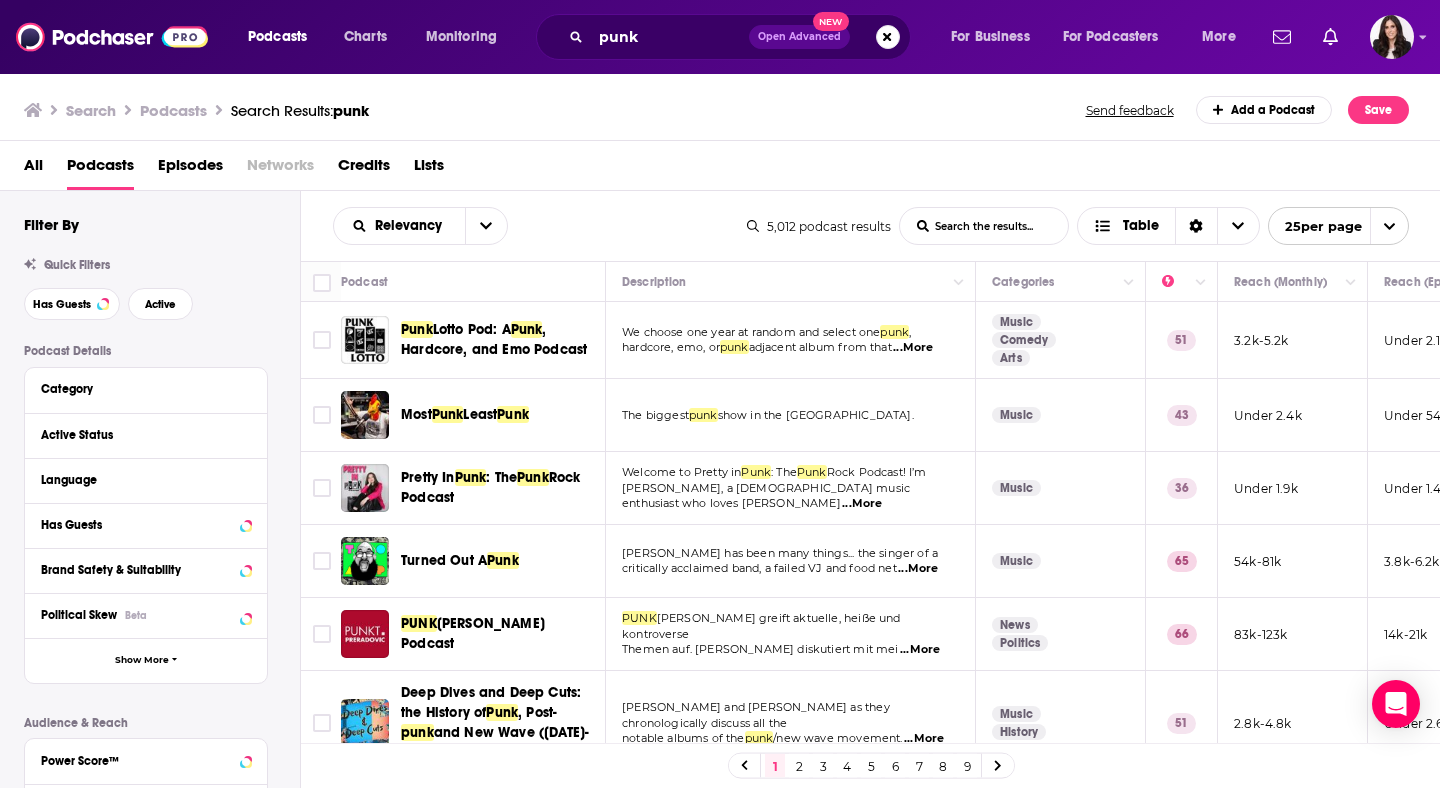 click on "Search Podcasts Search Results:   punk Send feedback Add a Podcast Save" at bounding box center [720, 106] 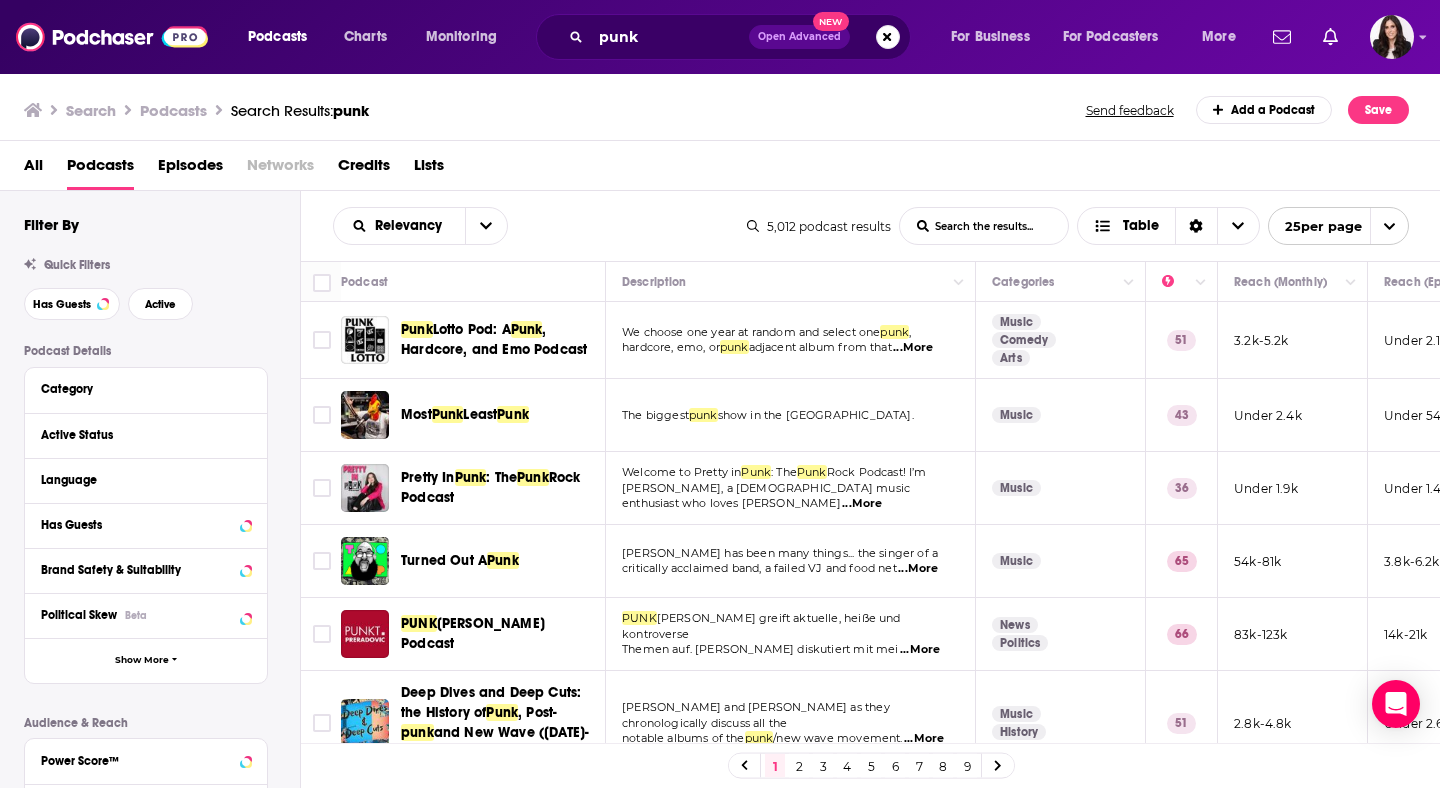 click on "...More" at bounding box center [862, 504] 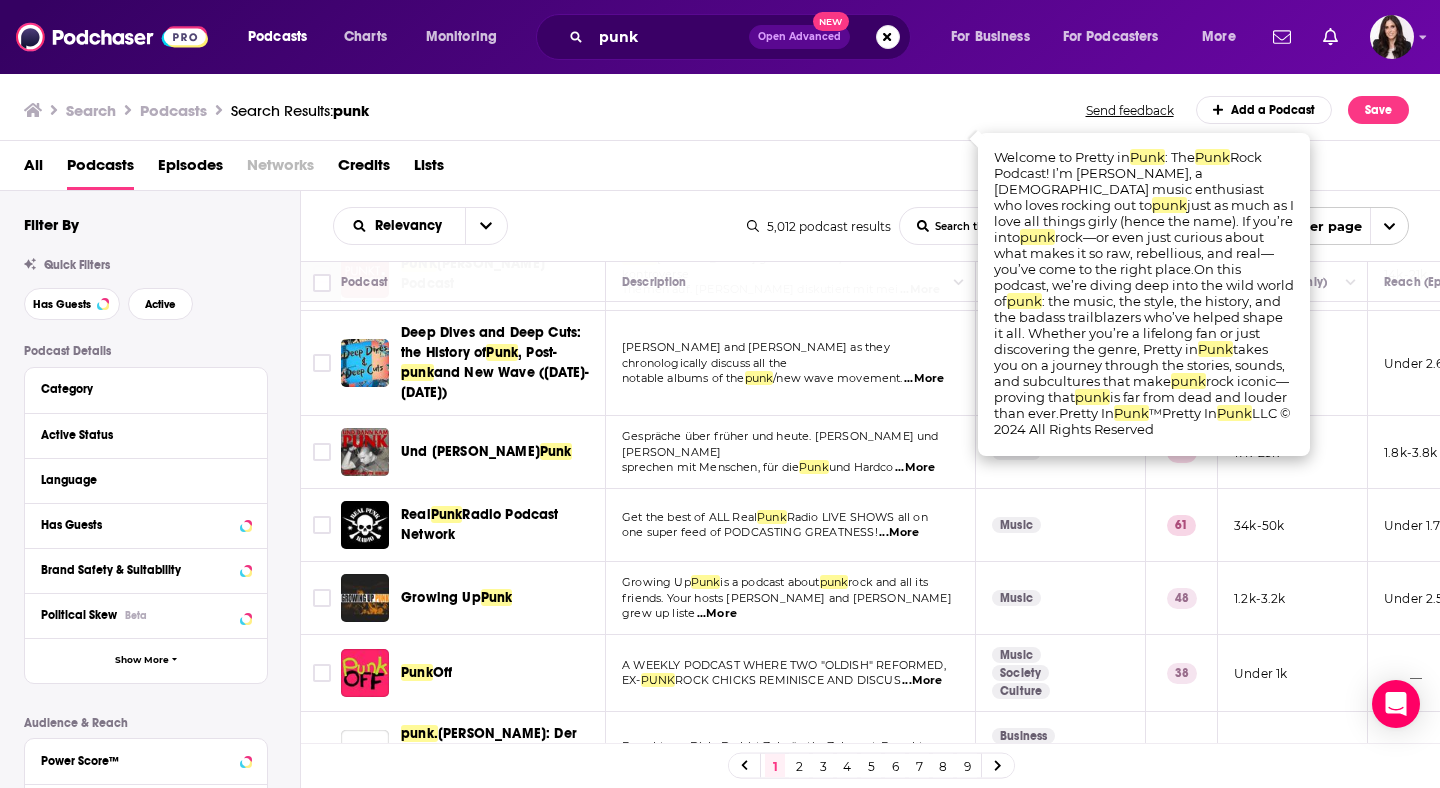 scroll, scrollTop: 363, scrollLeft: 0, axis: vertical 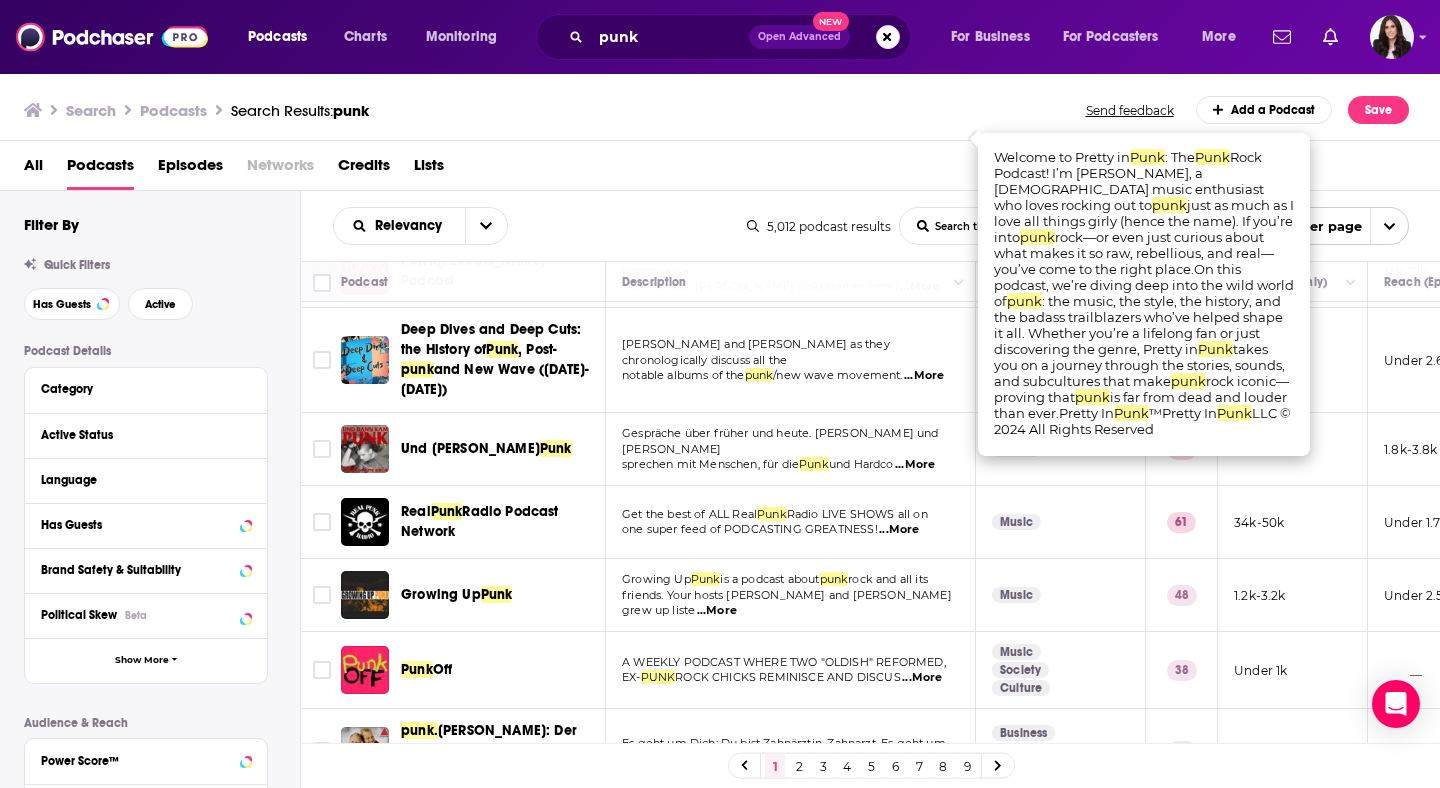 click on "...More" at bounding box center [717, 611] 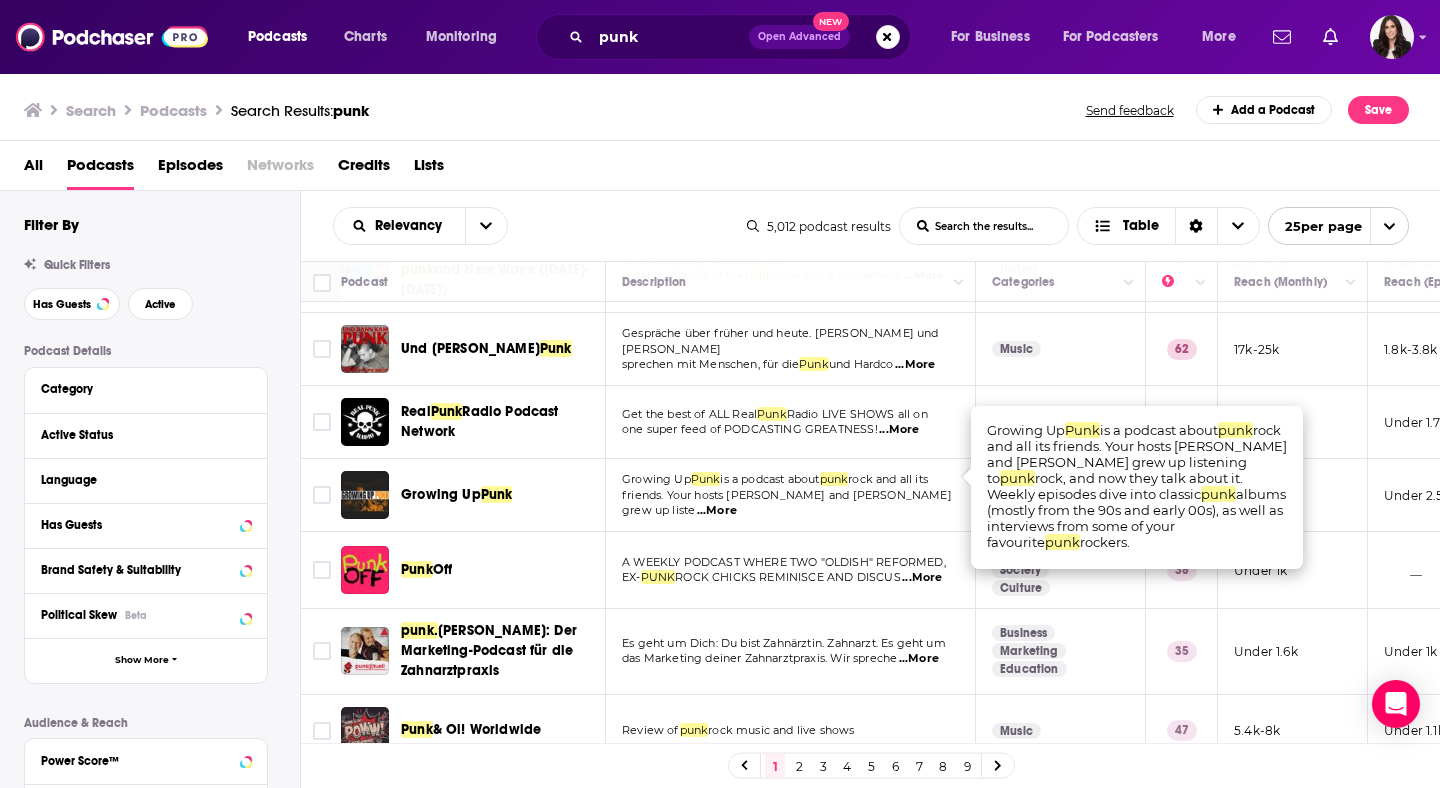 scroll, scrollTop: 471, scrollLeft: 4, axis: both 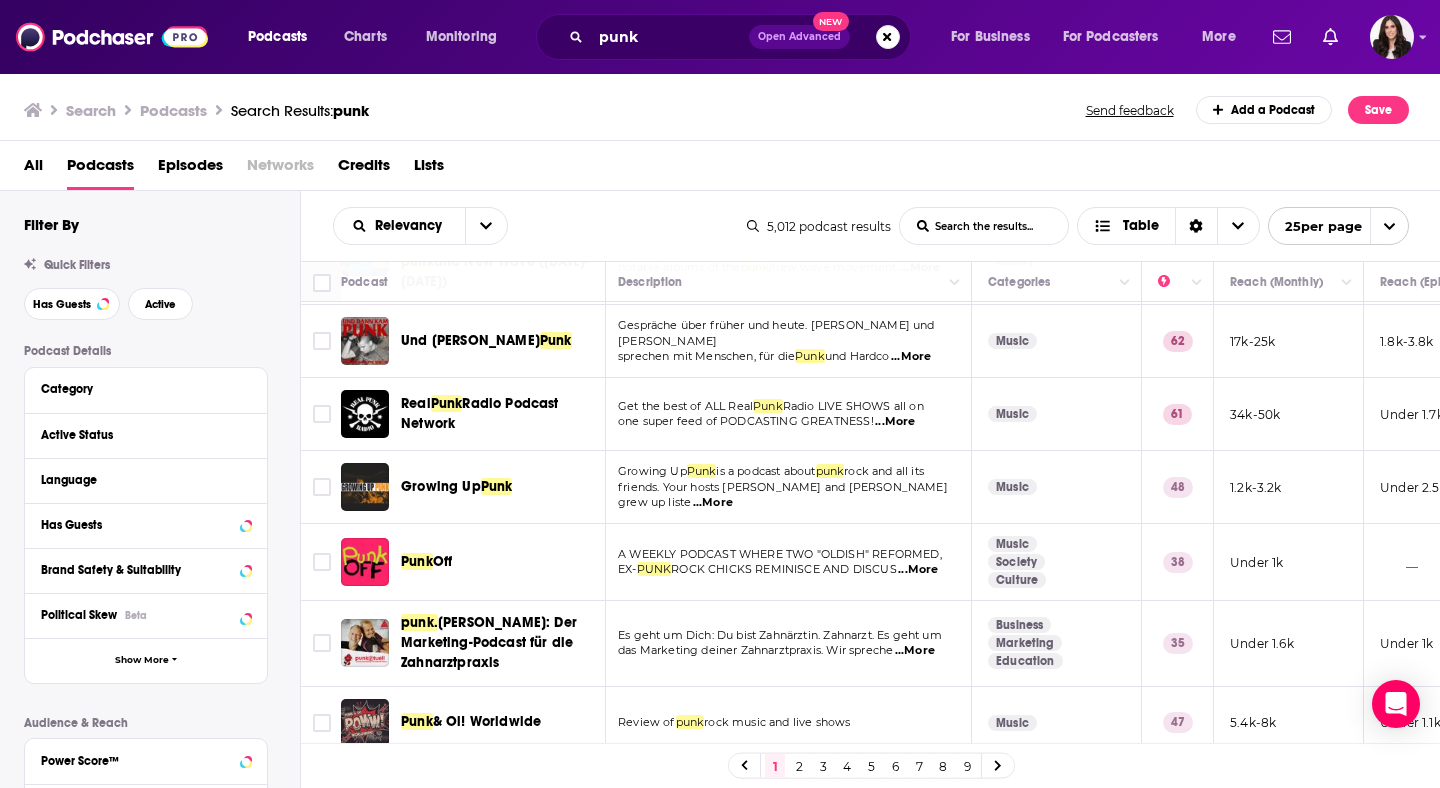 click on "...More" at bounding box center (895, 422) 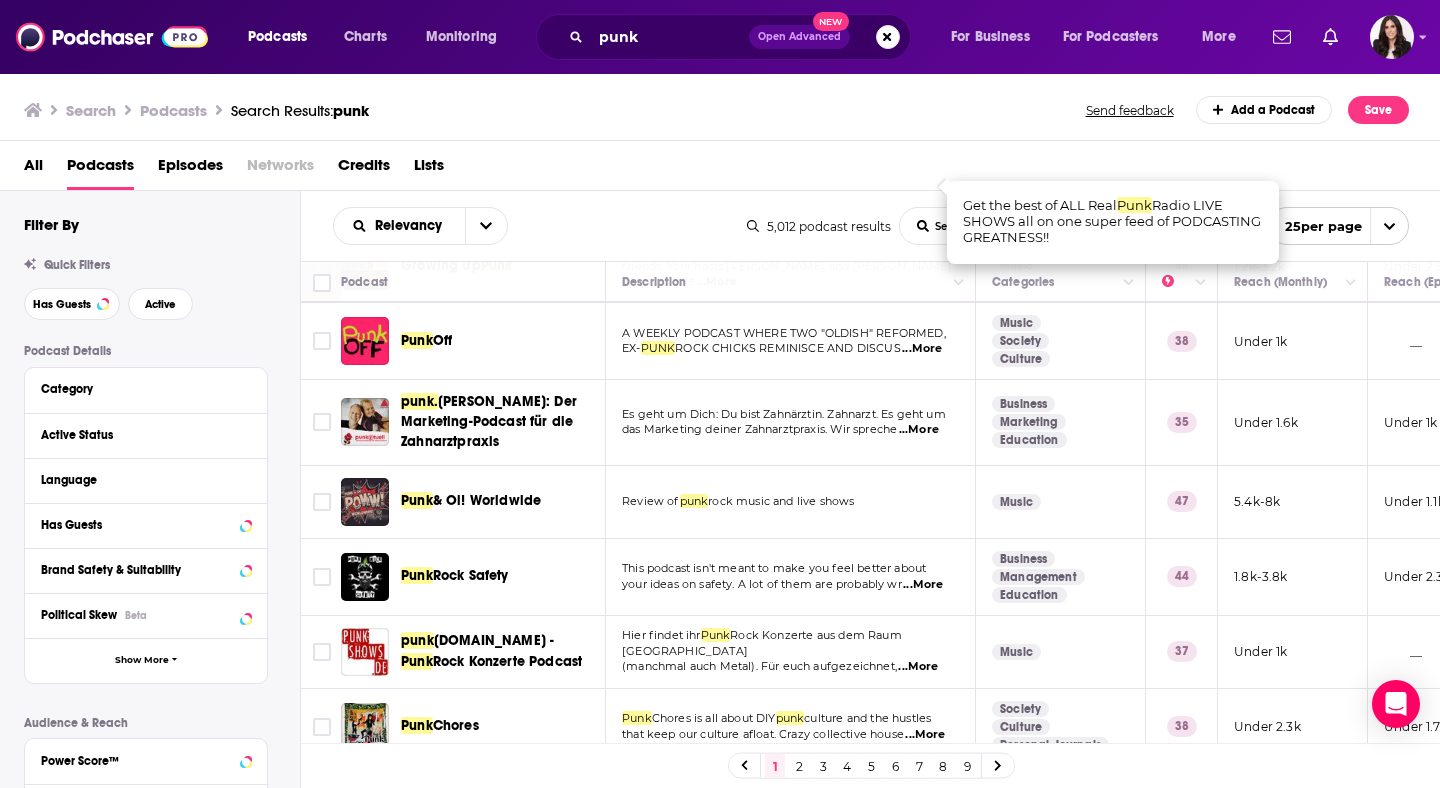 scroll, scrollTop: 692, scrollLeft: 5, axis: both 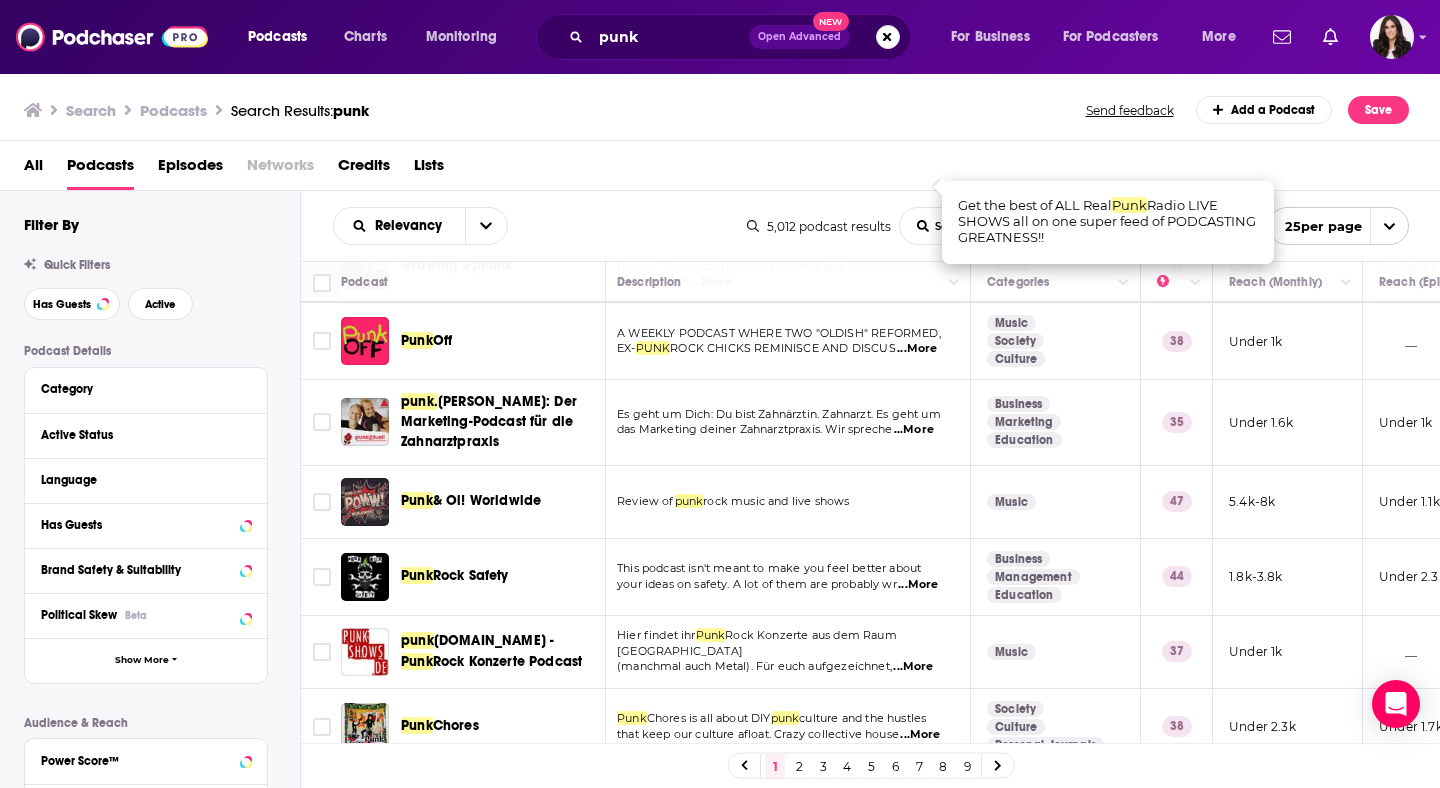 click on "This podcast isn't meant to make you feel better about your ideas on safety. A lot of them are probably wr  ...More" at bounding box center [786, 577] 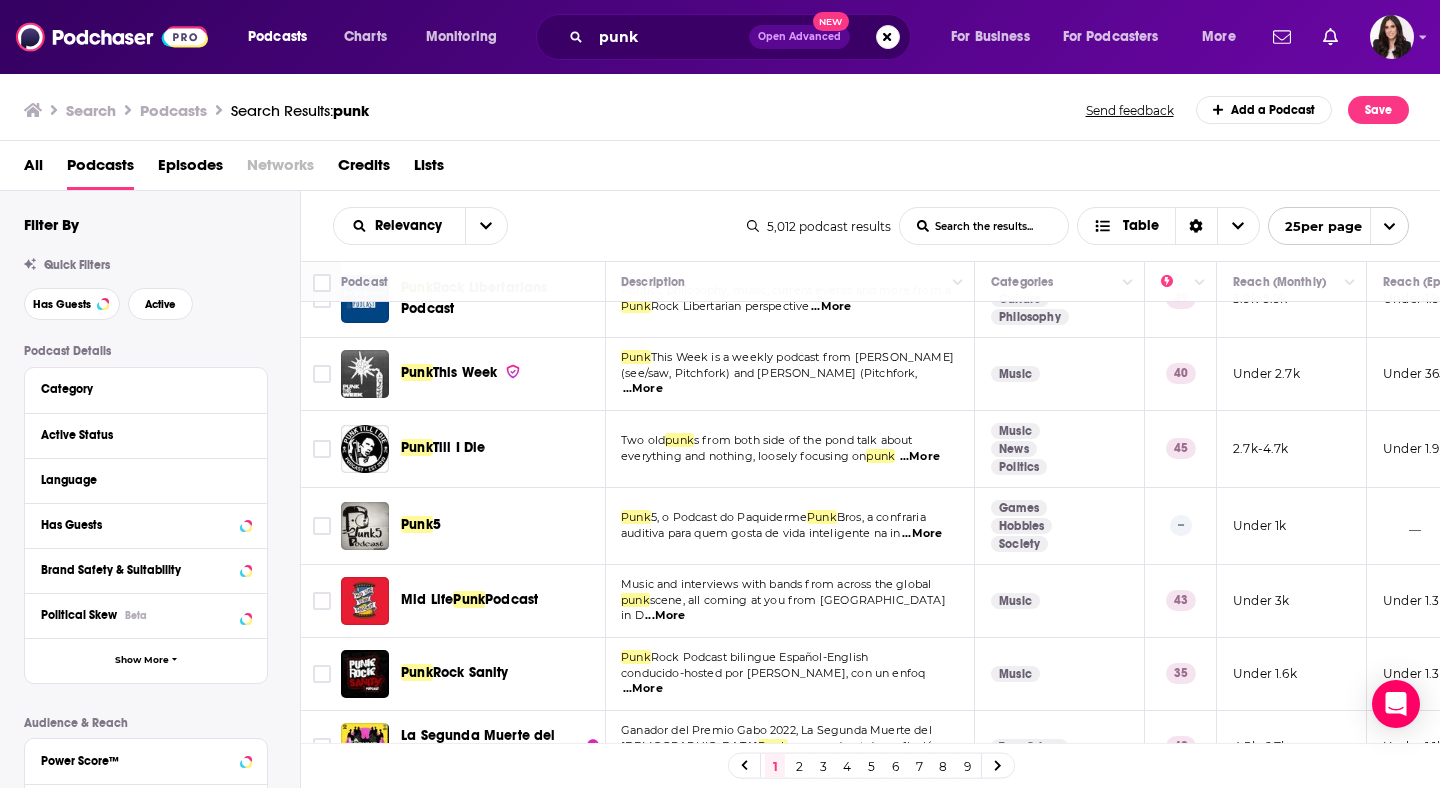 scroll, scrollTop: 1434, scrollLeft: 1, axis: both 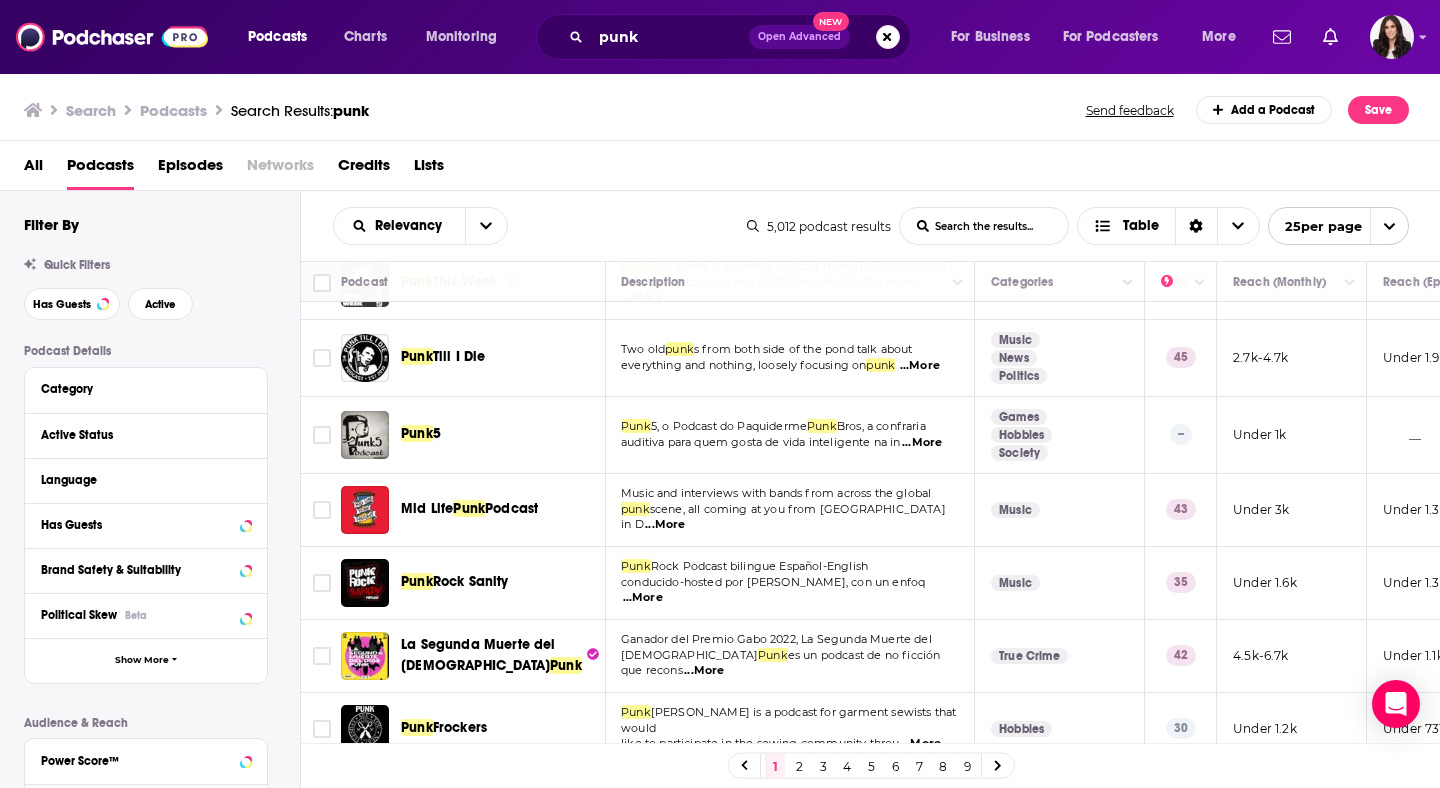 click on "2" at bounding box center [799, 766] 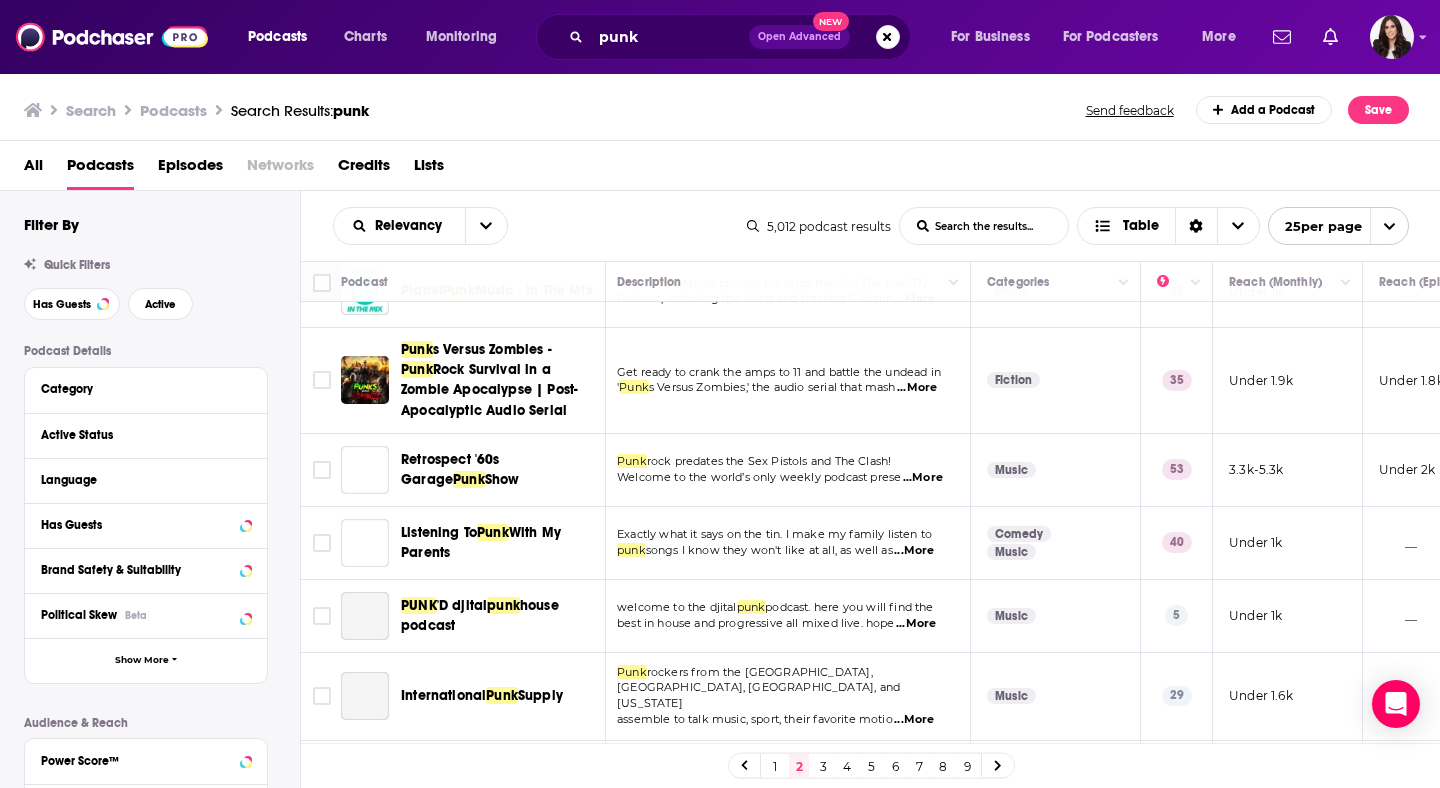 scroll, scrollTop: 1336, scrollLeft: 5, axis: both 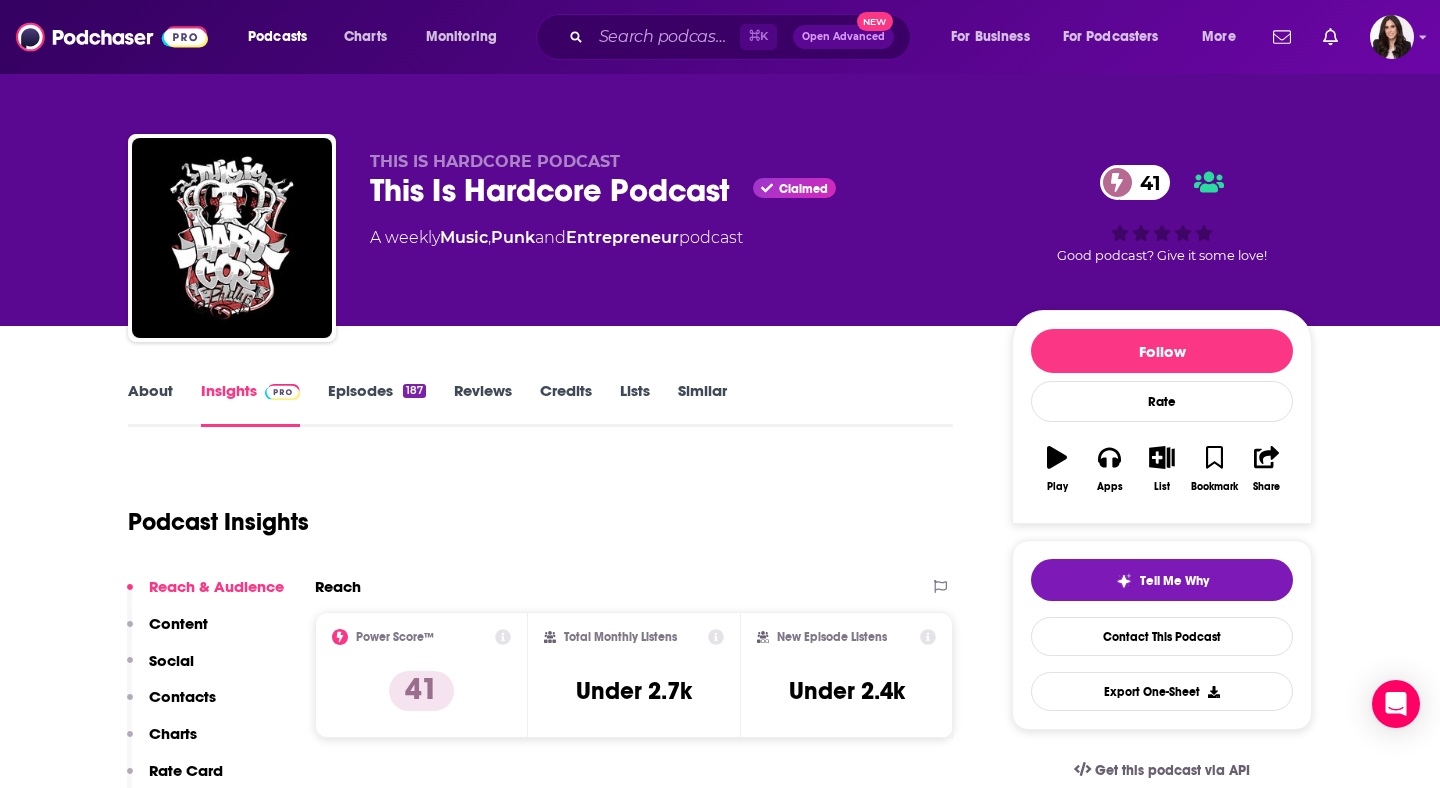 click on "This Is Hardcore Podcast Claimed 41" at bounding box center [675, 190] 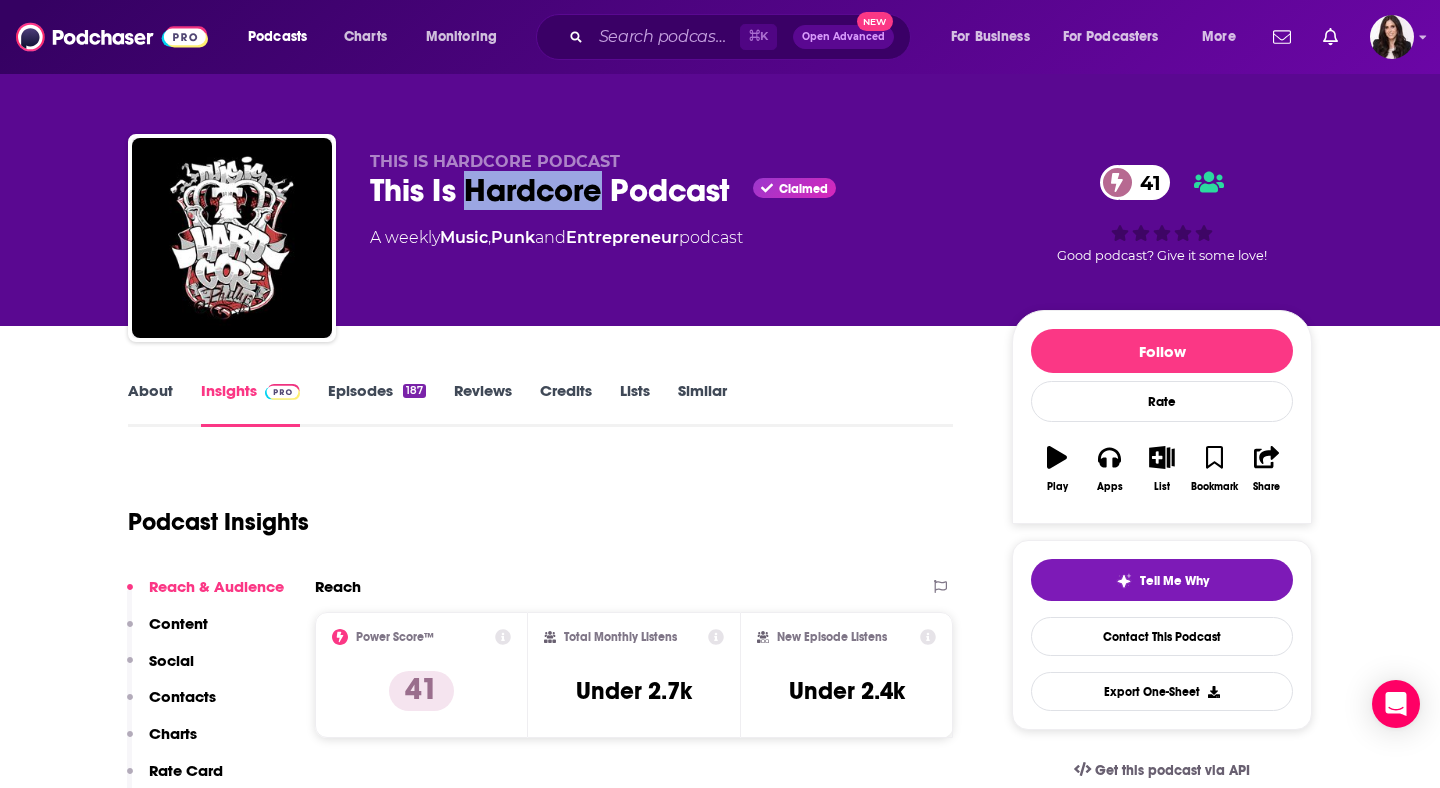 click on "This Is Hardcore Podcast Claimed 41" at bounding box center (675, 190) 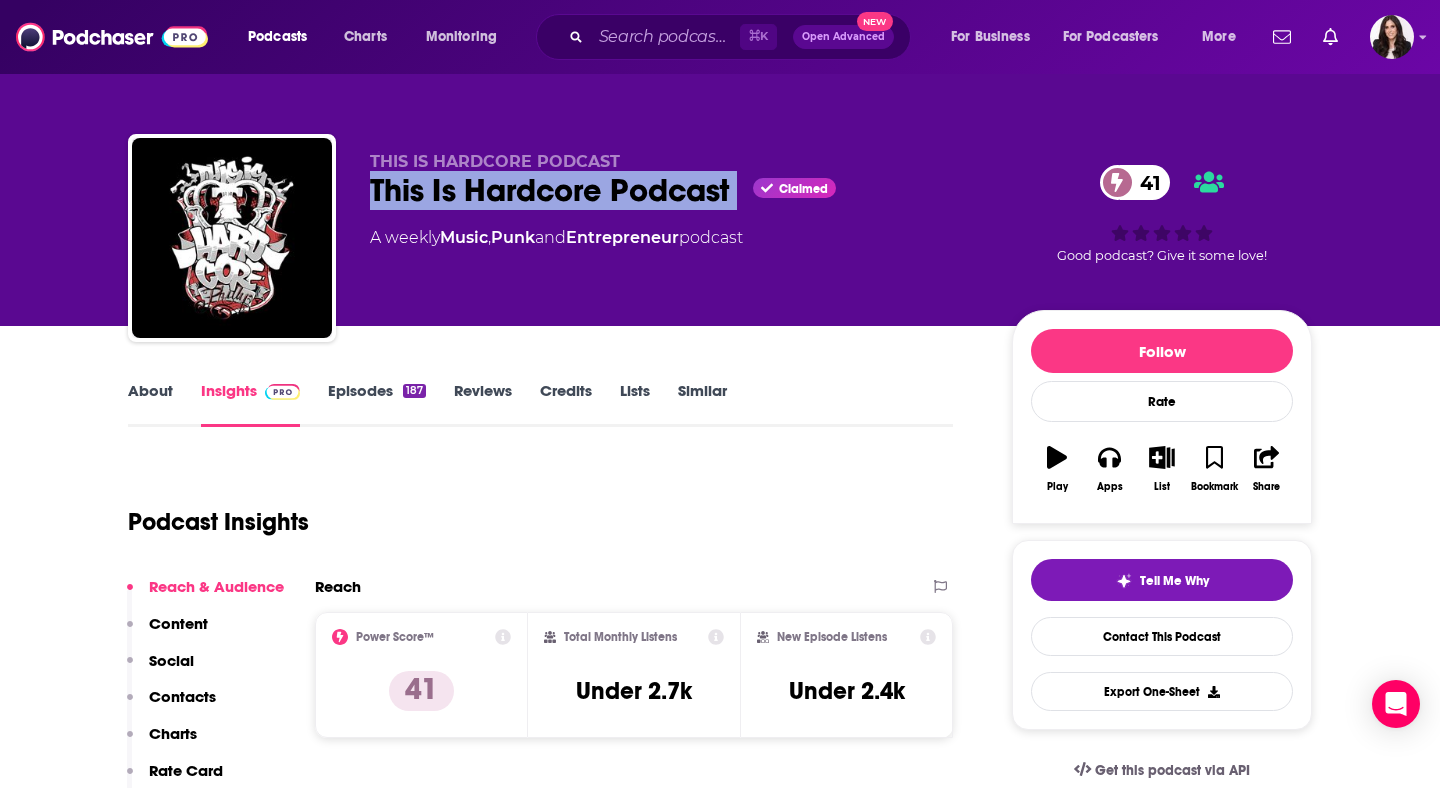 click on "This Is Hardcore Podcast Claimed 41" at bounding box center (675, 190) 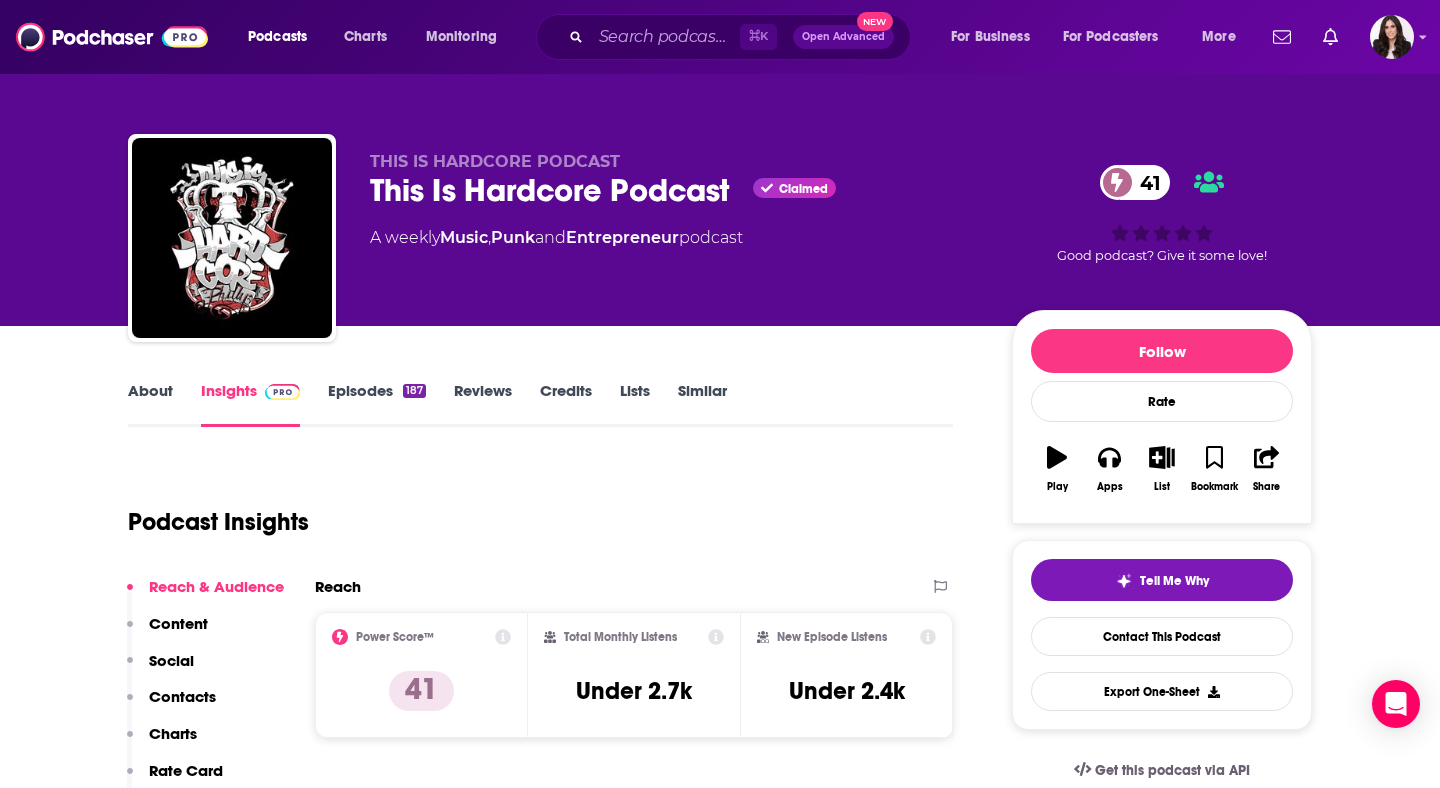 click on "About Insights Episodes 187 Reviews Credits Lists Similar Podcast Insights Reach & Audience Content Social Contacts Charts Rate Card Sponsors Details Similar Contact Podcast Open Website  Reach Power Score™ 41 Total Monthly Listens Under 2.7k New Episode Listens Under 2.4k Export One-Sheet Audience Demographics Gender Male Age 31 yo Income $ $ $ $ $ Parental Status Not Parents Countries 1 United States 2 Indonesia 3 United Kingdom 4 Canada 5 Brazil Top Cities Philadelphia, PA , New York, NY , Bandung , Medan , Malang , Jakarta Interests Punk , Heavy metal , Alternative/Indie rock , Music , Pop , Tattoos Jobs Musicians , Managers , Principals/Owners , Technicians , Cooks/Kitchen Staff , Machinists/Operators Ethnicities White / Caucasian , Hispanic , African American , Asian Show More Content Political Skew Neutral/Mixed Socials X/Twitter @TIHCfest 16k Instagram @thisishardcorefest 69k Facebook @thisishardcorefest 146k Contacts   RSS   Podcast Email Joe Mckay/ Richie Mancuso / Geoff Gavin That's all there is!" at bounding box center [720, 5491] 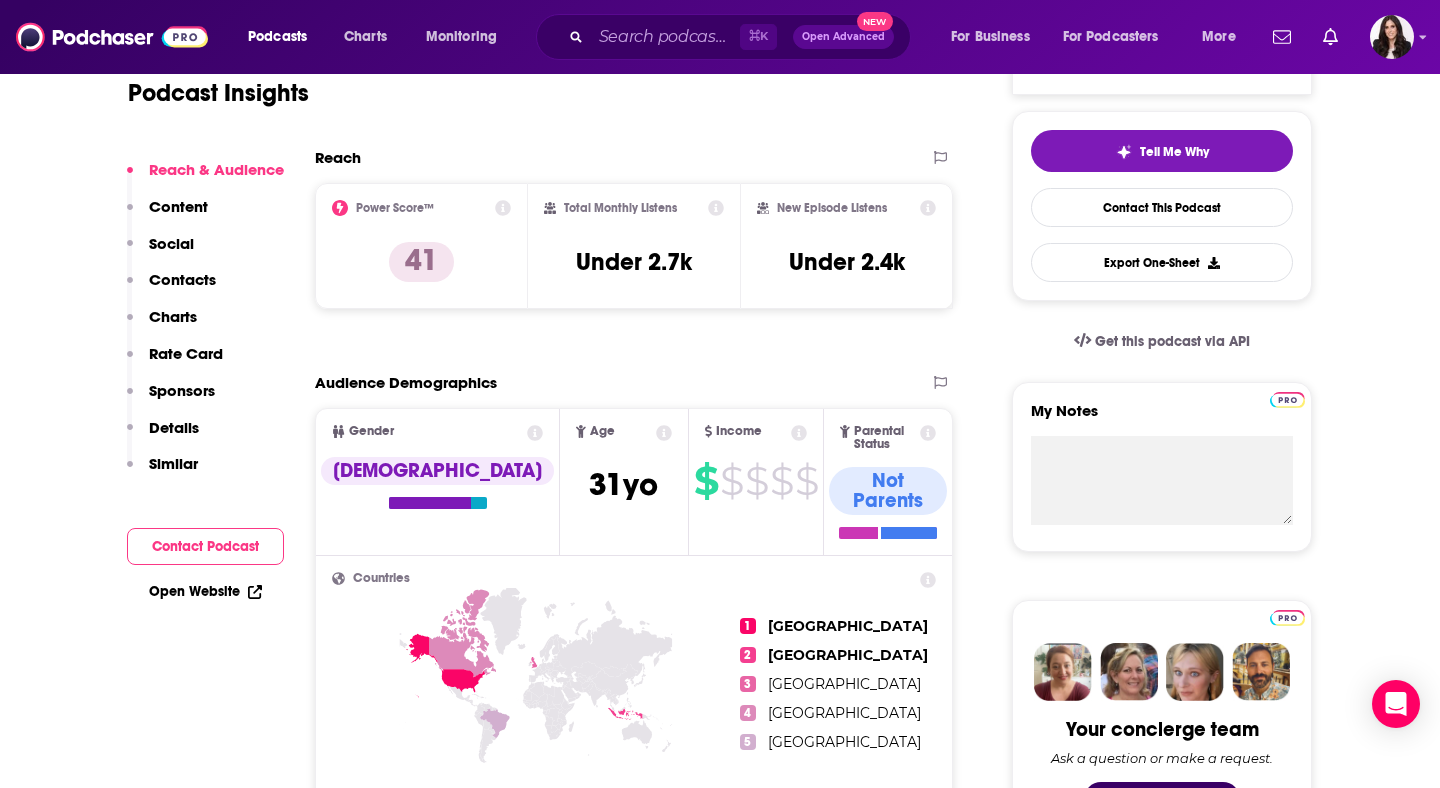 scroll, scrollTop: 0, scrollLeft: 0, axis: both 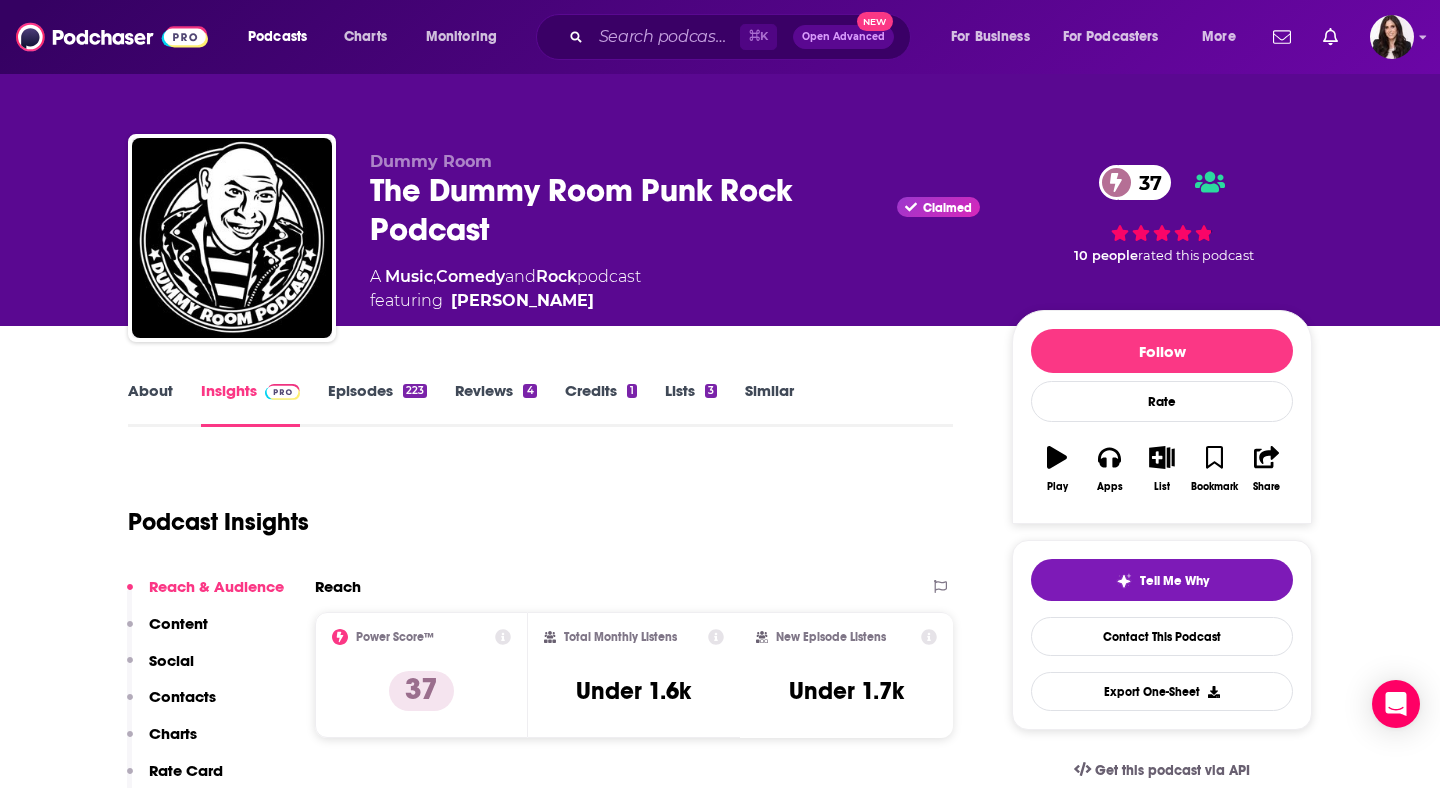 click on "The Dummy Room Punk Rock Podcast Claimed 37" at bounding box center [675, 210] 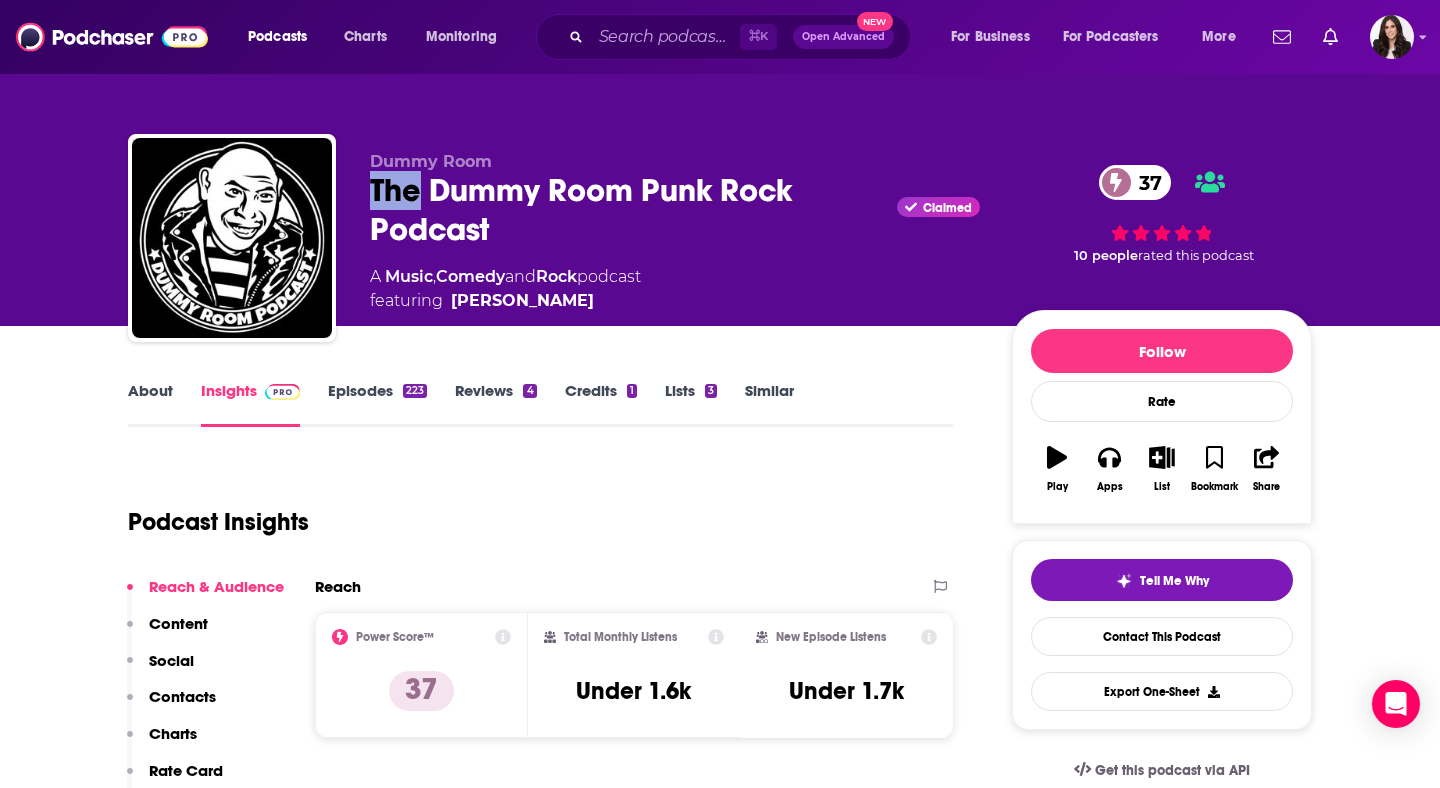 click on "The Dummy Room Punk Rock Podcast Claimed 37" at bounding box center (675, 210) 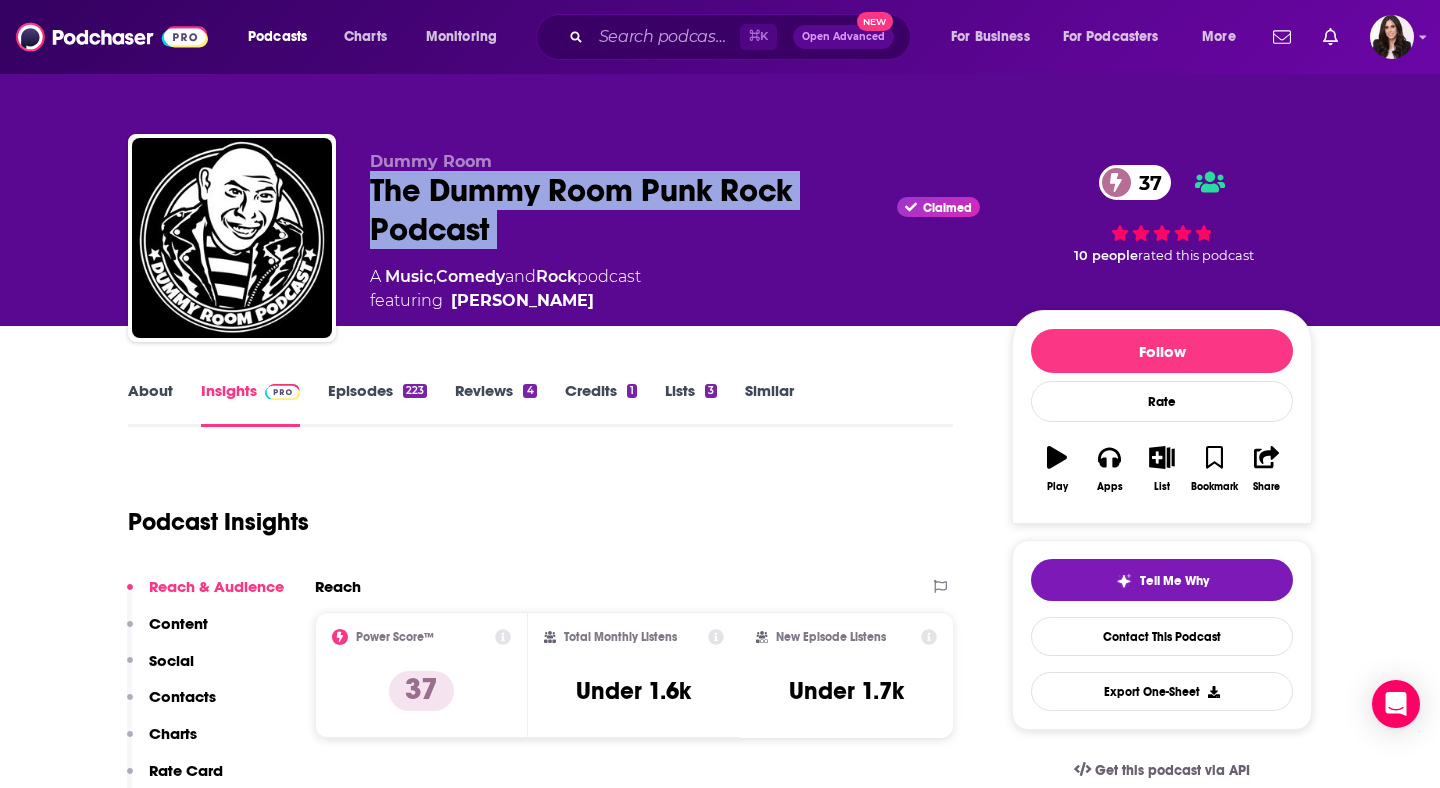 click on "The Dummy Room Punk Rock Podcast Claimed 37" at bounding box center (675, 210) 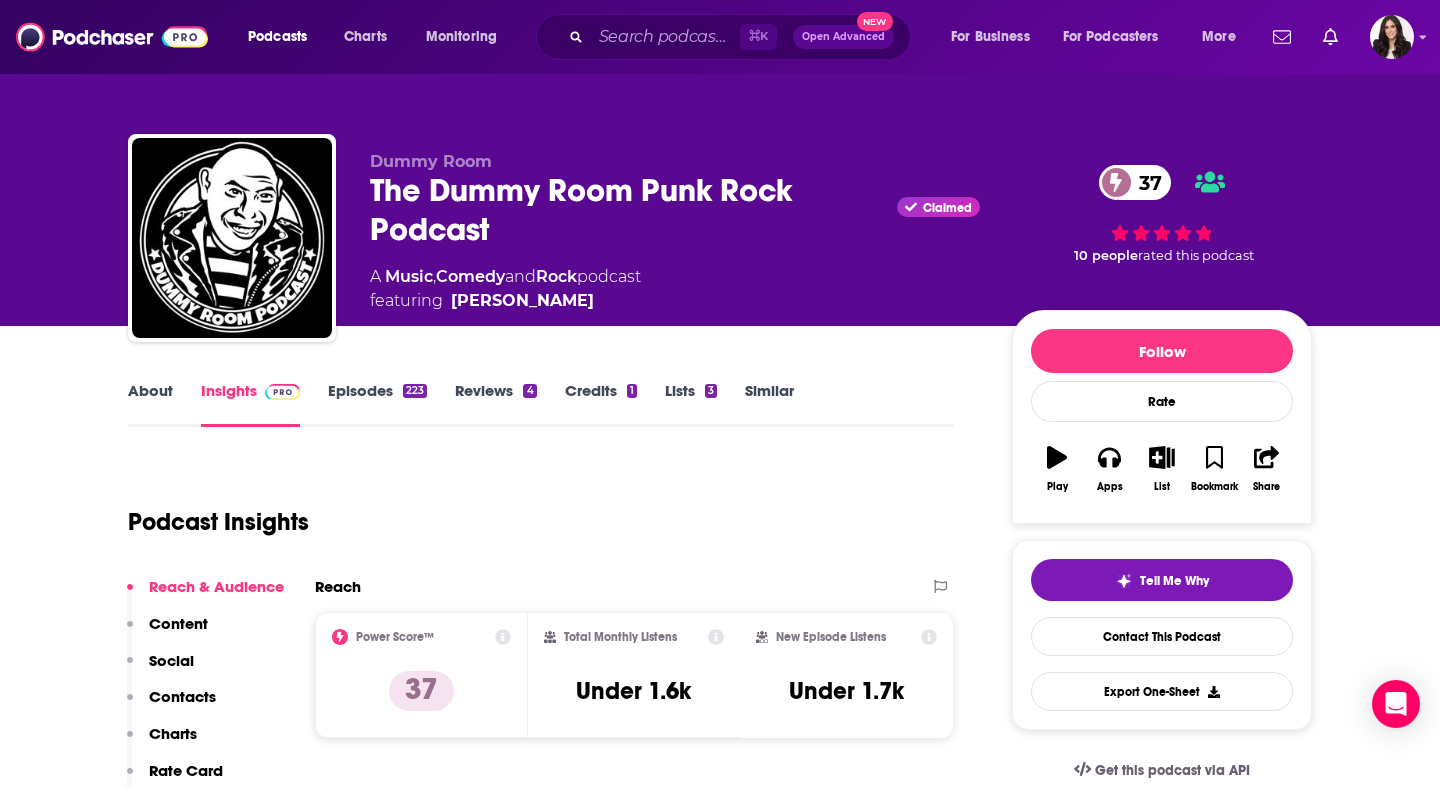 click on "Podcast Insights" at bounding box center (532, 510) 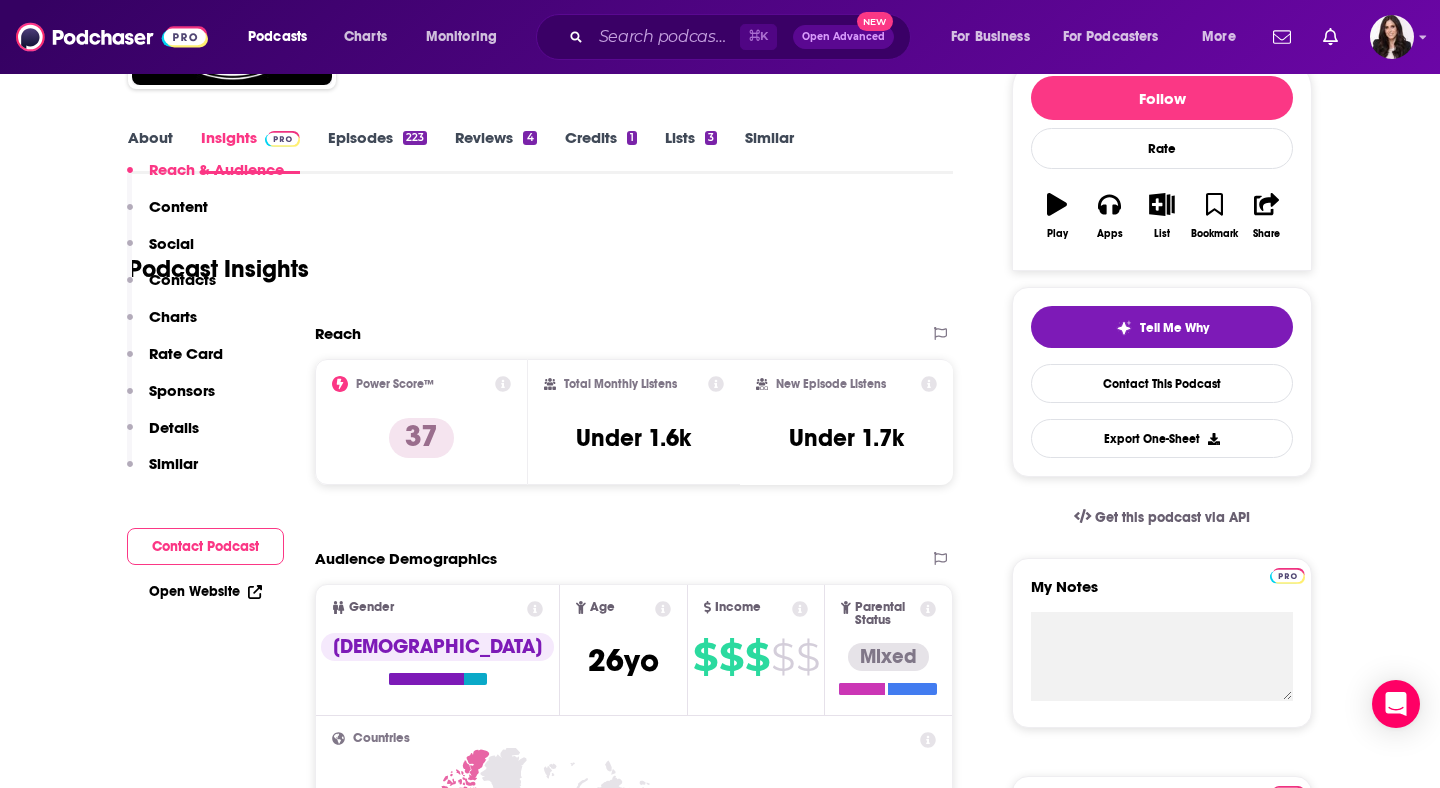 scroll, scrollTop: 56, scrollLeft: 0, axis: vertical 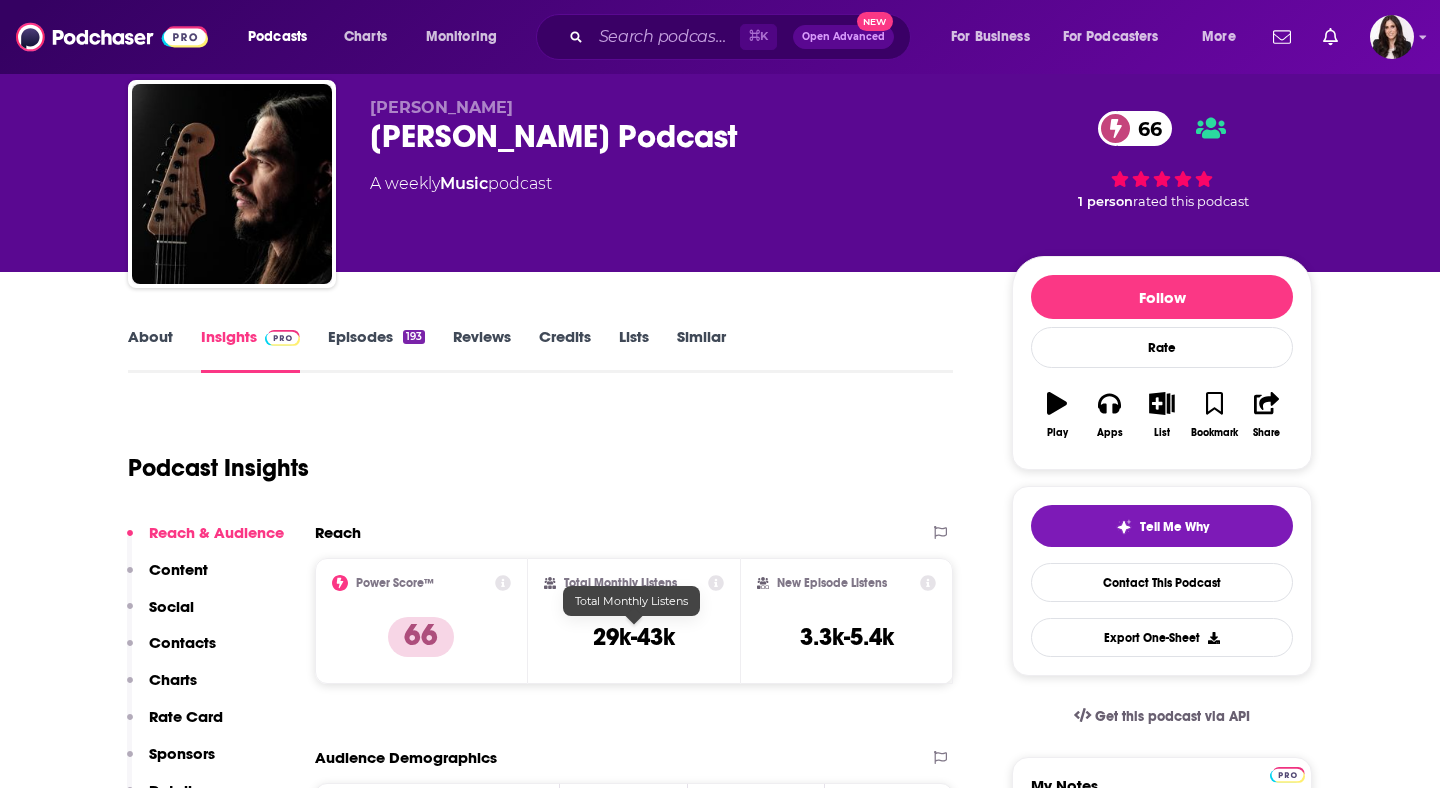click on "29k-43k" at bounding box center [634, 637] 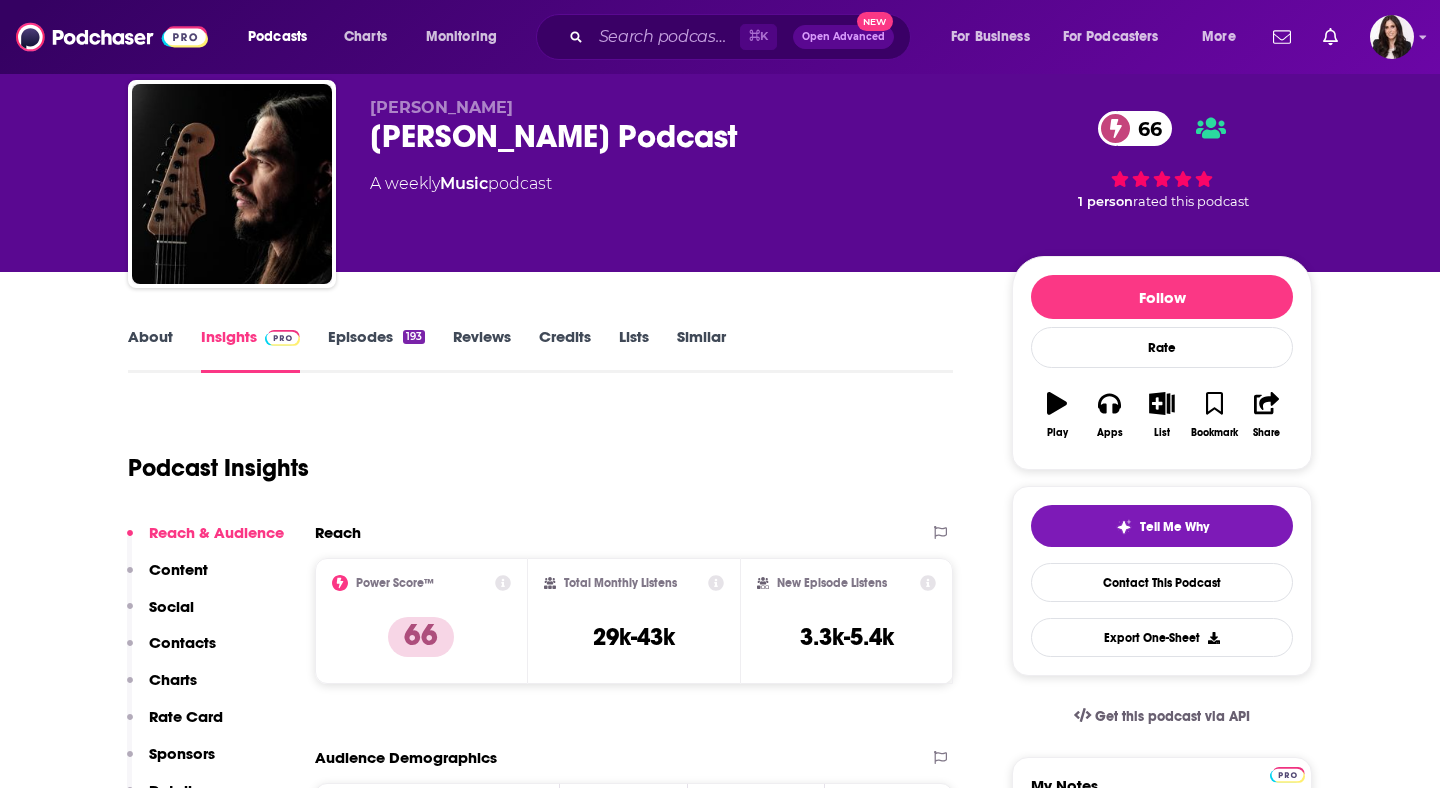 click 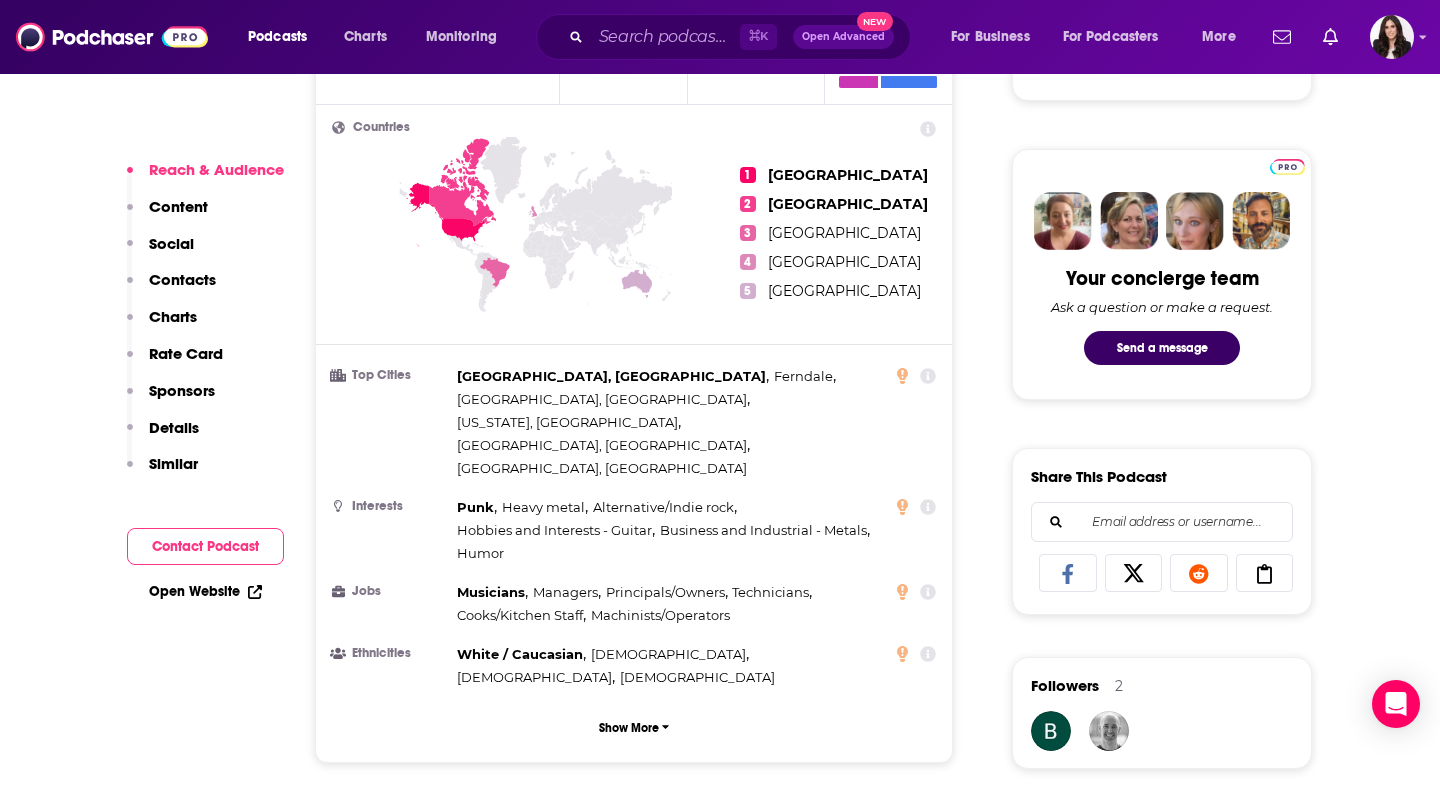 scroll, scrollTop: 876, scrollLeft: 0, axis: vertical 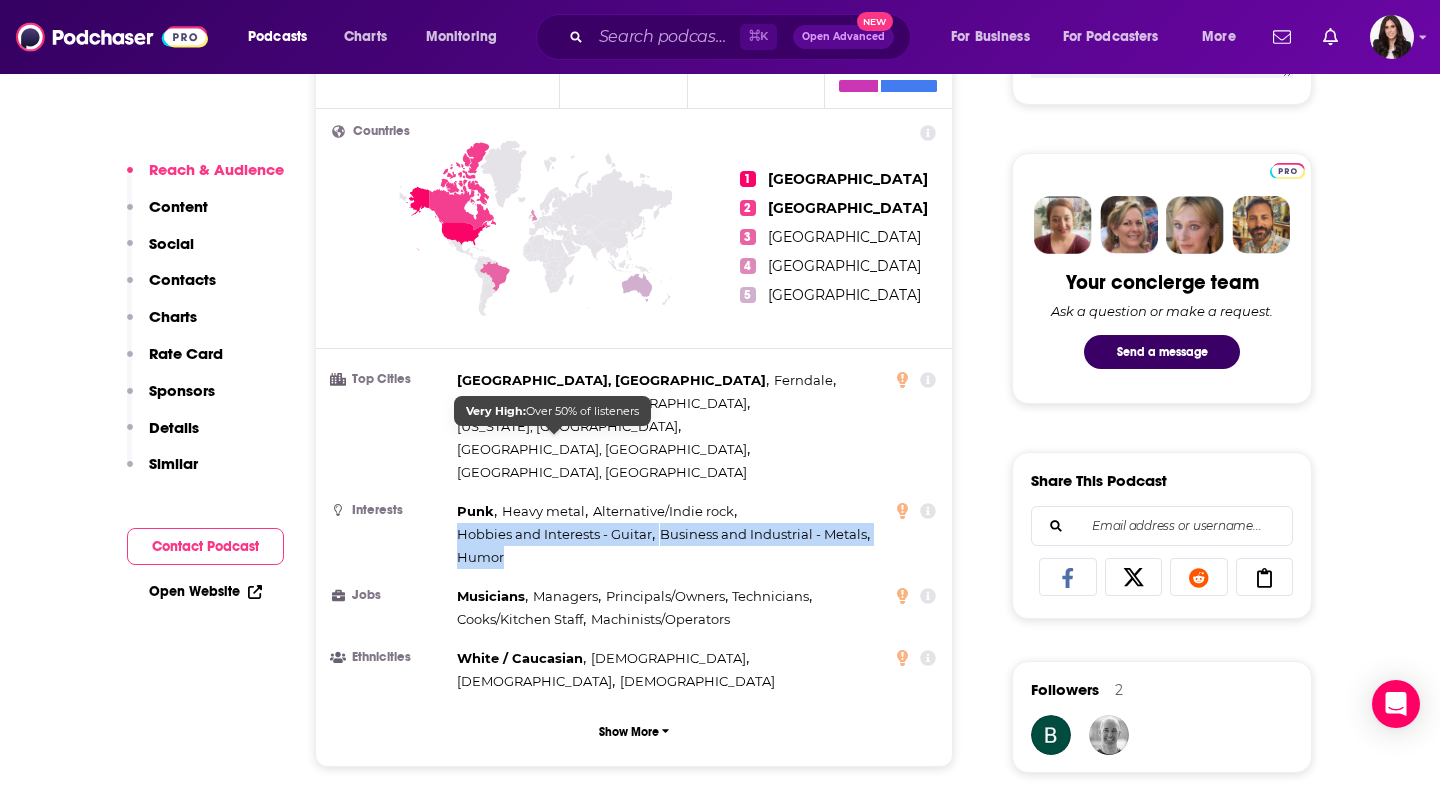 drag, startPoint x: 515, startPoint y: 466, endPoint x: 460, endPoint y: 436, distance: 62.649822 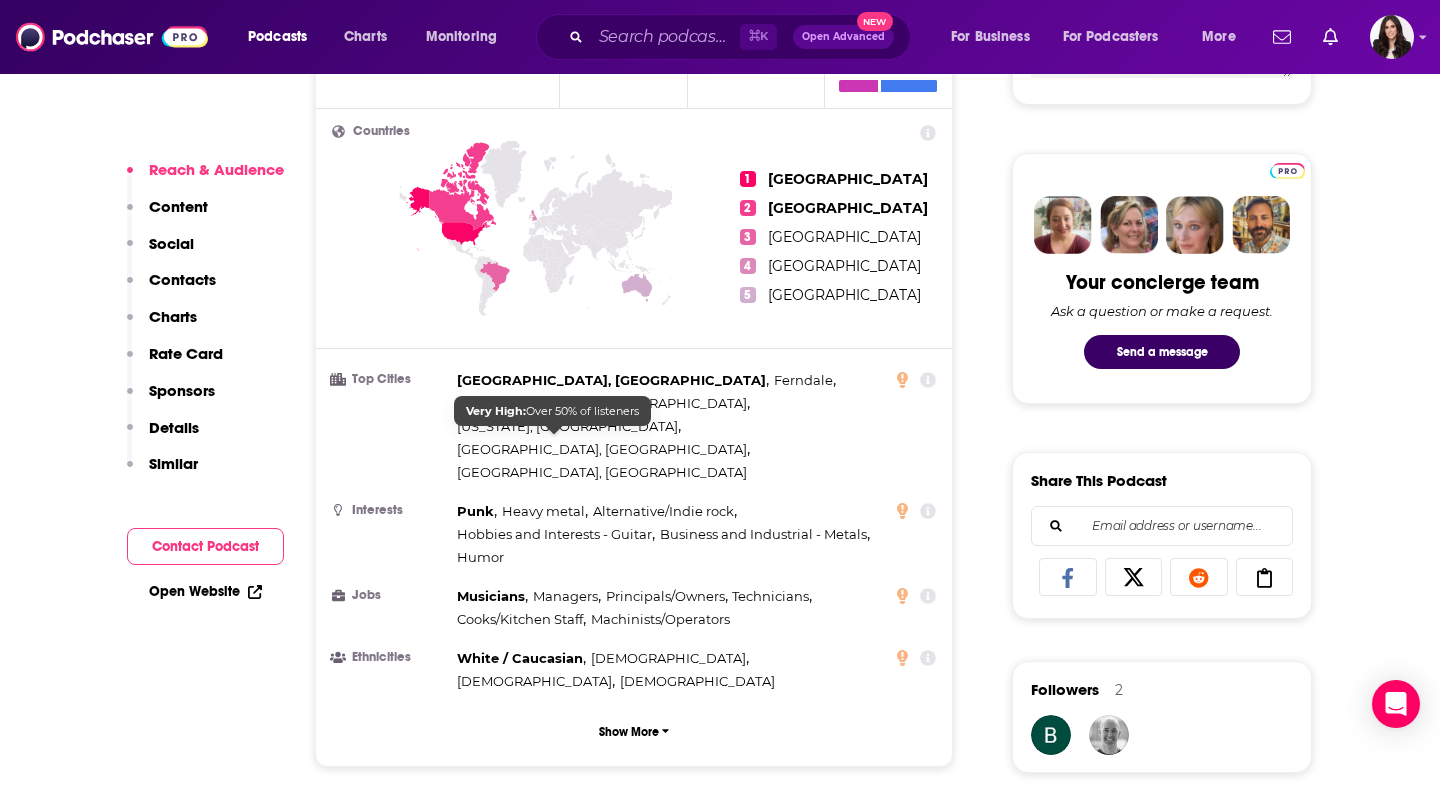 click on "Punk , Heavy metal , Alternative/Indie rock , Hobbies and Interests - Guitar , Business and Industrial - Metals , Humor" at bounding box center (670, 534) 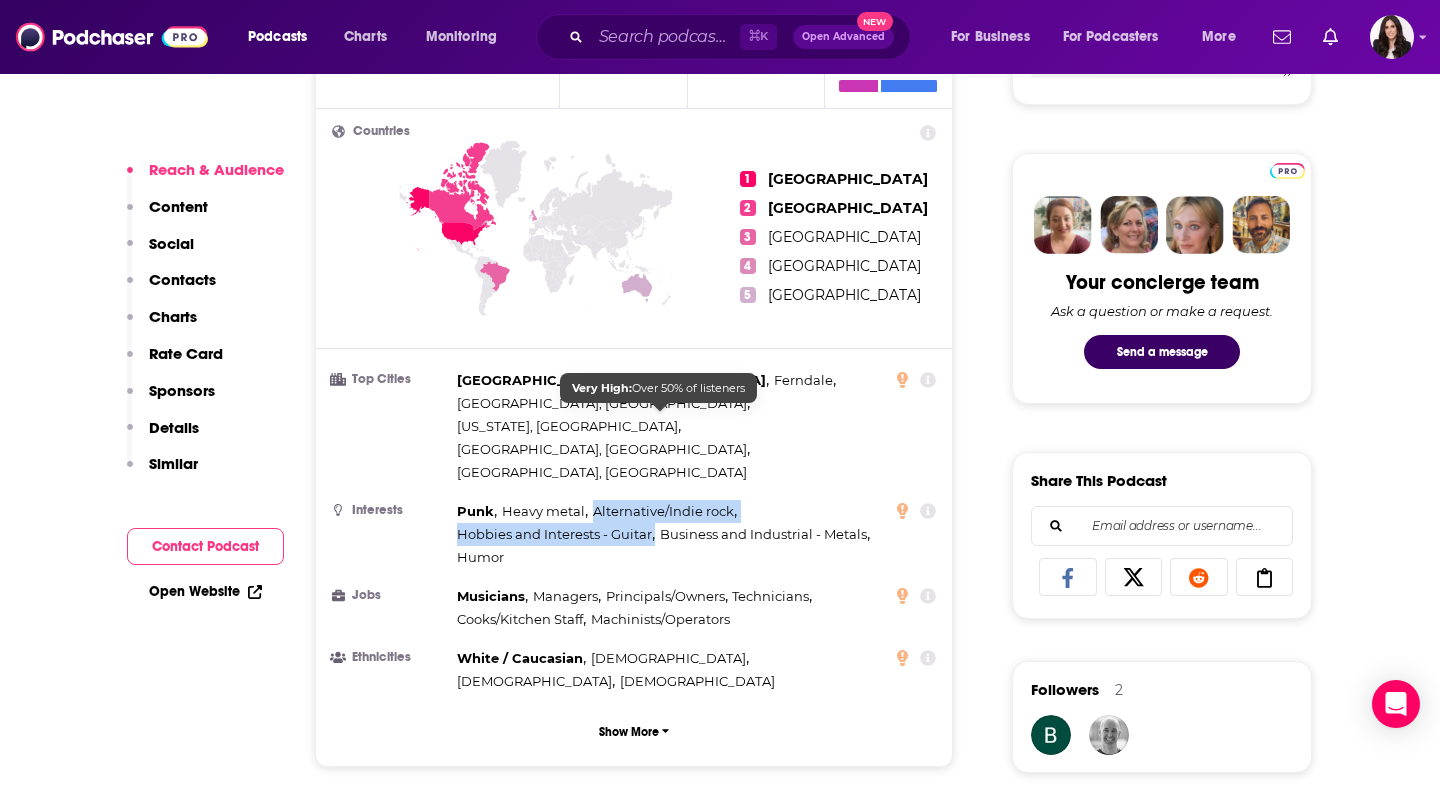 drag, startPoint x: 749, startPoint y: 418, endPoint x: 594, endPoint y: 414, distance: 155.0516 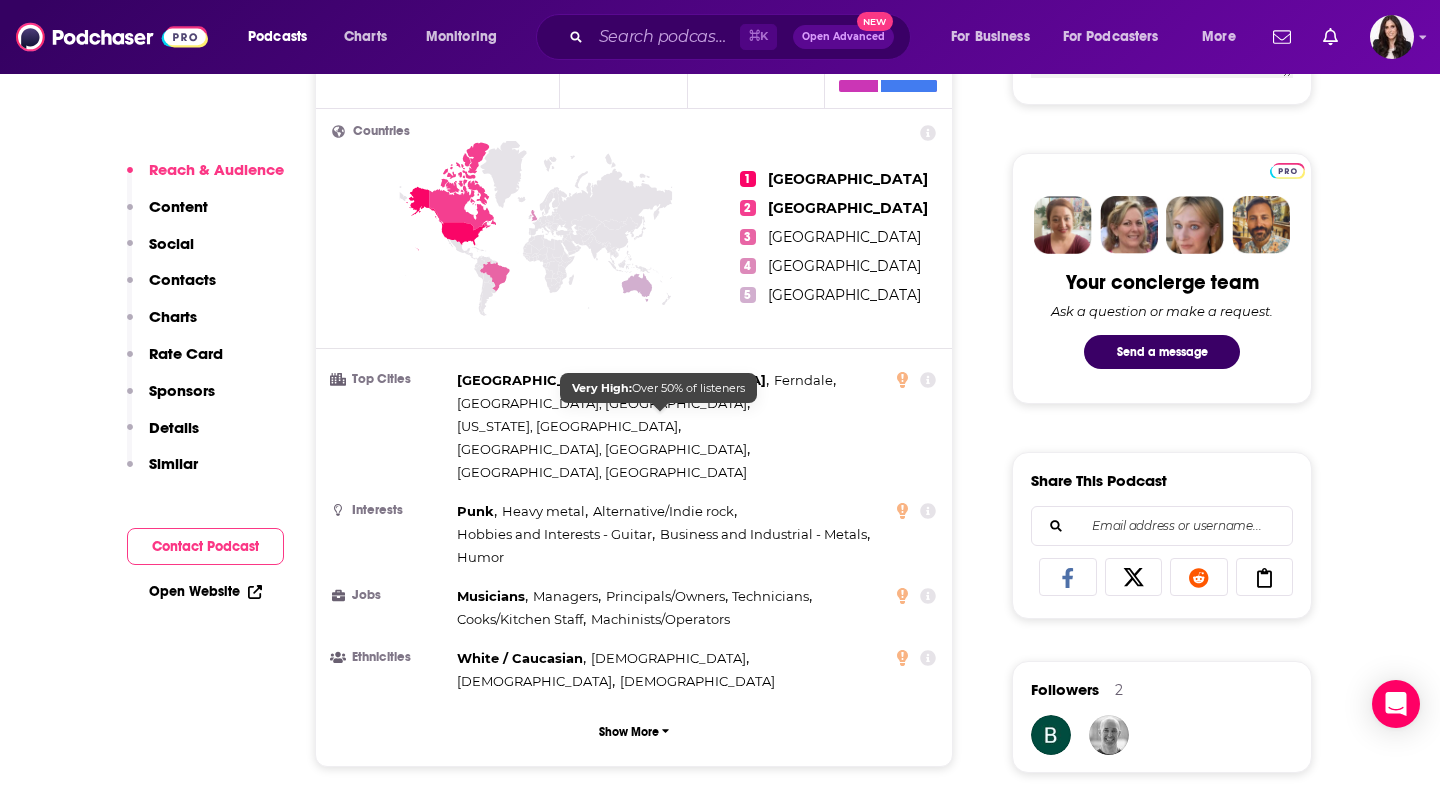 click on "Alternative/Indie rock" at bounding box center (663, 511) 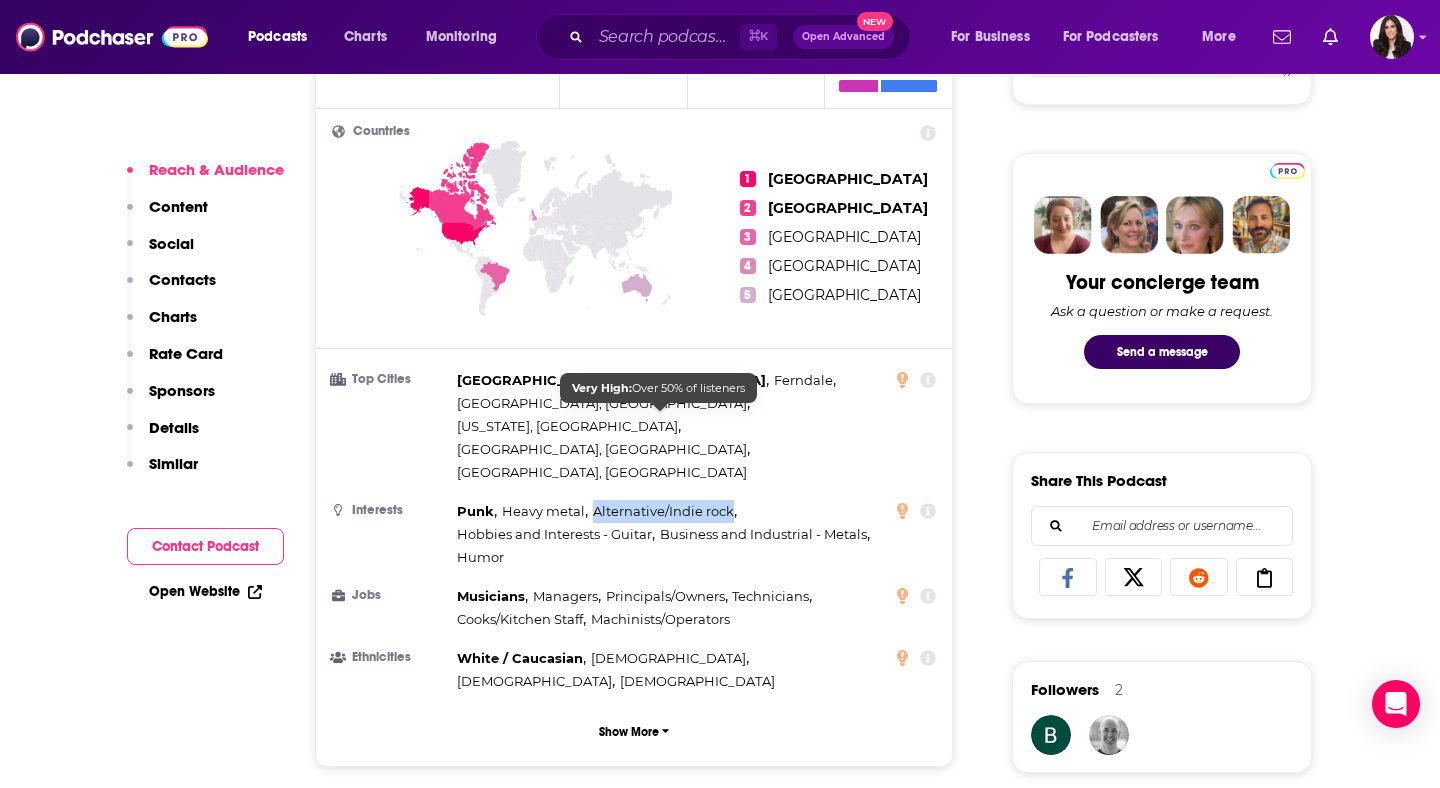 drag, startPoint x: 592, startPoint y: 414, endPoint x: 717, endPoint y: 417, distance: 125.035995 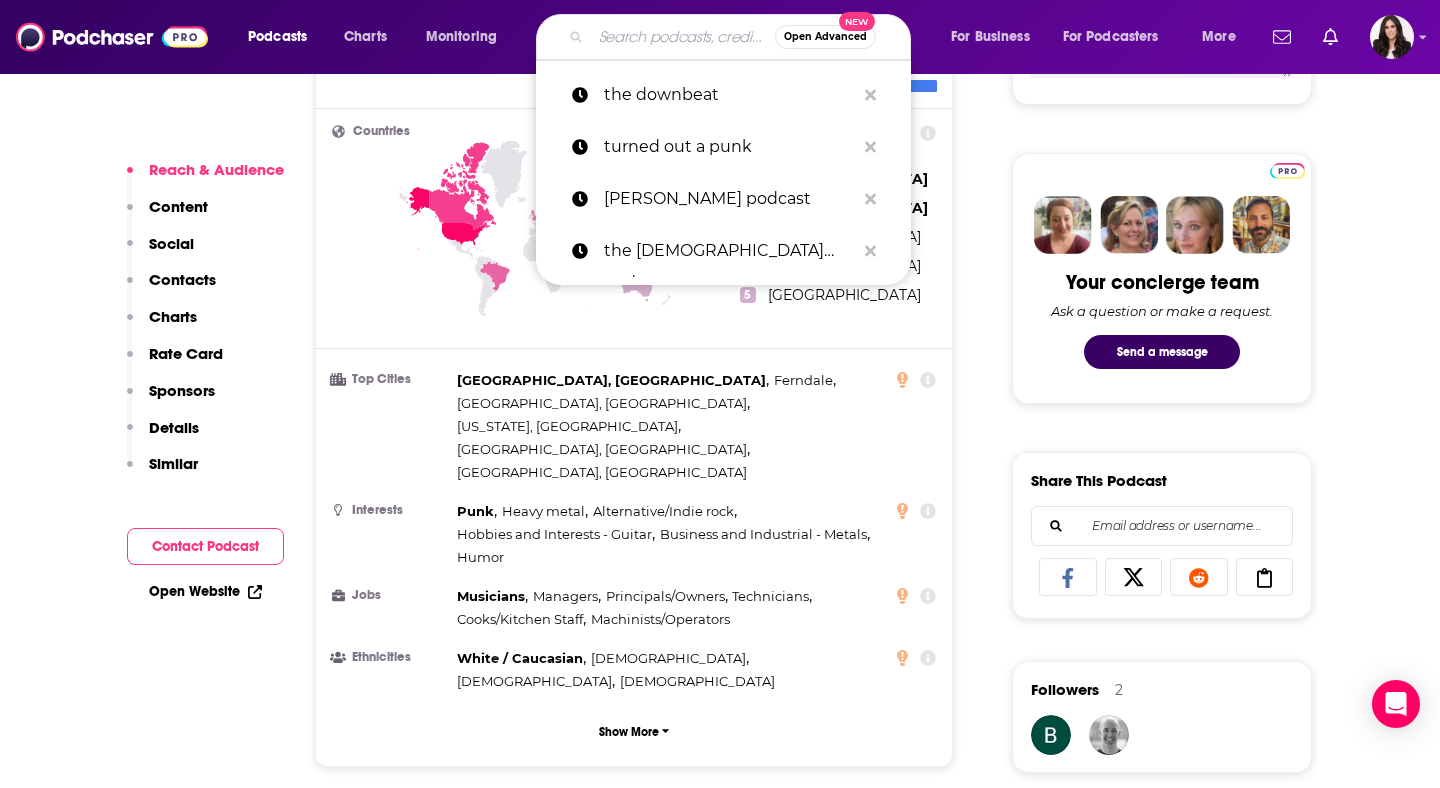 click at bounding box center [683, 37] 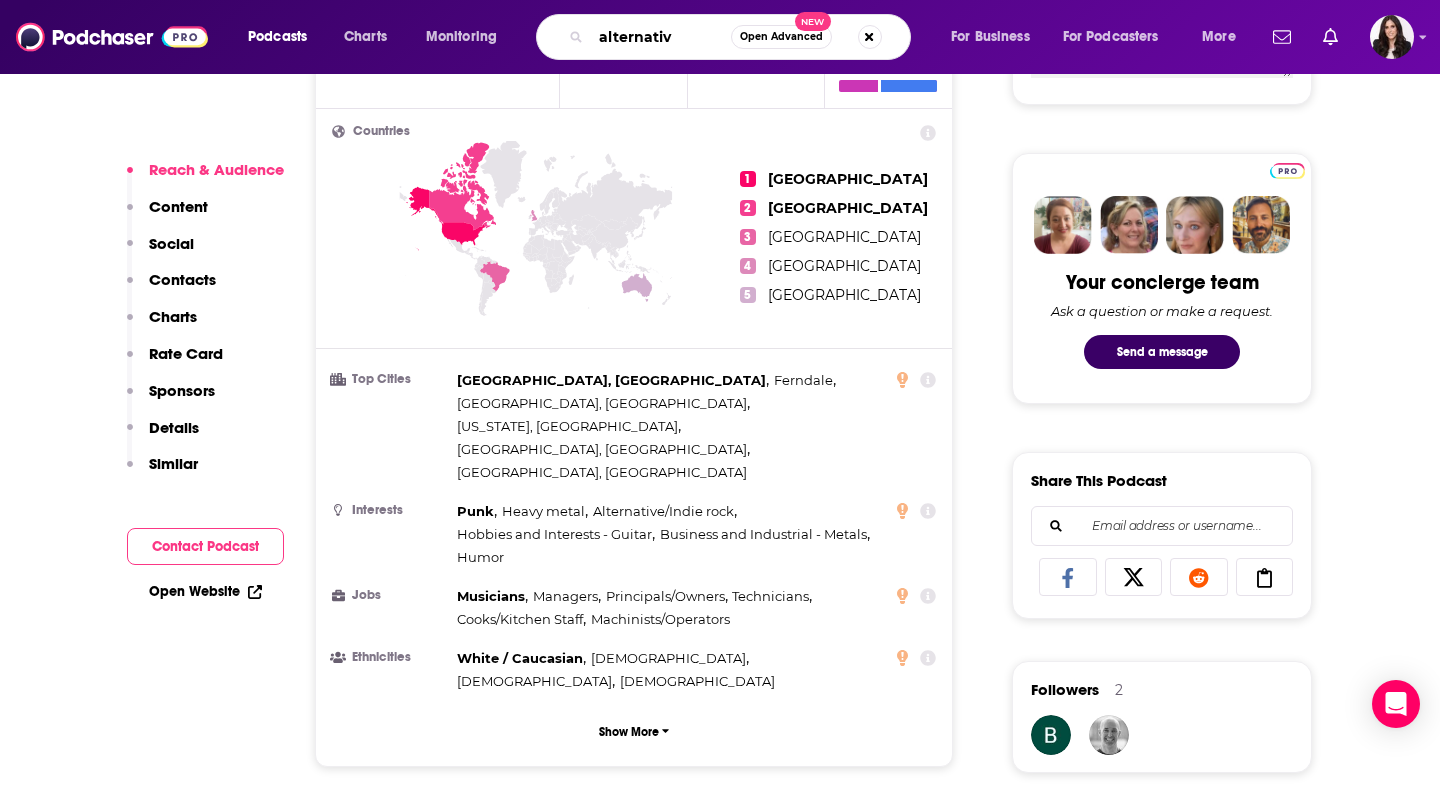 type on "alternative" 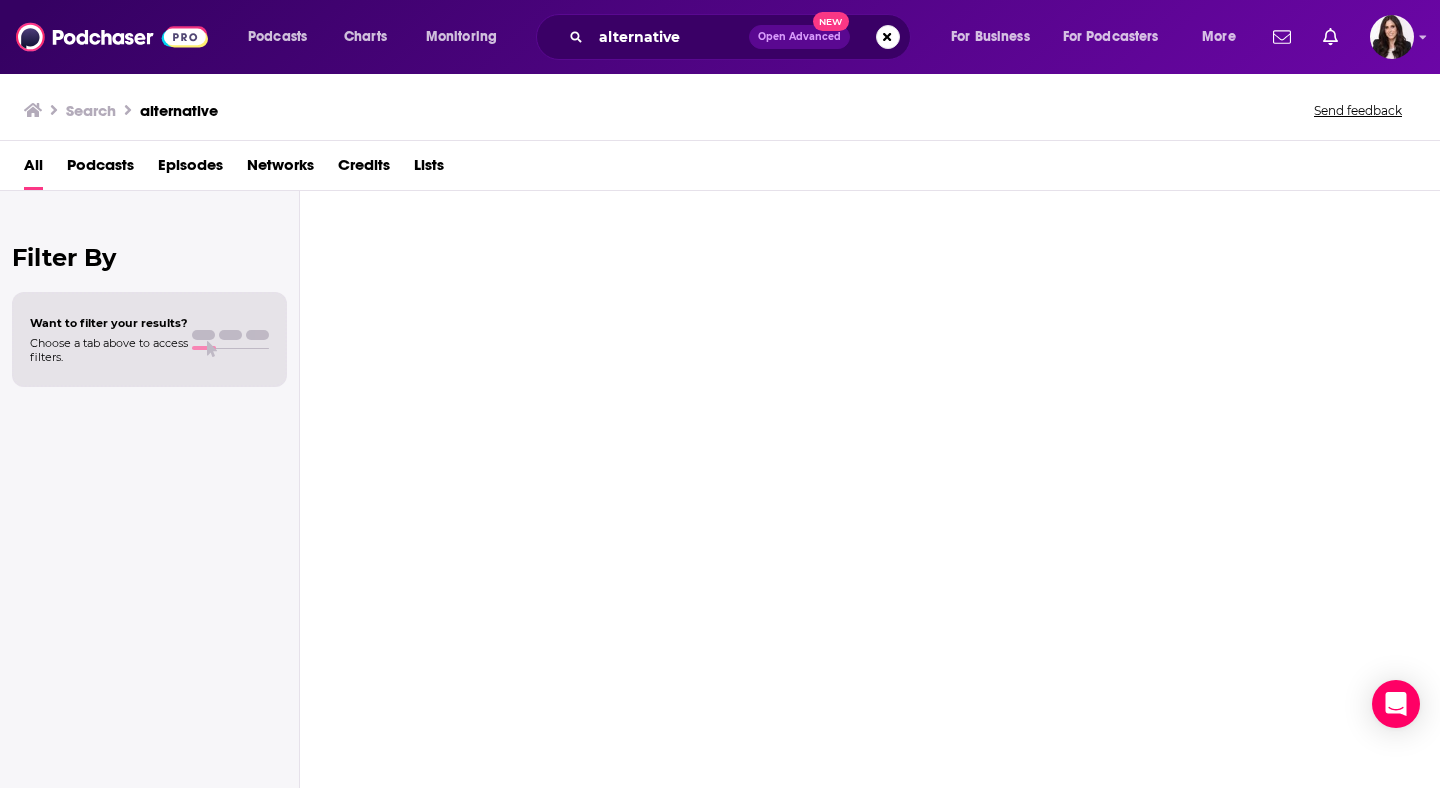 scroll, scrollTop: 0, scrollLeft: 0, axis: both 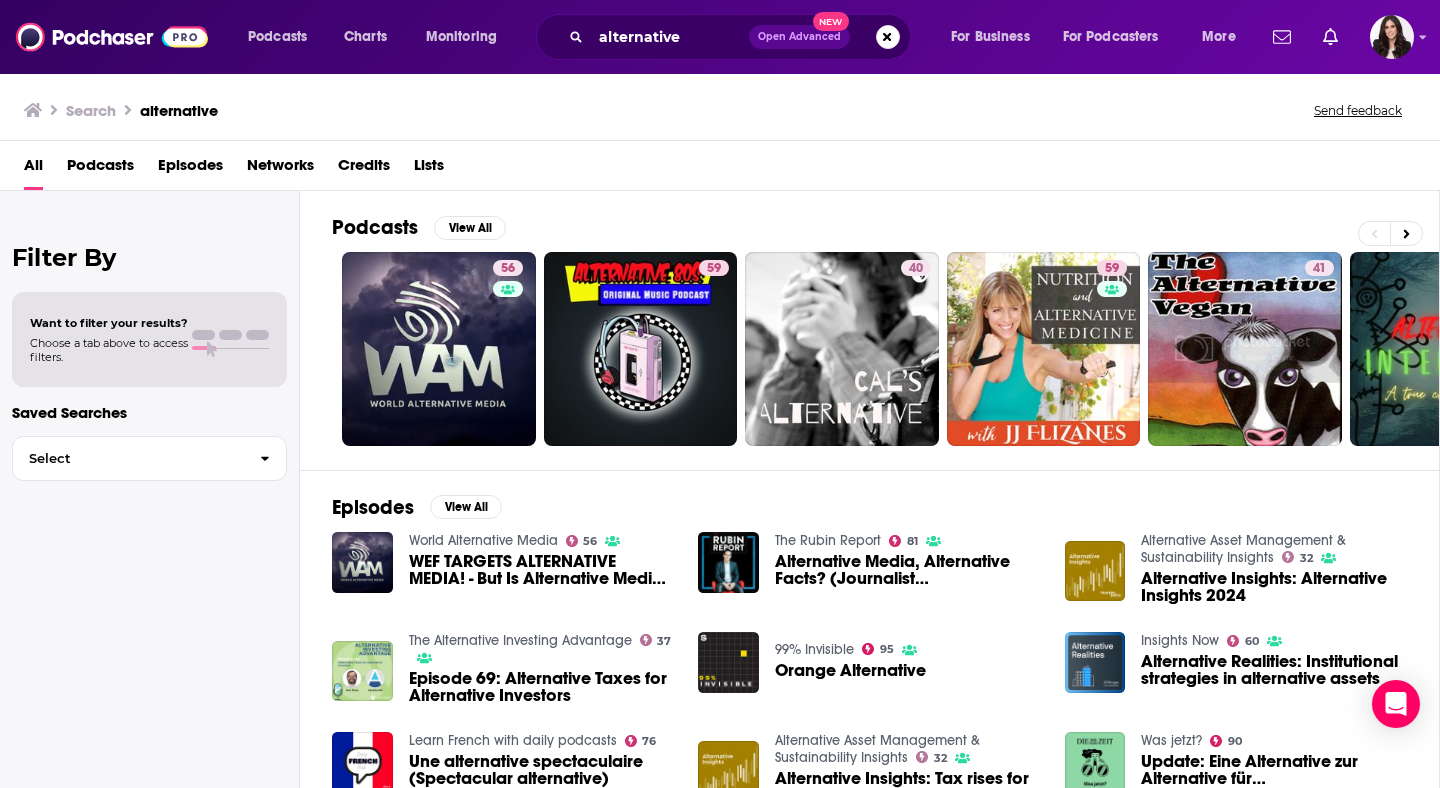 click on "Podcasts" at bounding box center [100, 169] 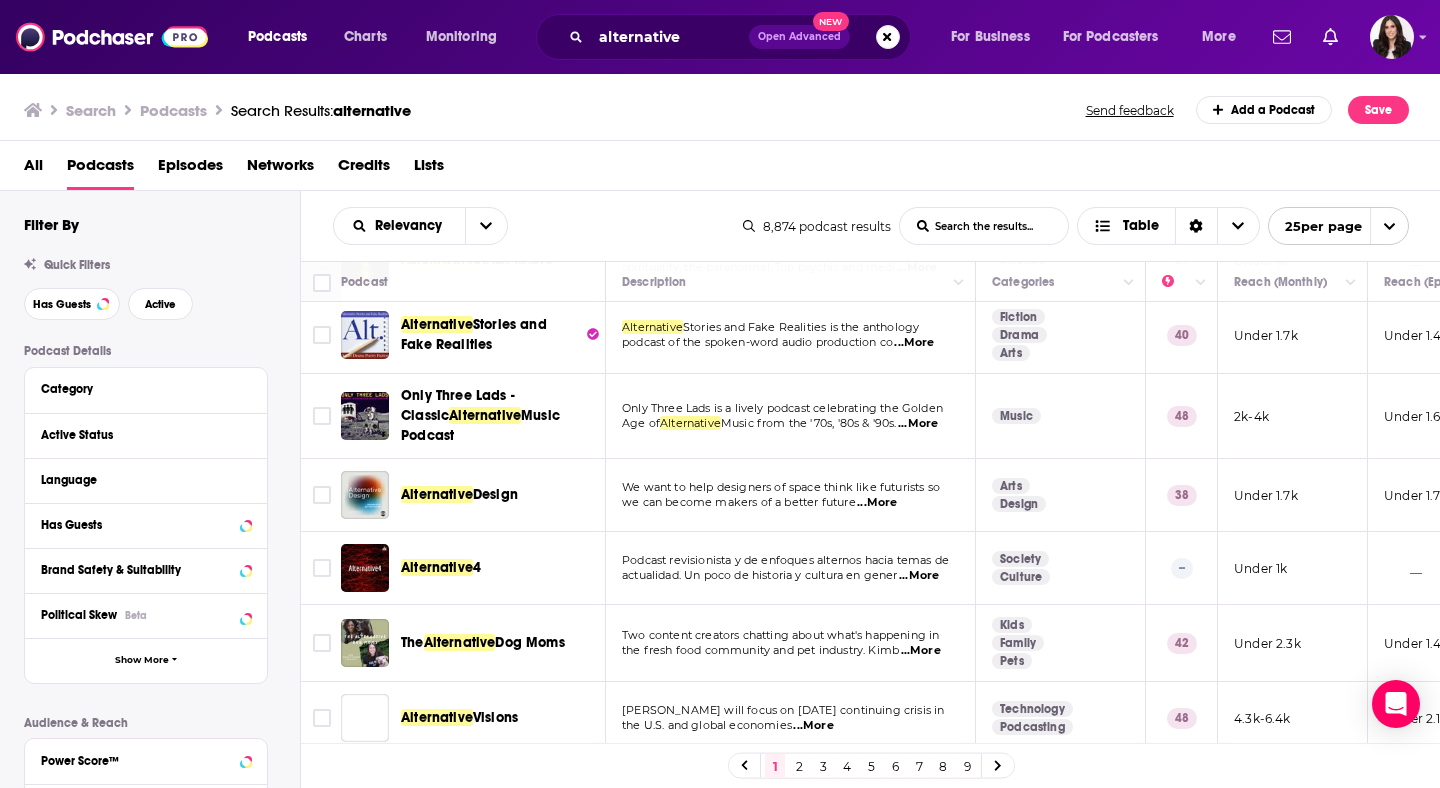 scroll, scrollTop: 1262, scrollLeft: 0, axis: vertical 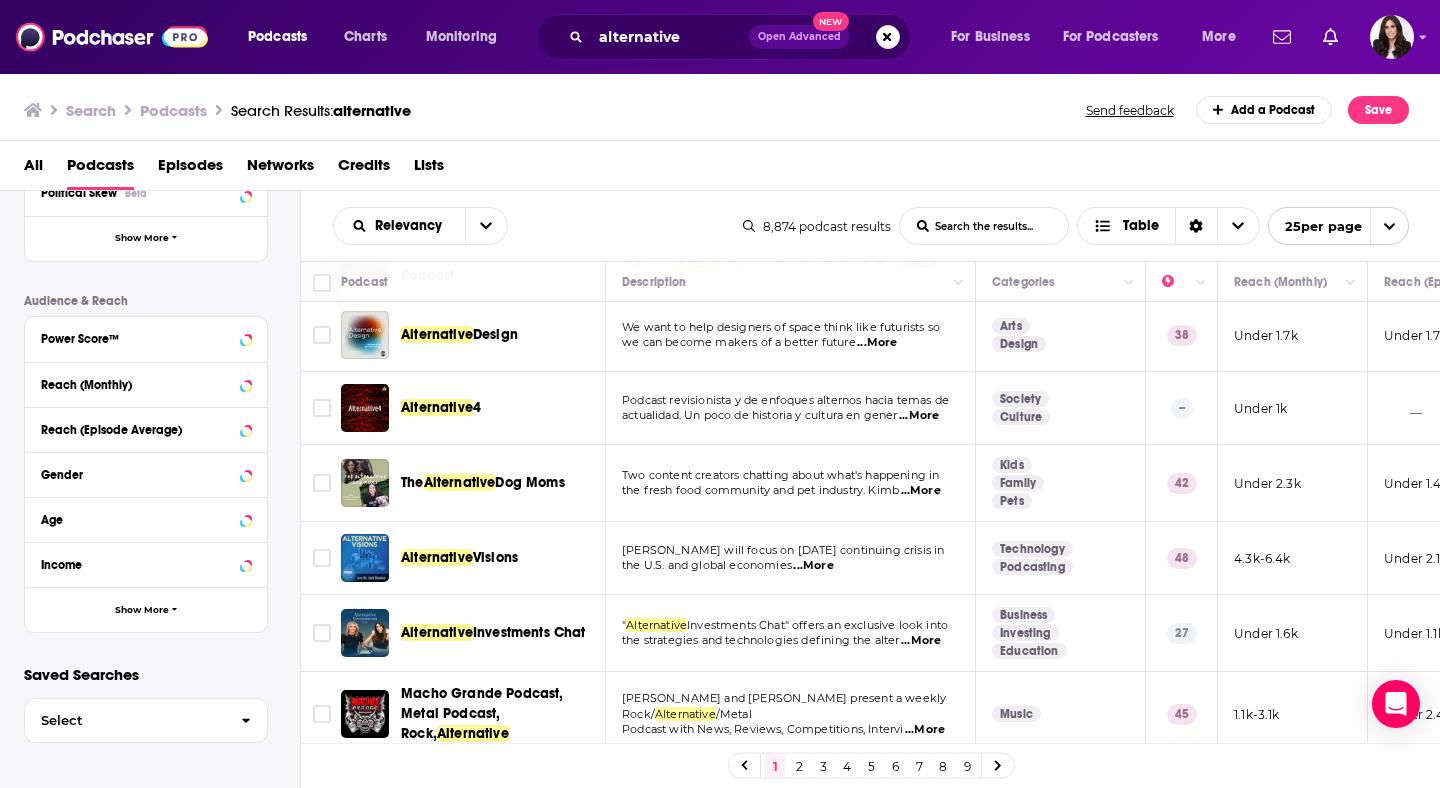 click on "2" at bounding box center (799, 766) 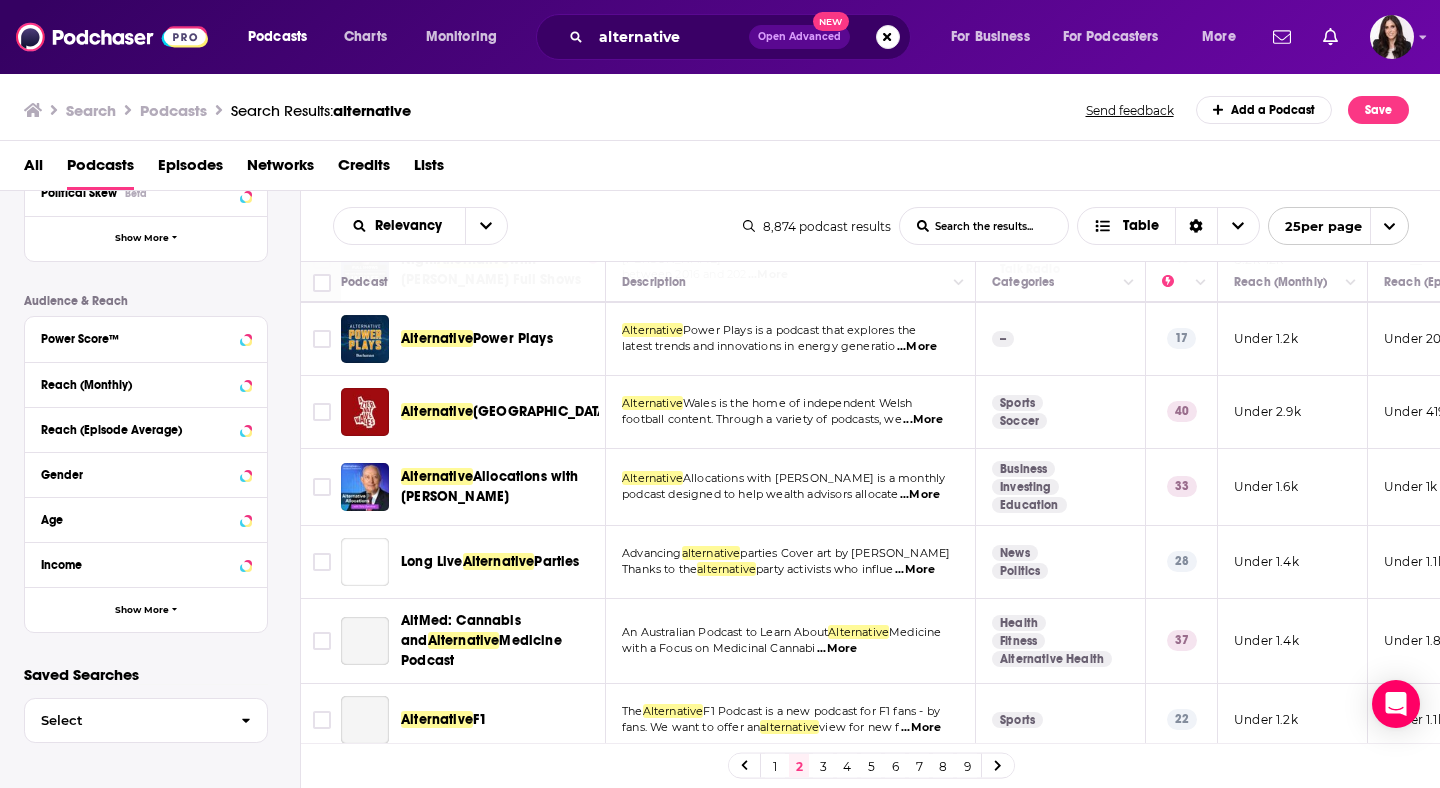 scroll, scrollTop: 1462, scrollLeft: 0, axis: vertical 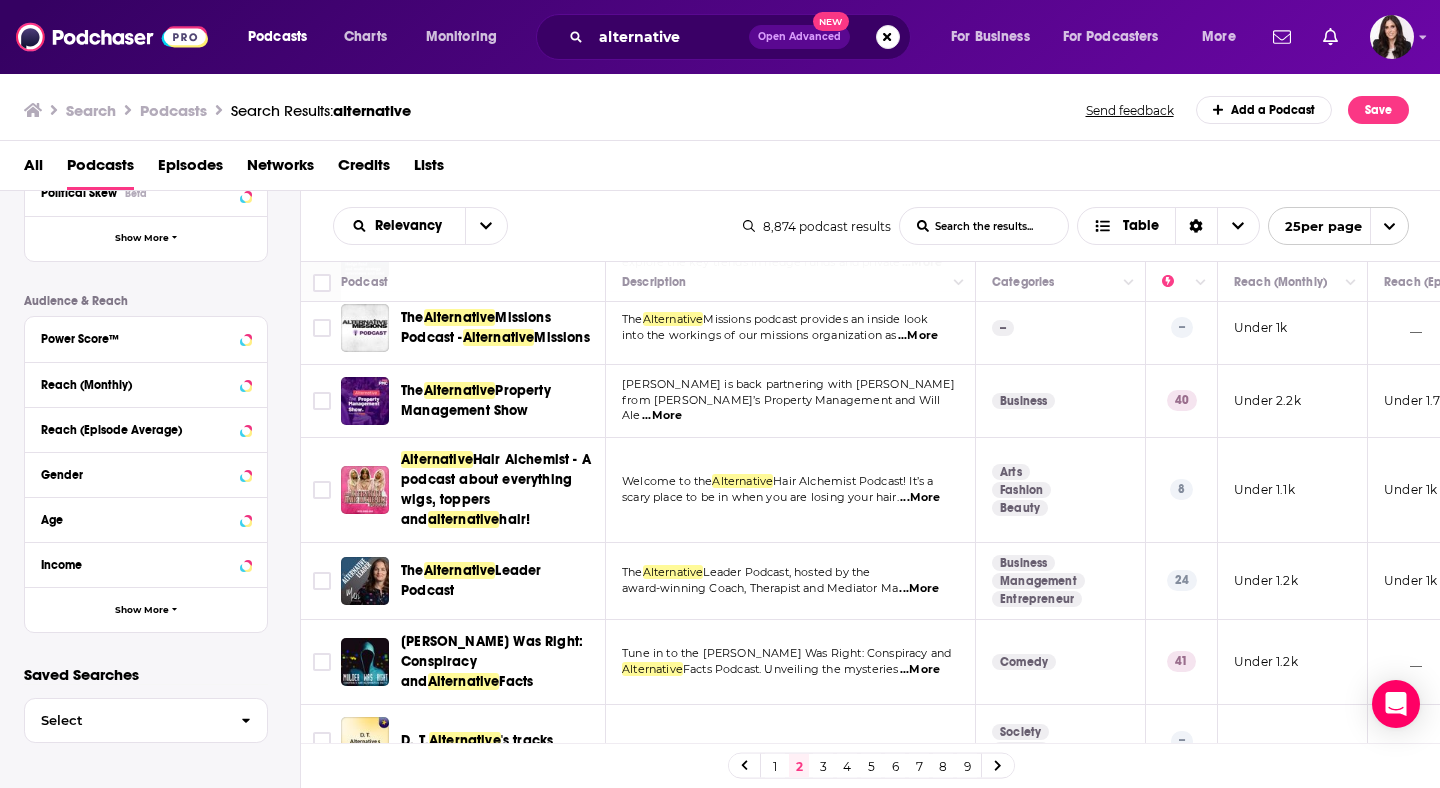 click on "3" at bounding box center (823, 766) 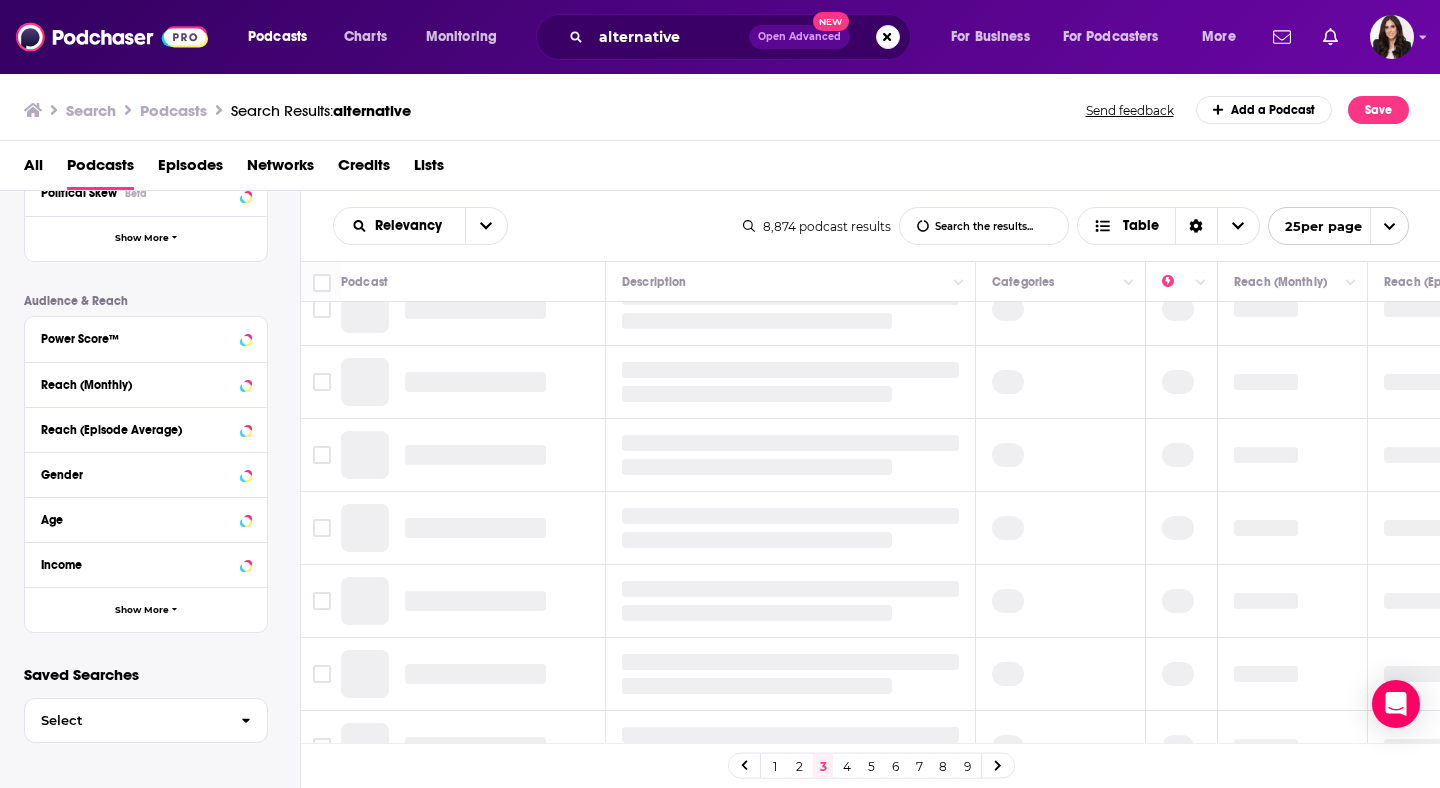 scroll, scrollTop: 0, scrollLeft: 0, axis: both 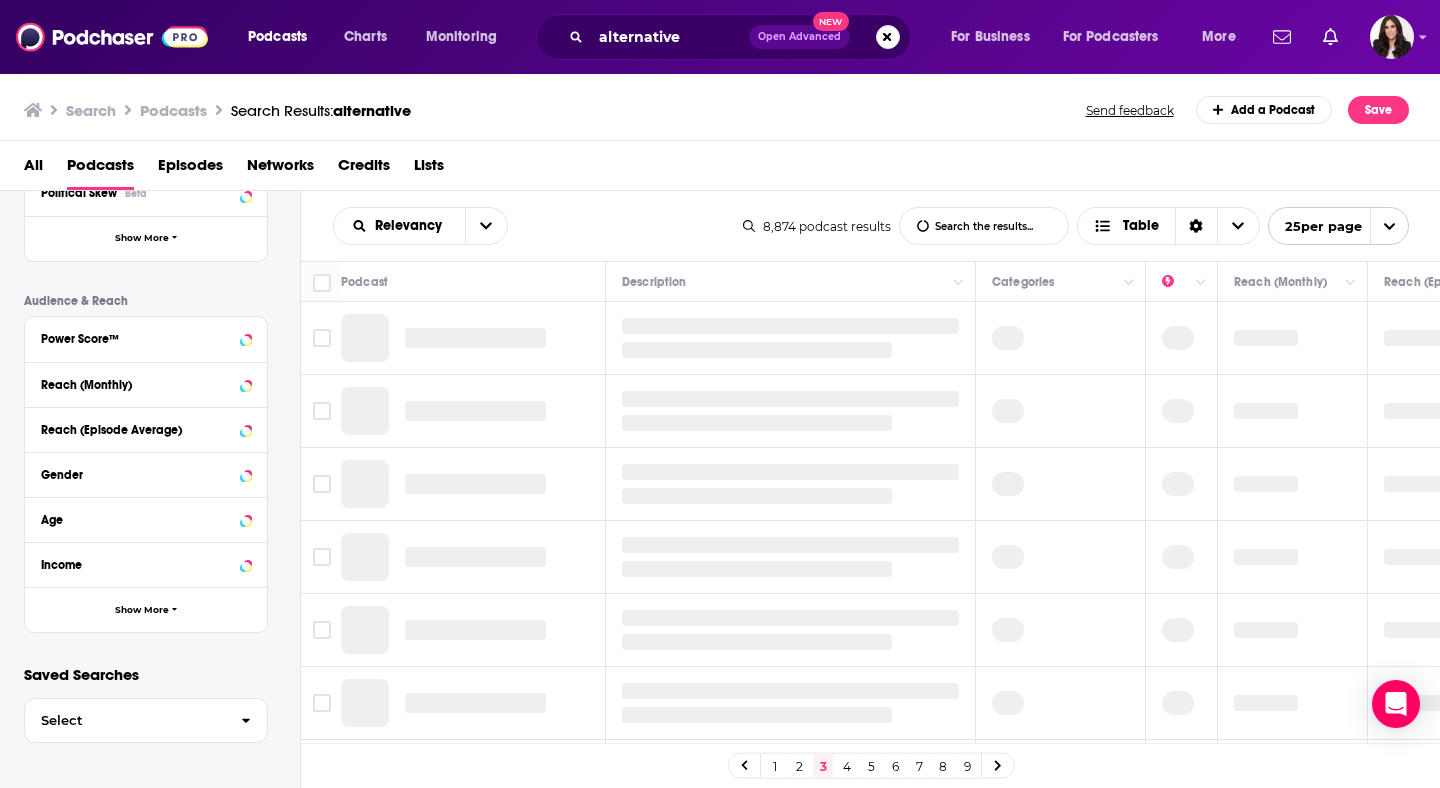 click on "Relevancy List Search Input Search the results... Table 8,874   podcast   results List Search Input Search the results... Table 25  per page" at bounding box center (871, 226) 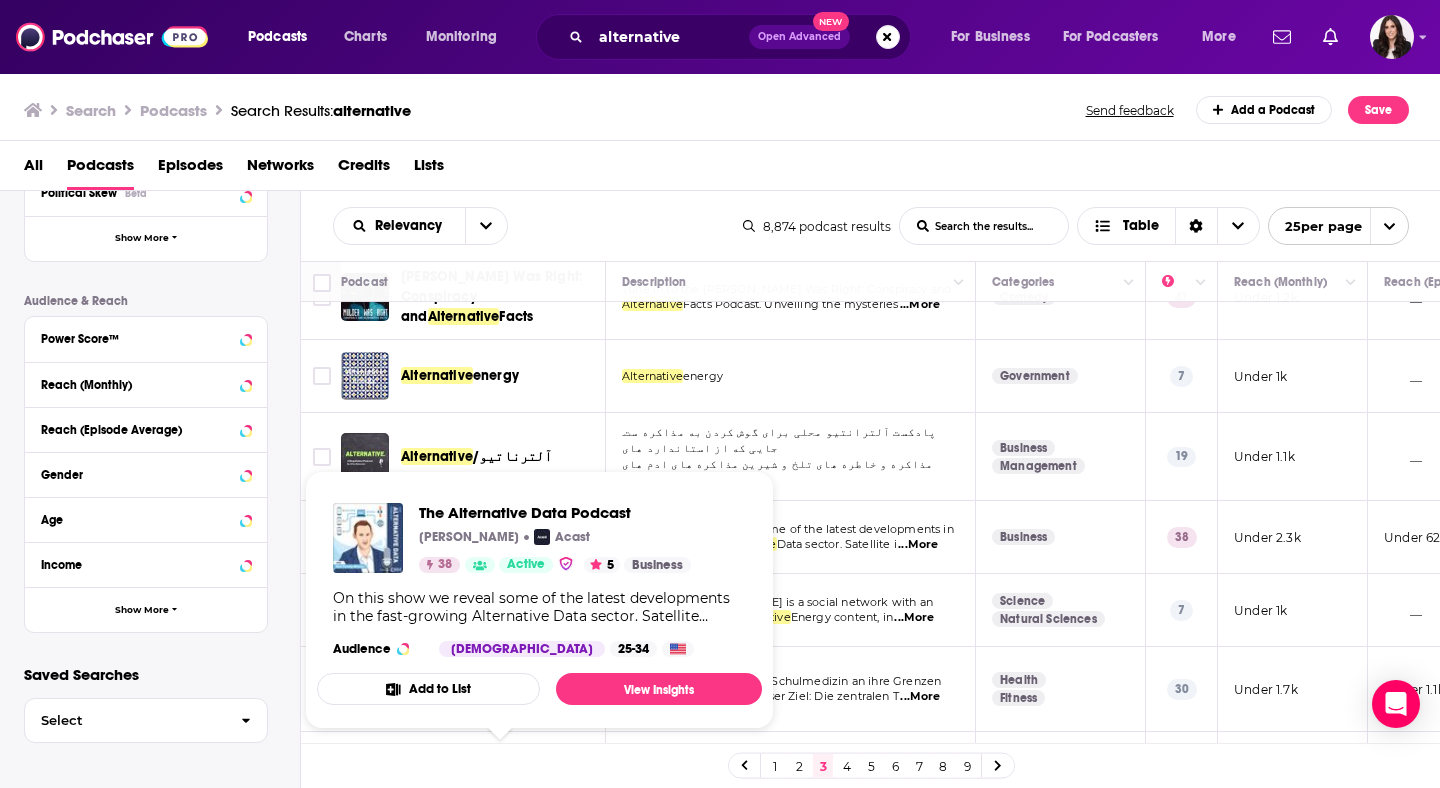 scroll, scrollTop: 55, scrollLeft: 0, axis: vertical 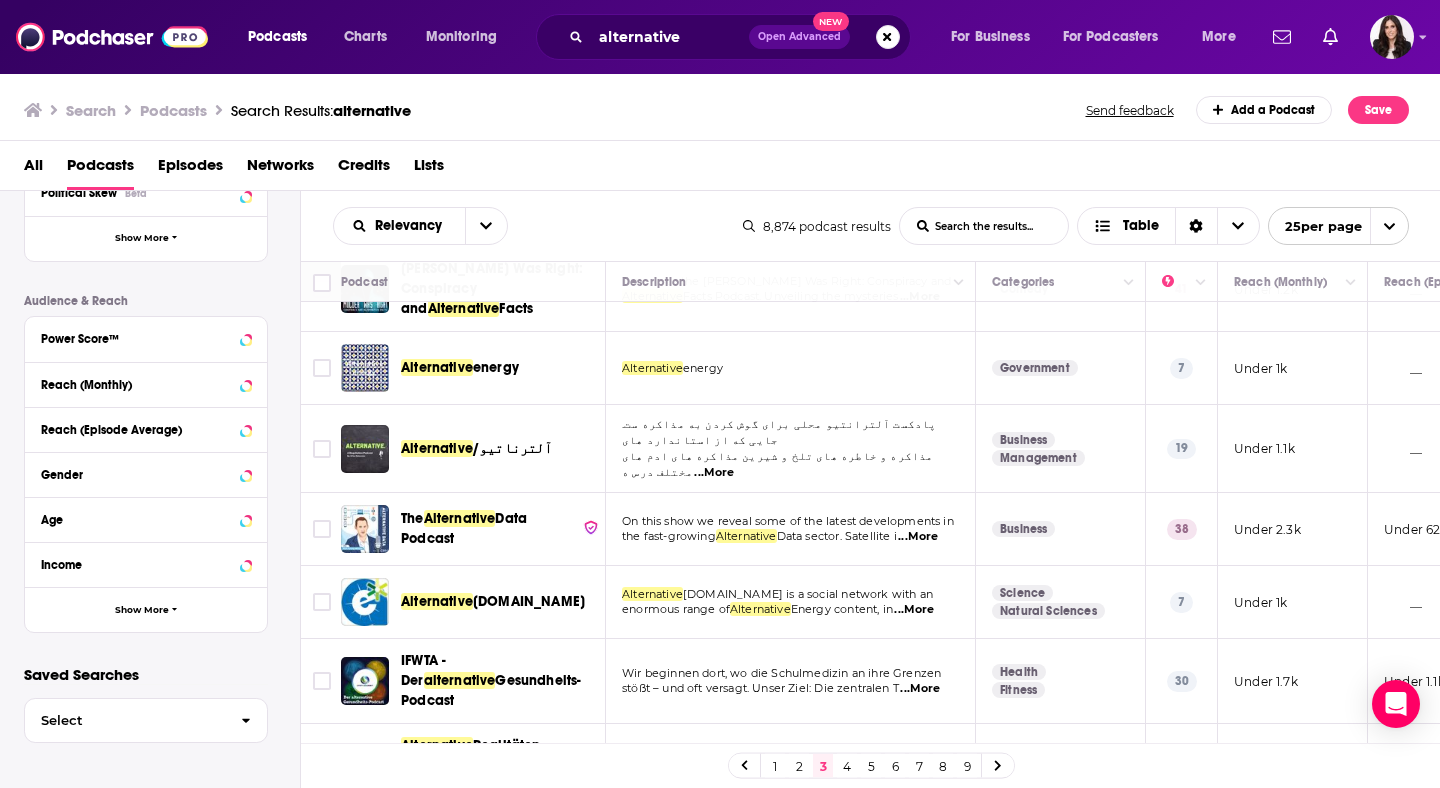 click on "All Podcasts Episodes Networks Credits Lists" at bounding box center [724, 169] 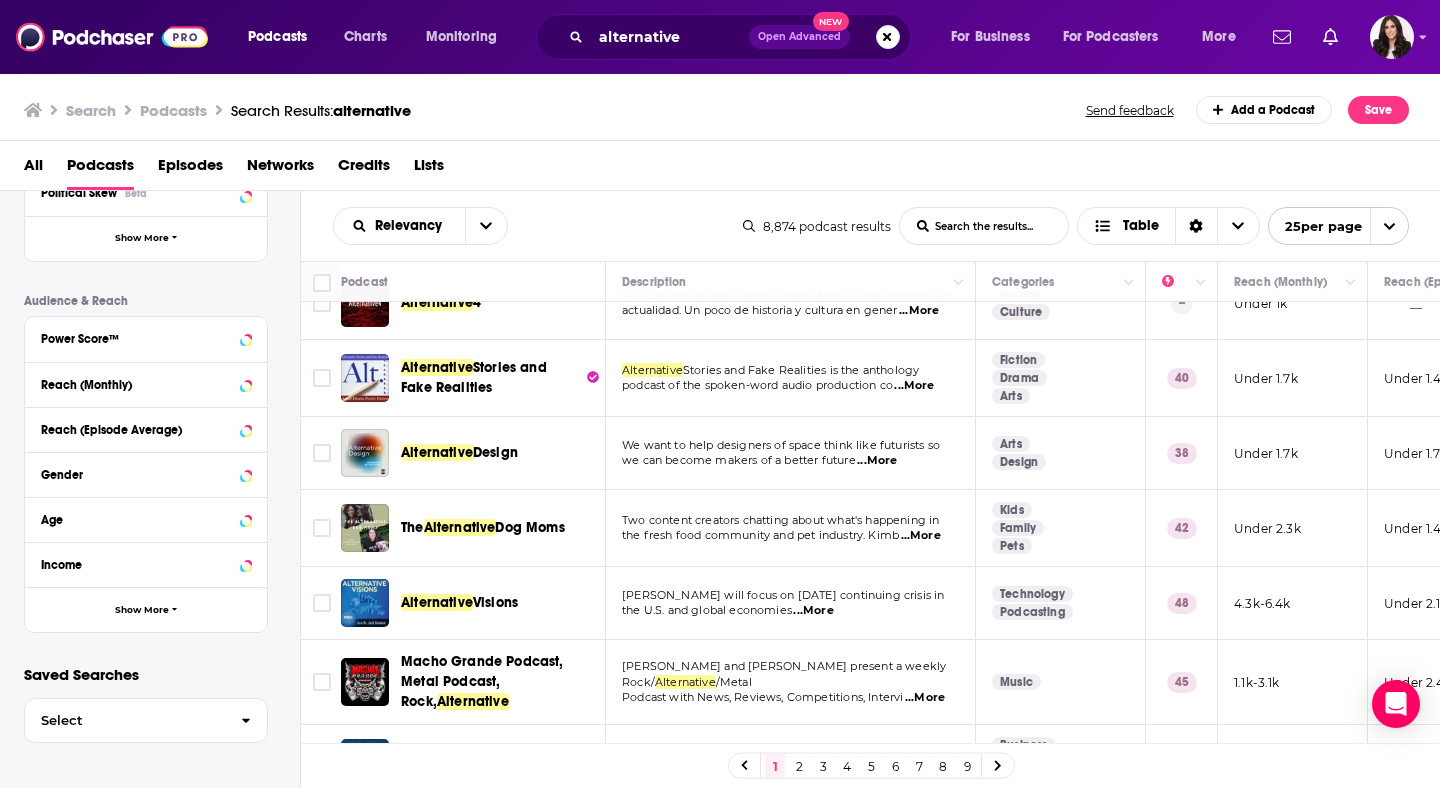 scroll, scrollTop: 1380, scrollLeft: 0, axis: vertical 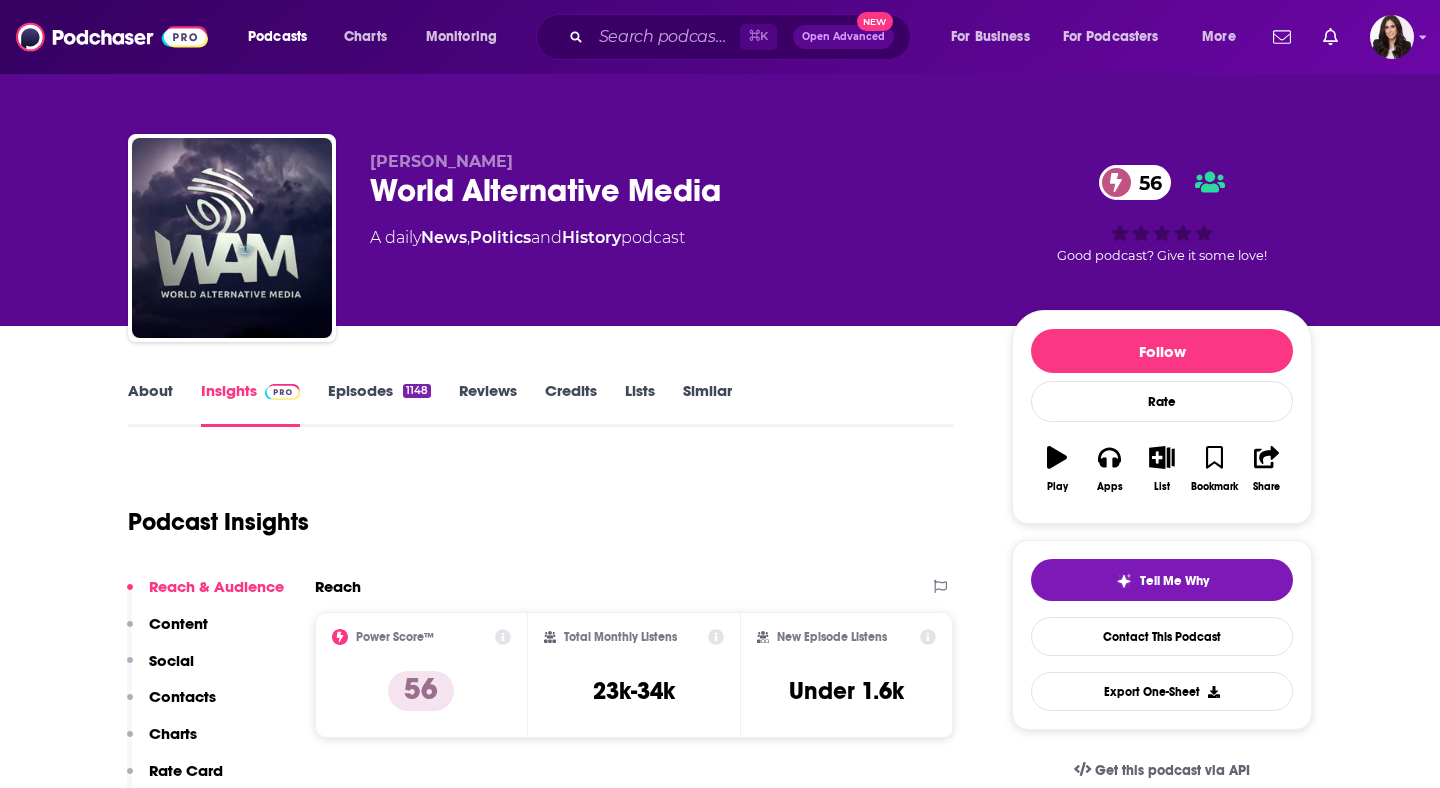 click on "Episodes 1148" at bounding box center [379, 404] 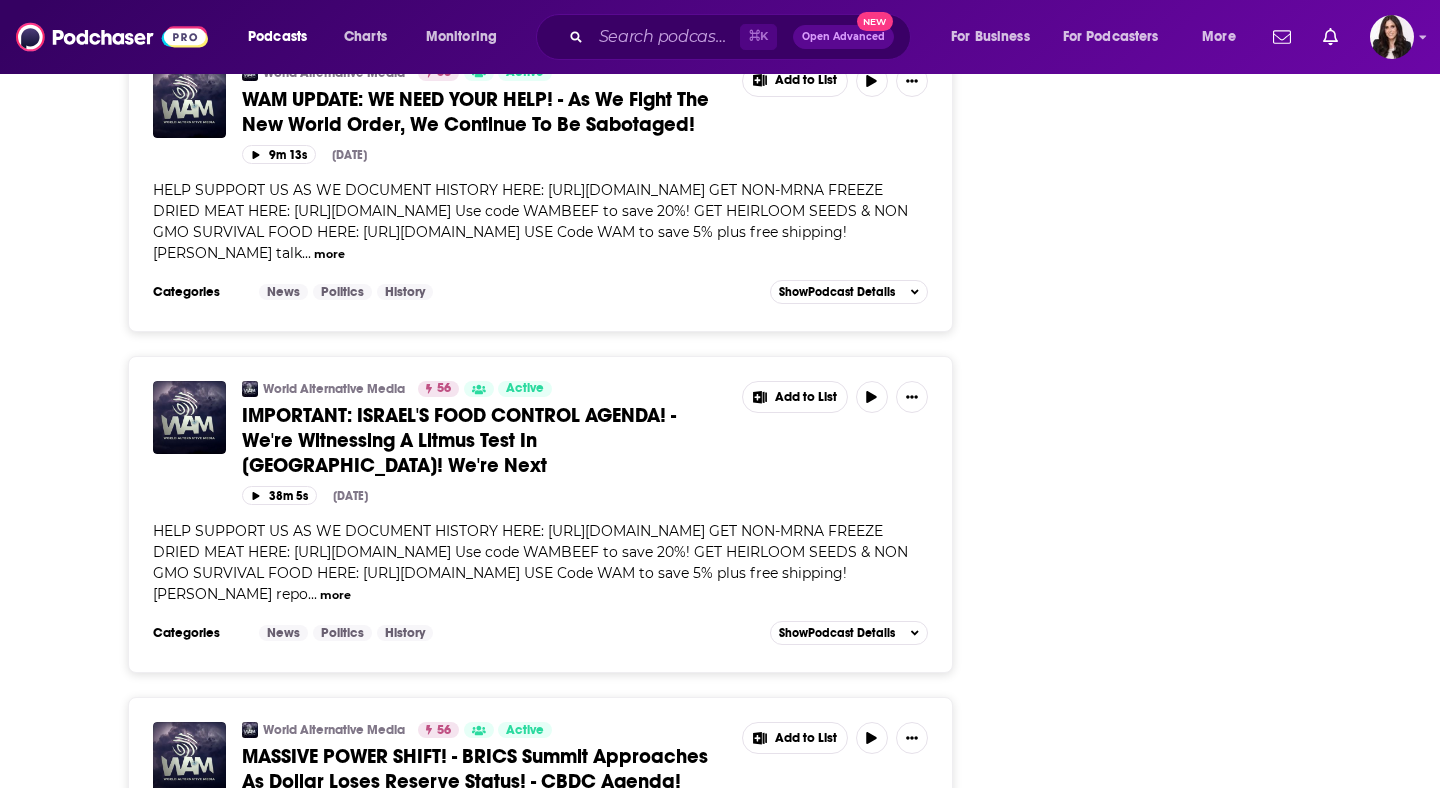 scroll, scrollTop: 2975, scrollLeft: 0, axis: vertical 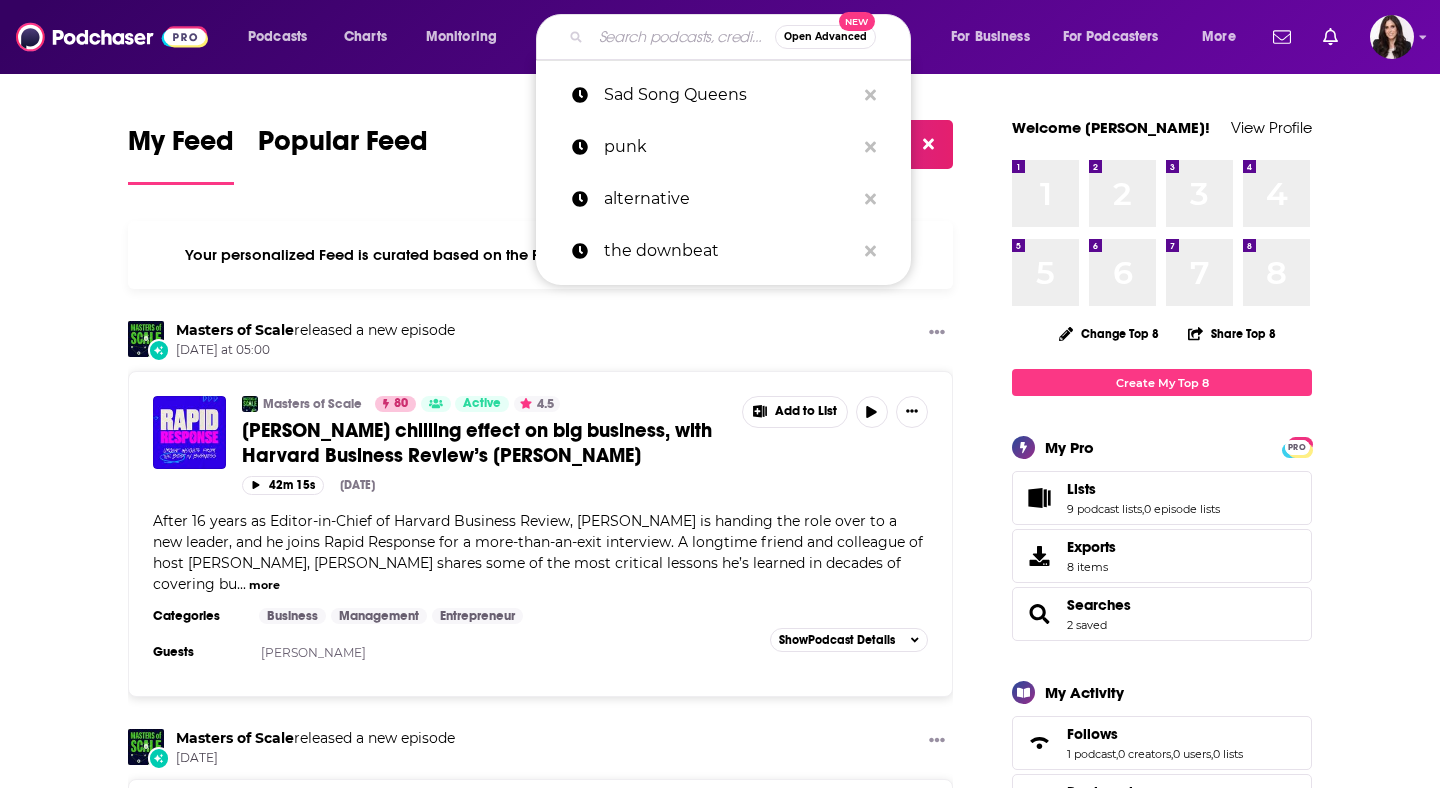 click at bounding box center (683, 37) 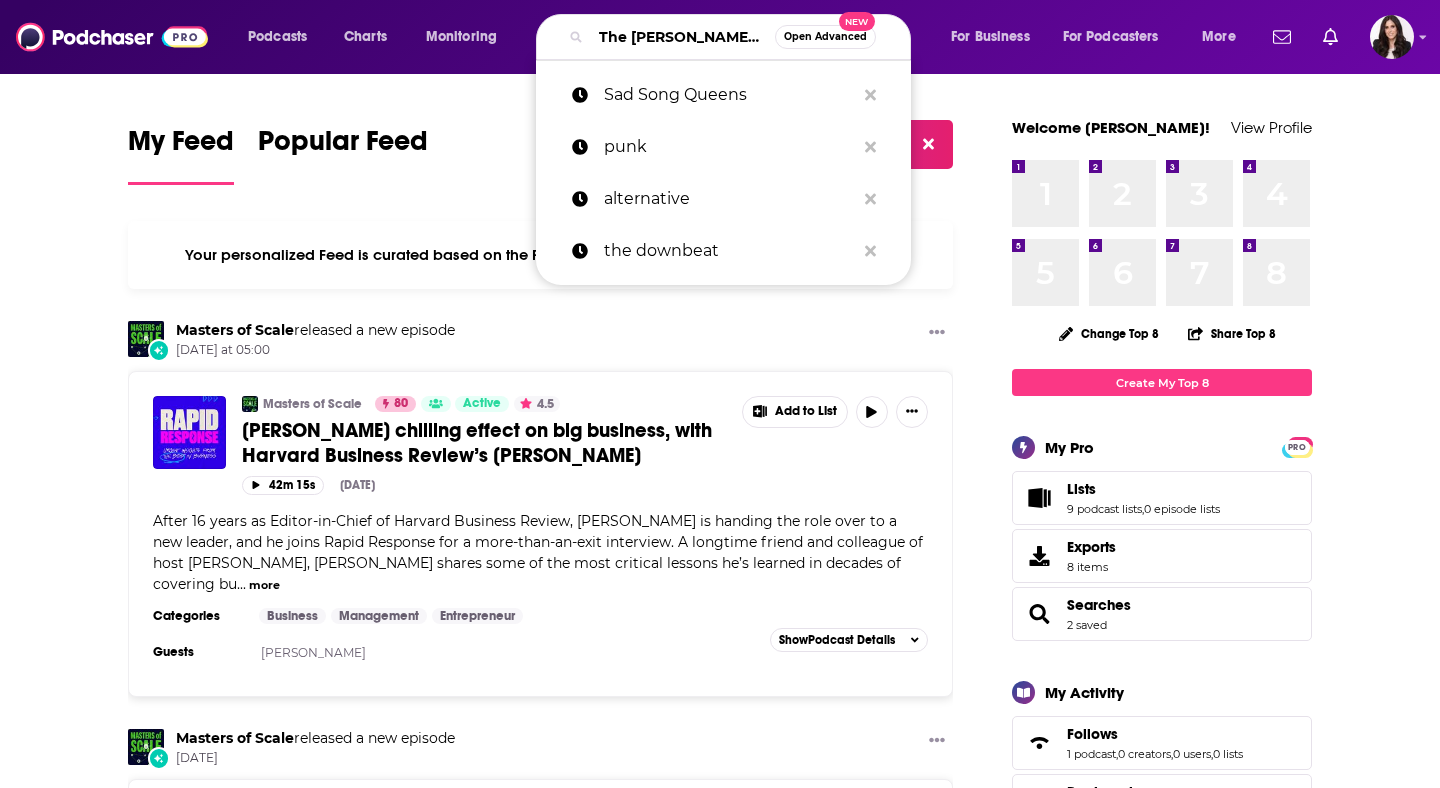 scroll, scrollTop: 0, scrollLeft: 58, axis: horizontal 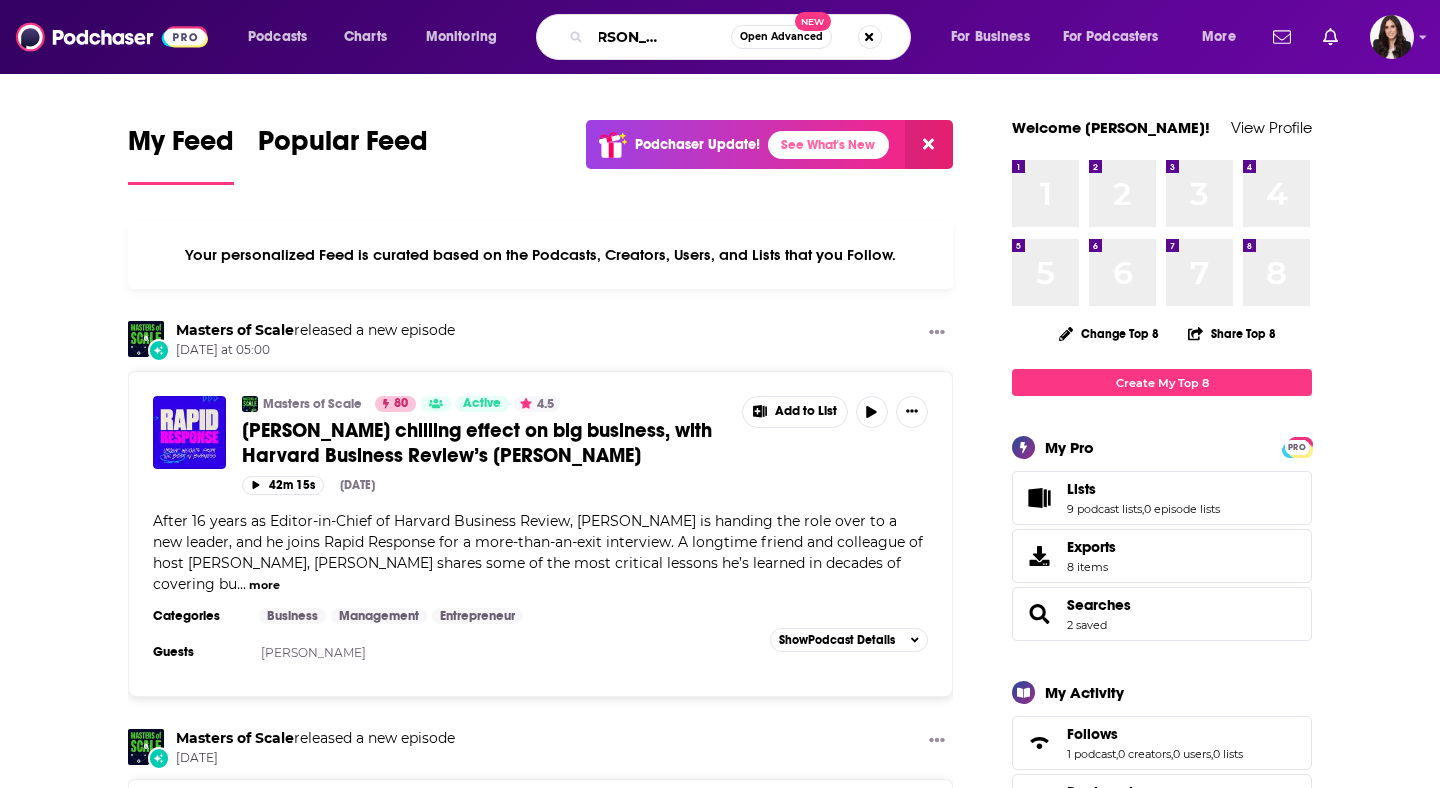 type on "The David Ellefson Show" 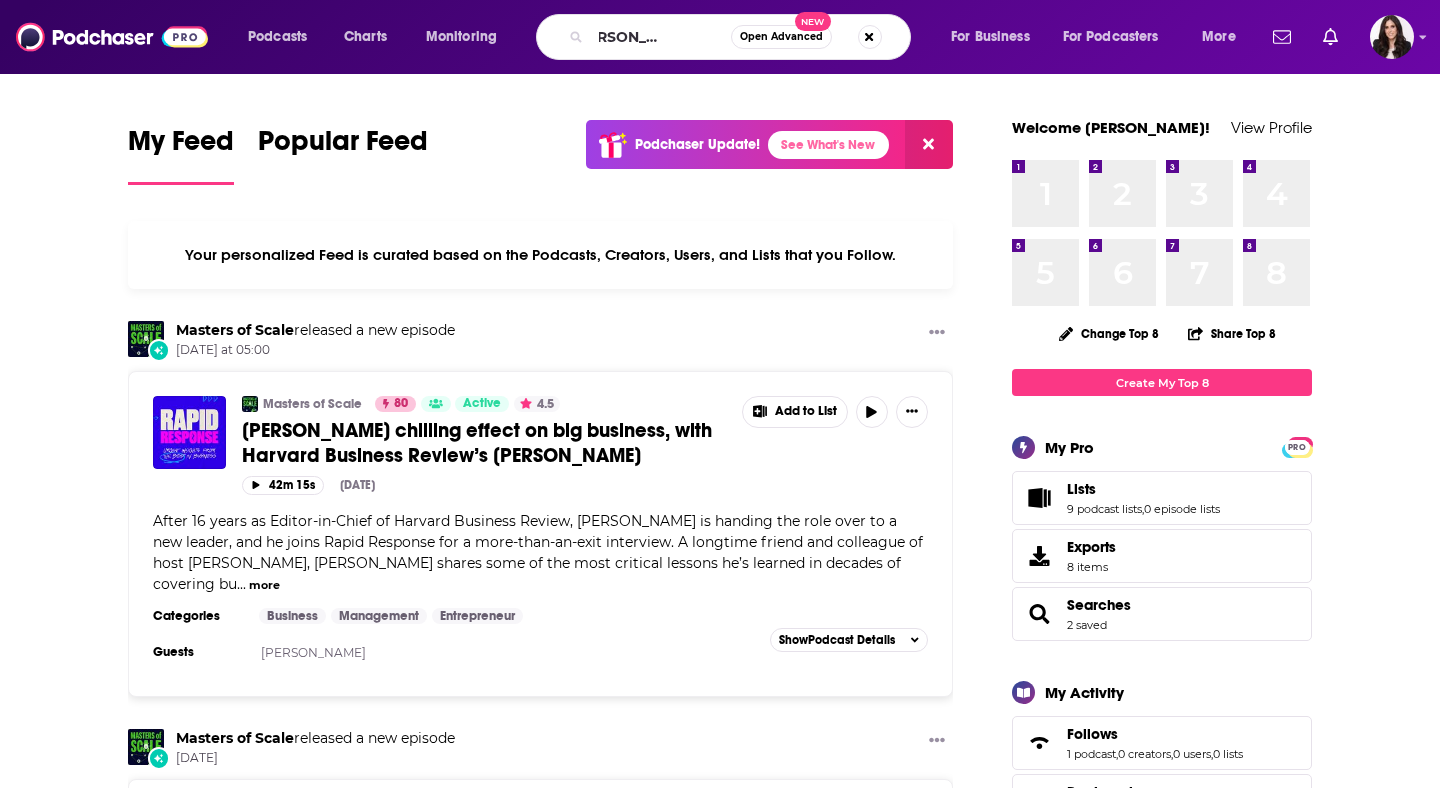 scroll, scrollTop: 0, scrollLeft: 0, axis: both 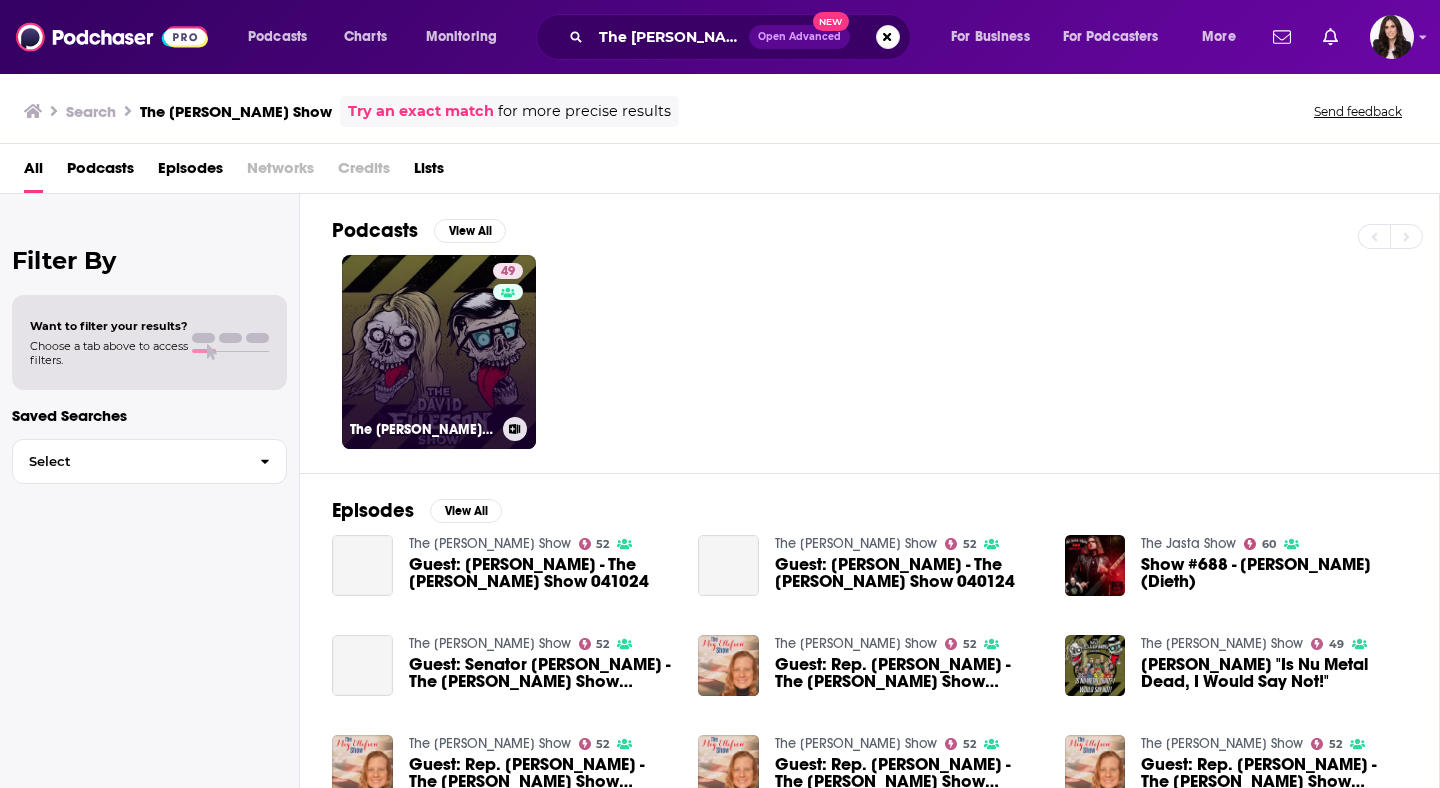 click on "49 The David Ellefson Show" at bounding box center (439, 352) 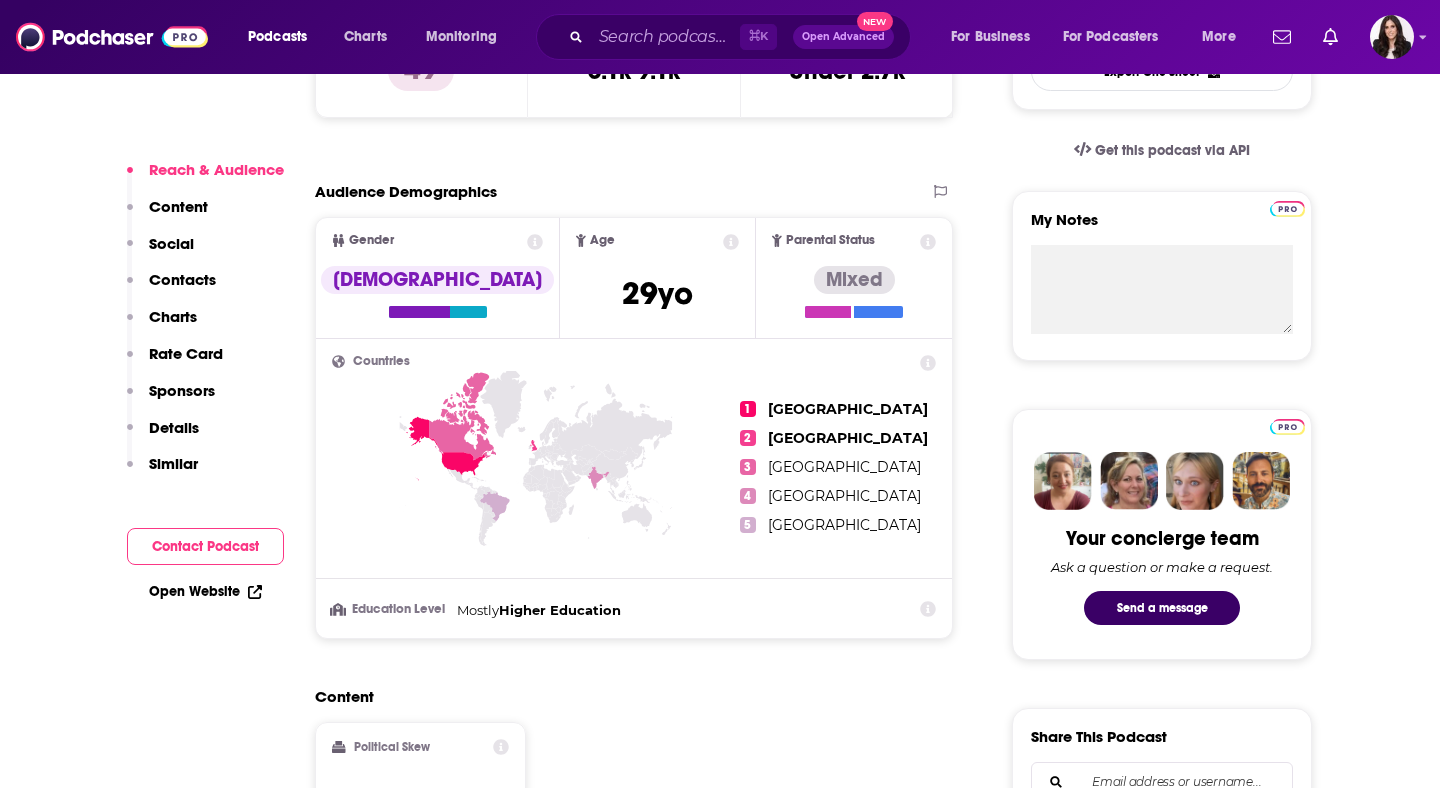 scroll, scrollTop: 228, scrollLeft: 0, axis: vertical 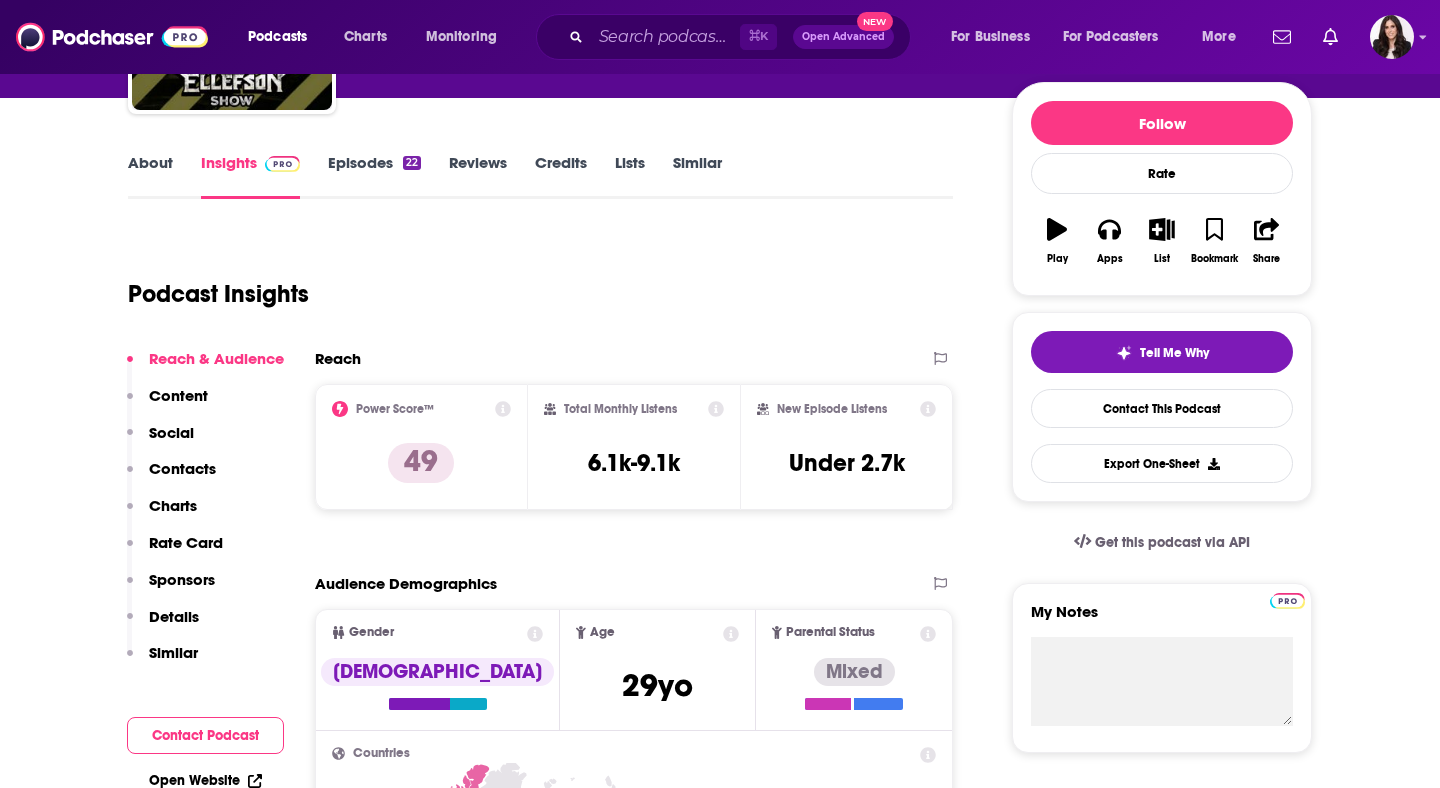 click on "6.1k-9.1k" at bounding box center [634, 463] 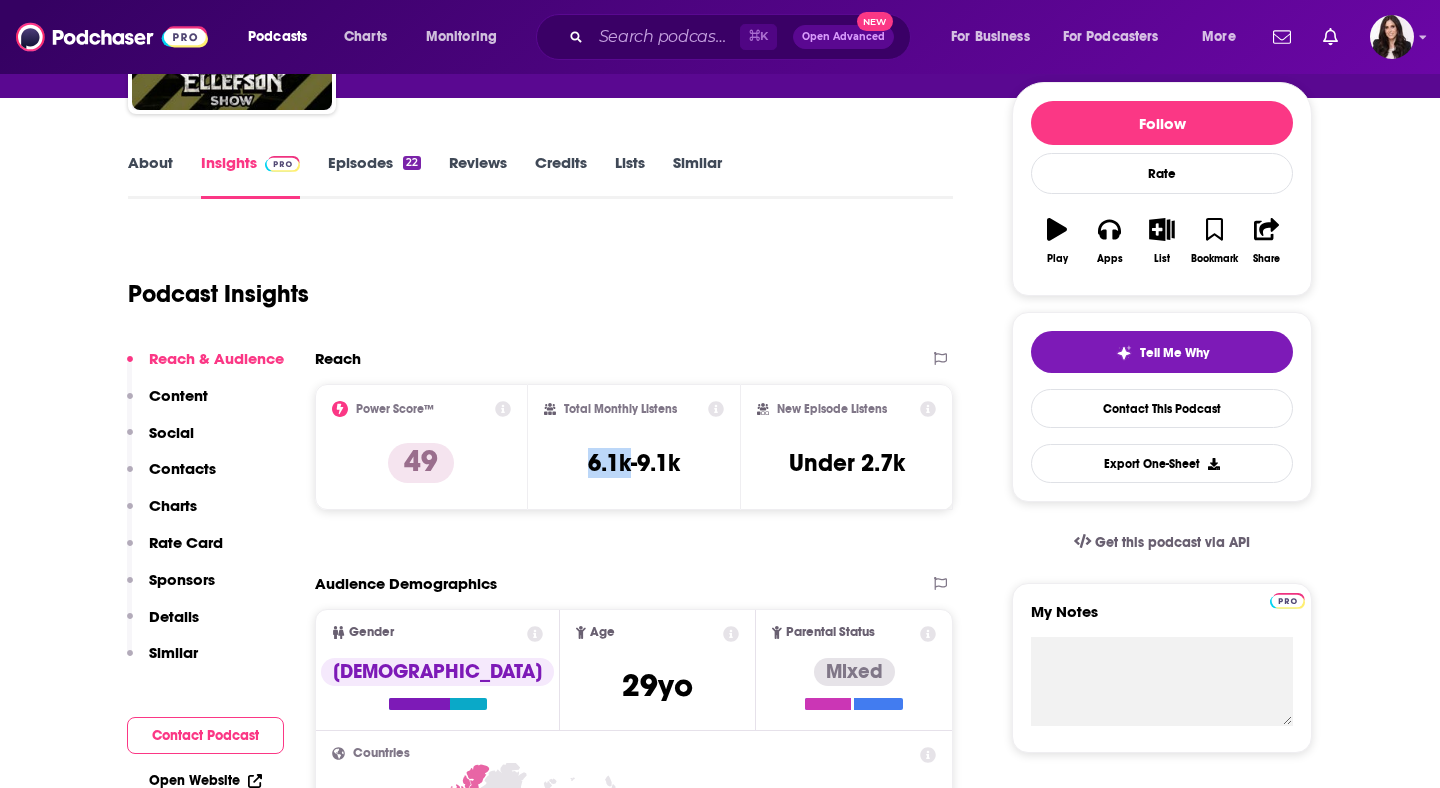 click on "6.1k-9.1k" at bounding box center (634, 463) 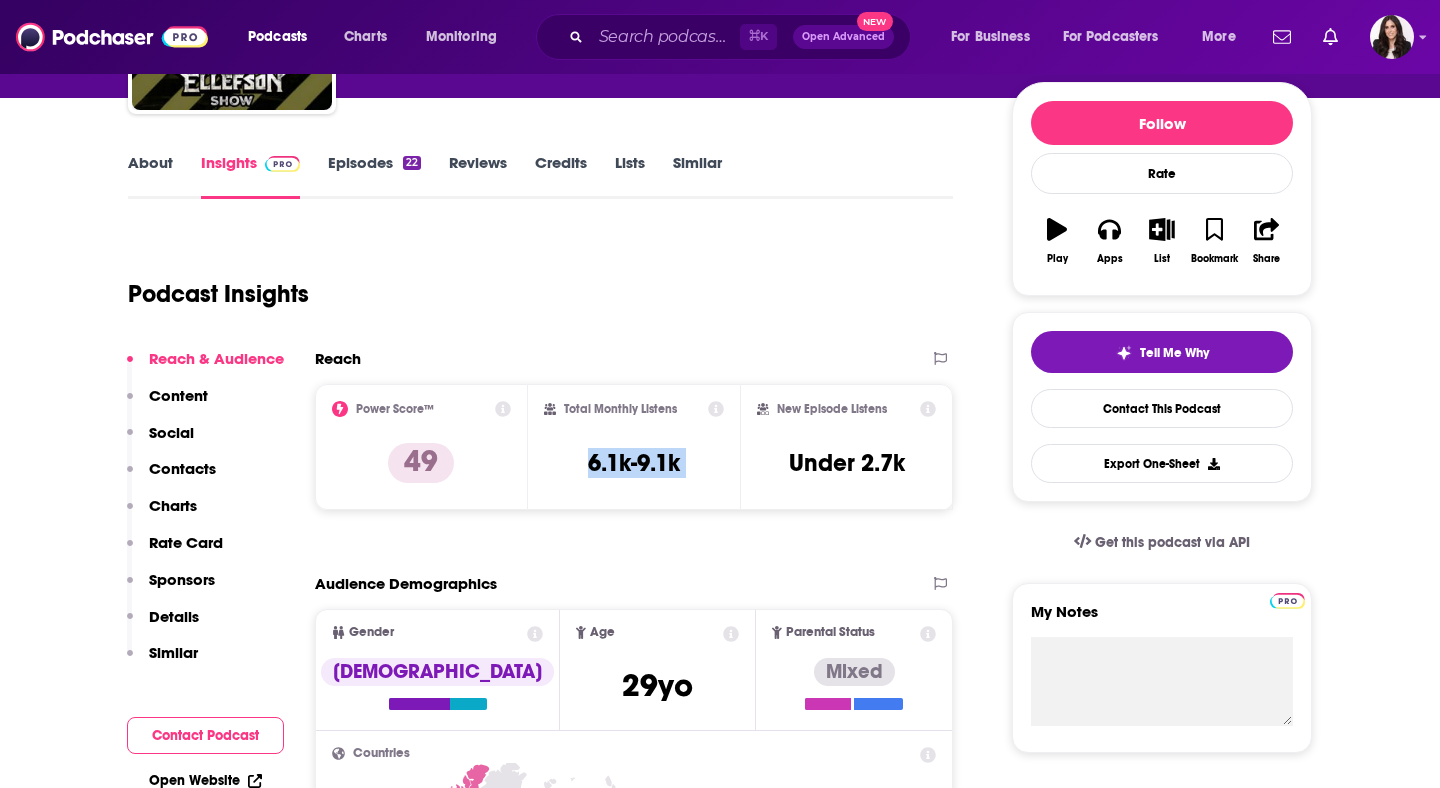 click on "6.1k-9.1k" at bounding box center (634, 463) 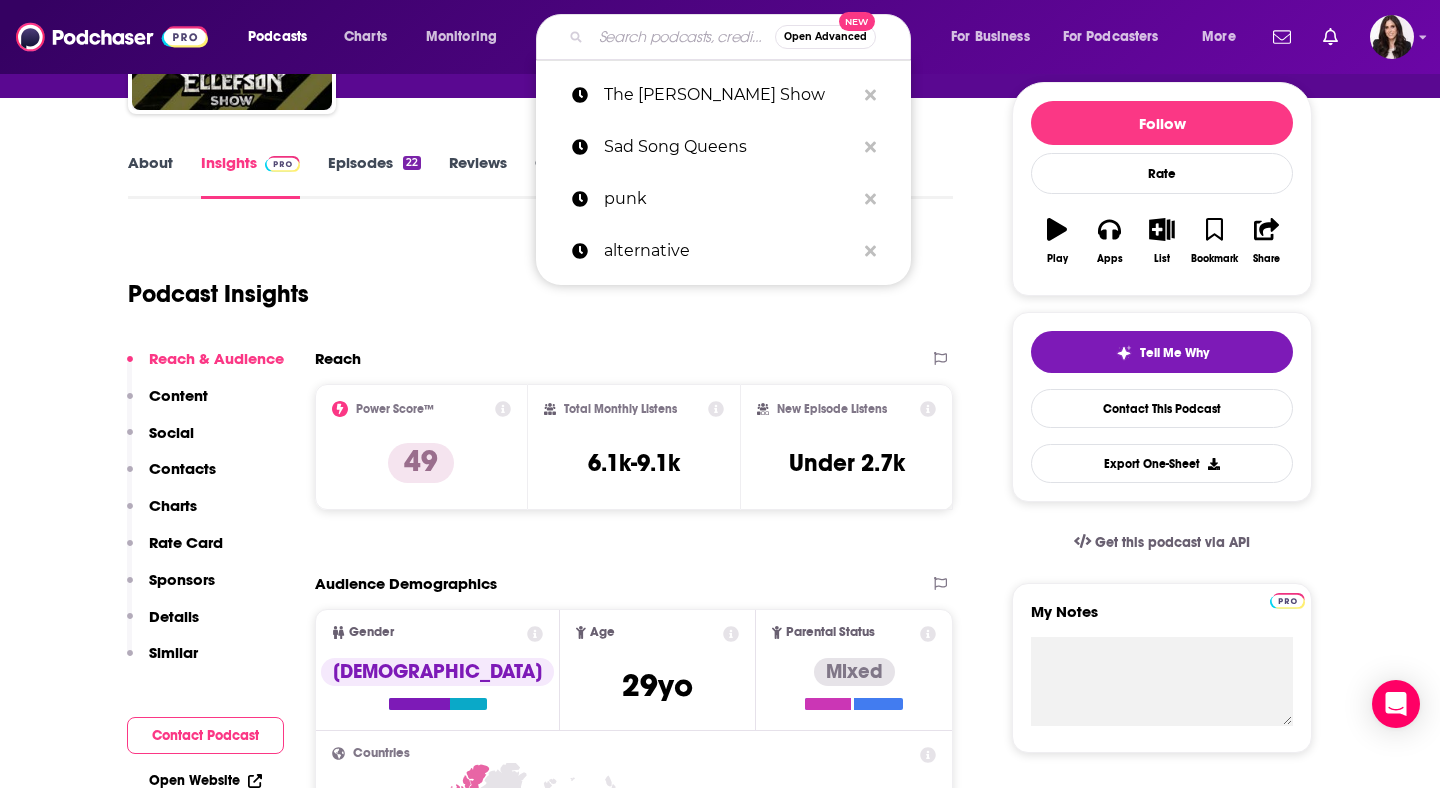 click at bounding box center [683, 37] 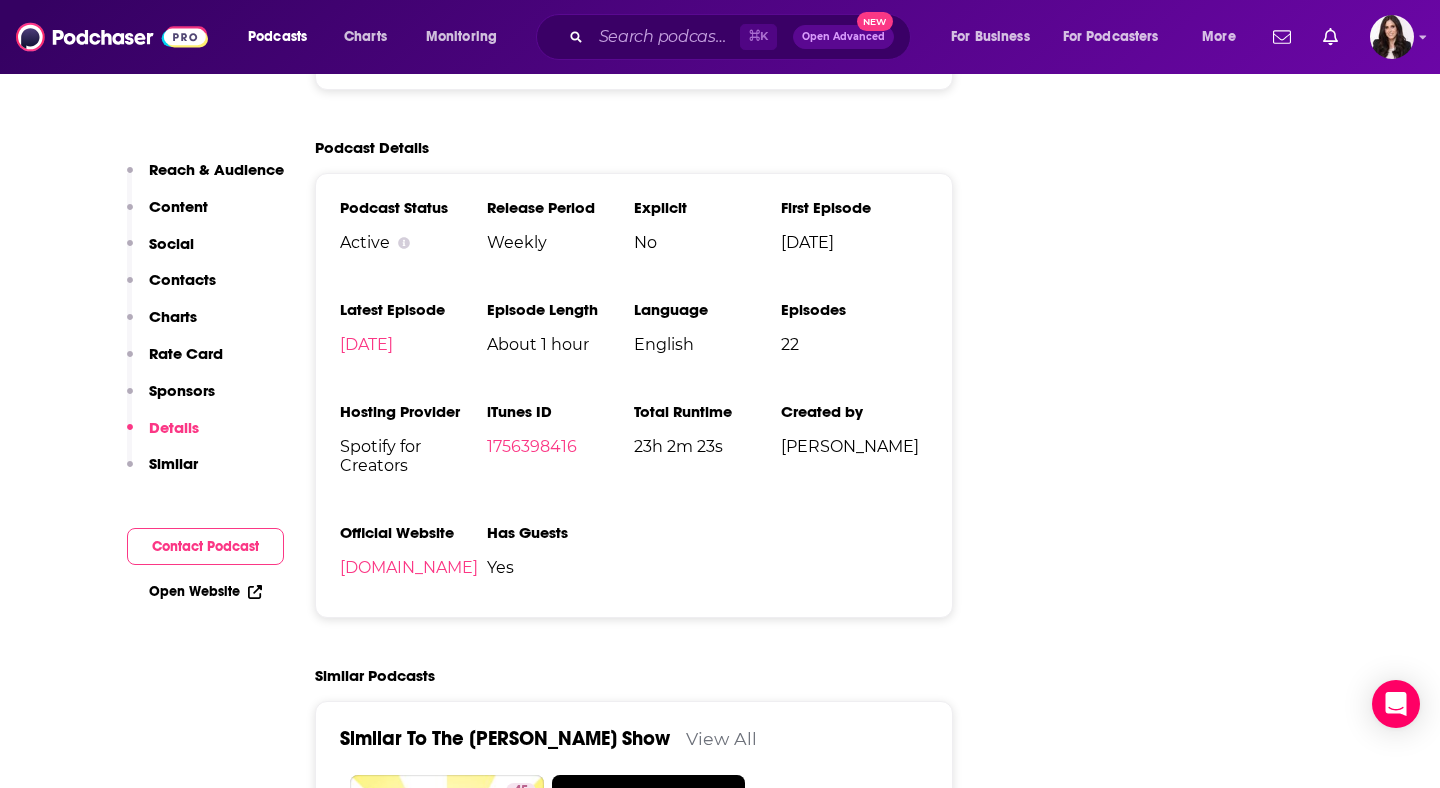 scroll, scrollTop: 2719, scrollLeft: 0, axis: vertical 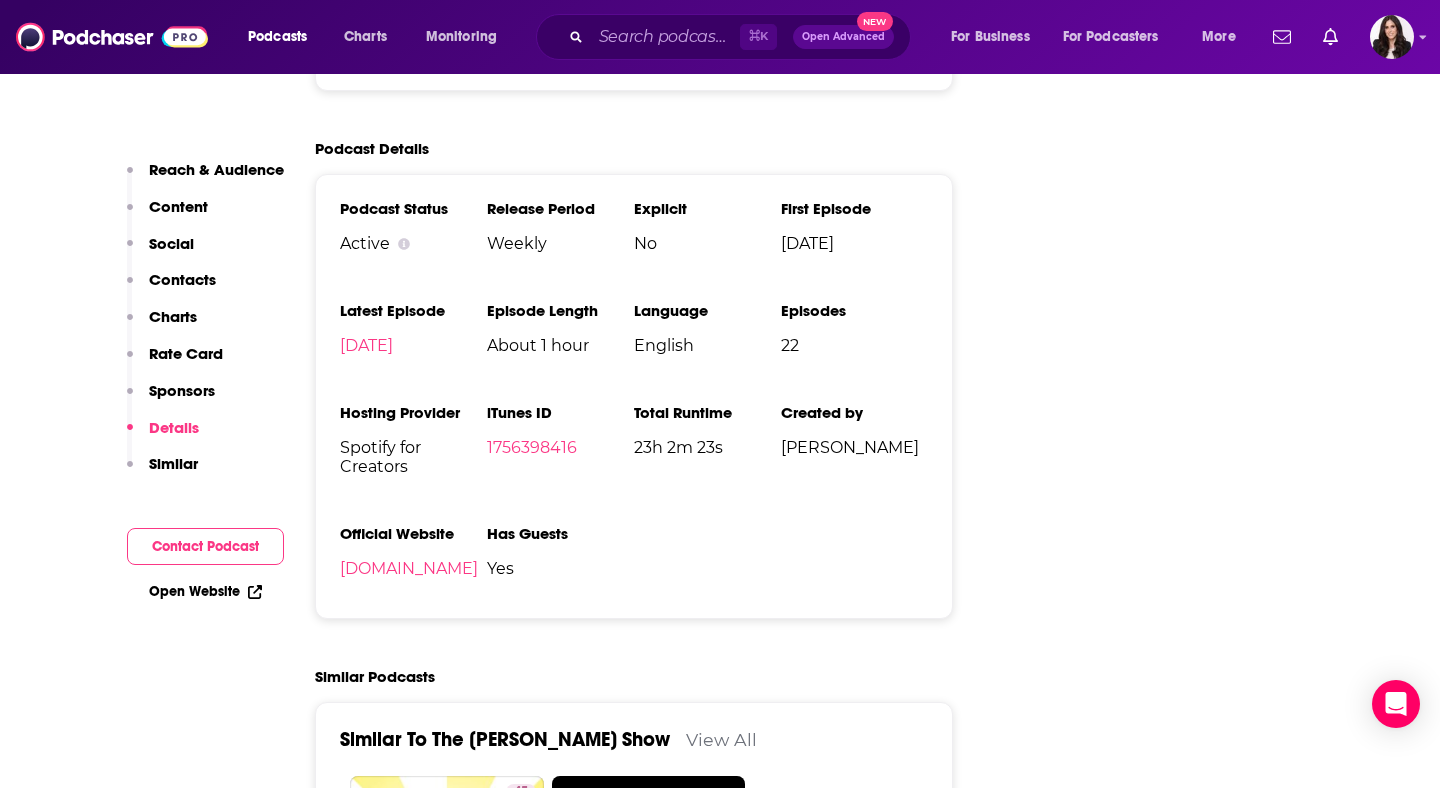 click on "Contacts" at bounding box center (182, 279) 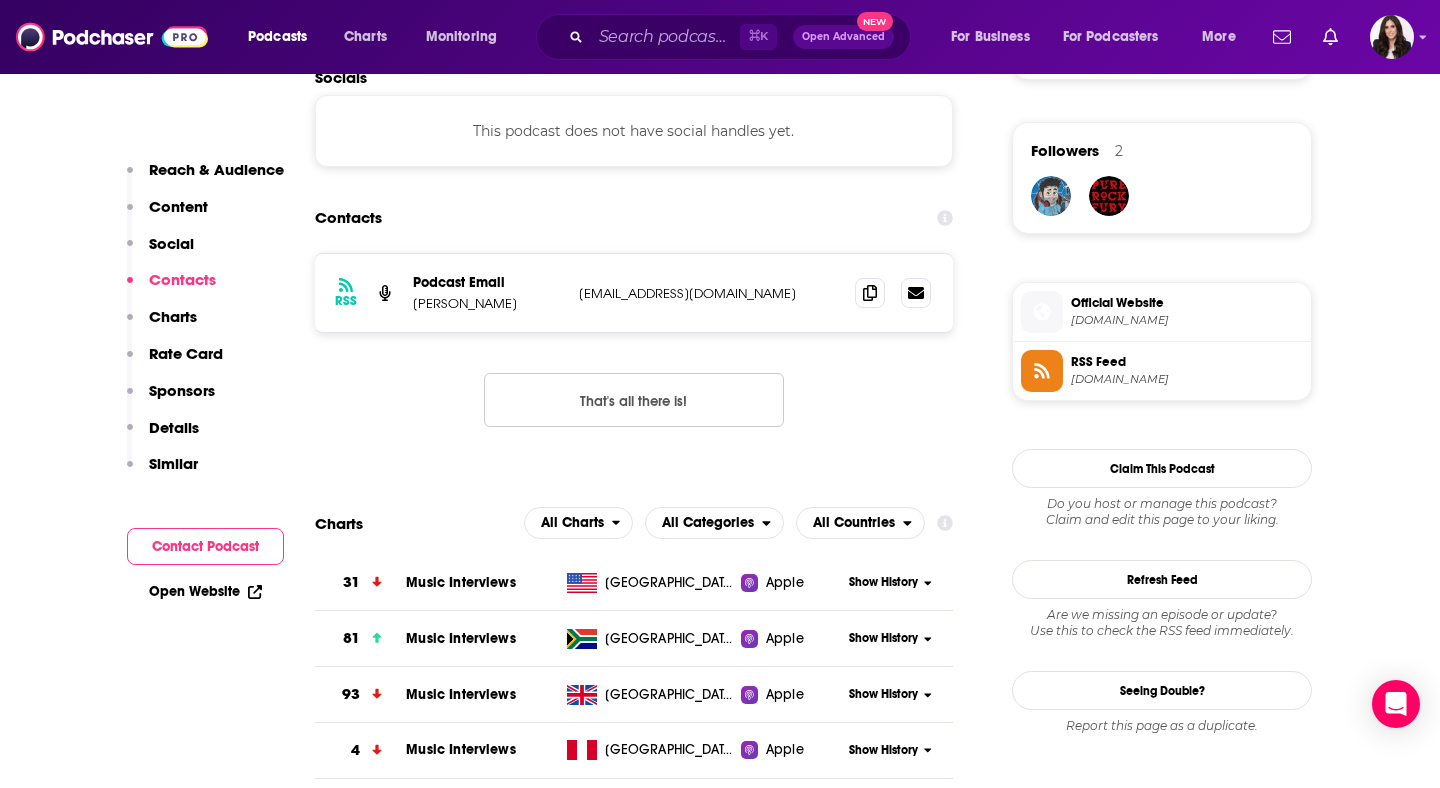 scroll, scrollTop: 1338, scrollLeft: 0, axis: vertical 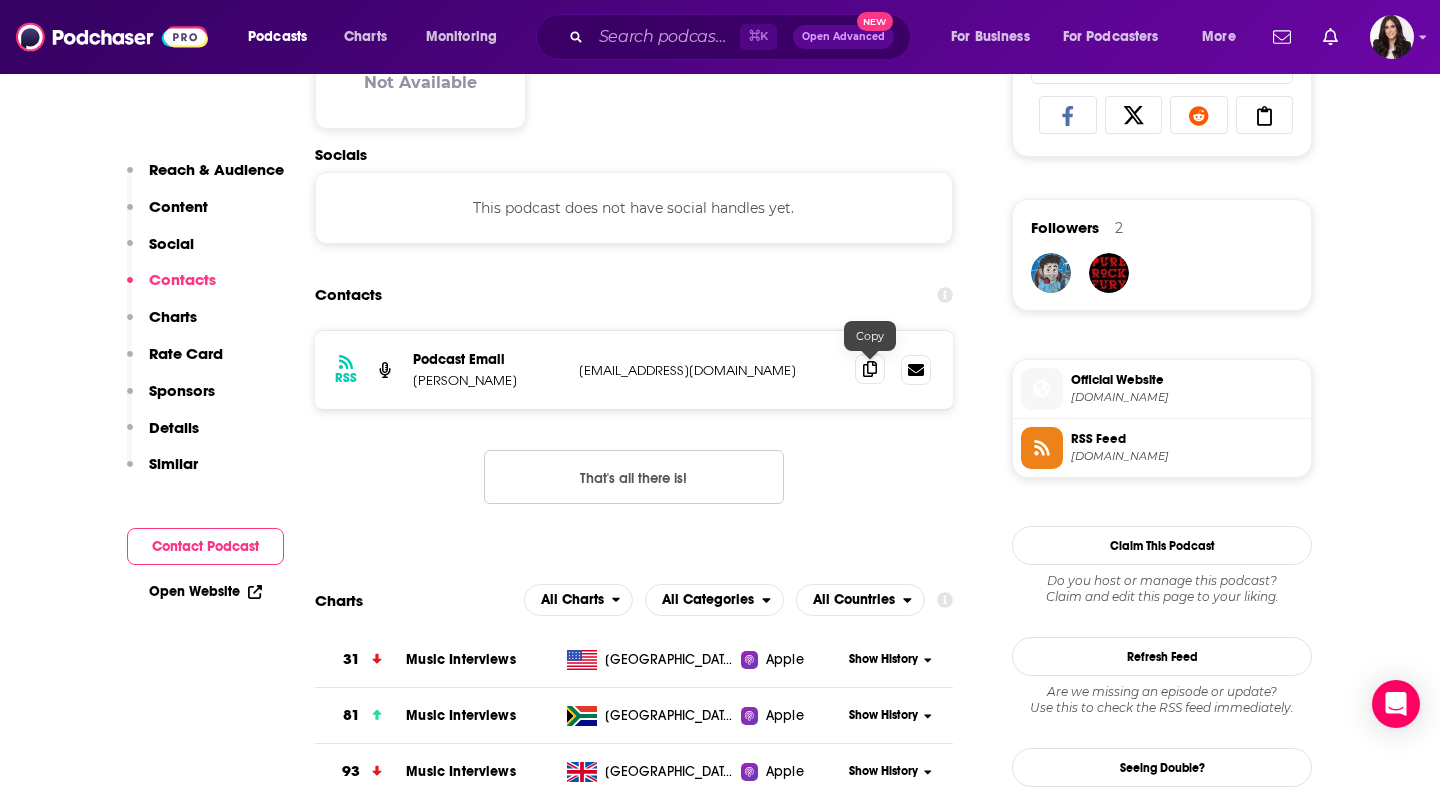 click at bounding box center (870, 369) 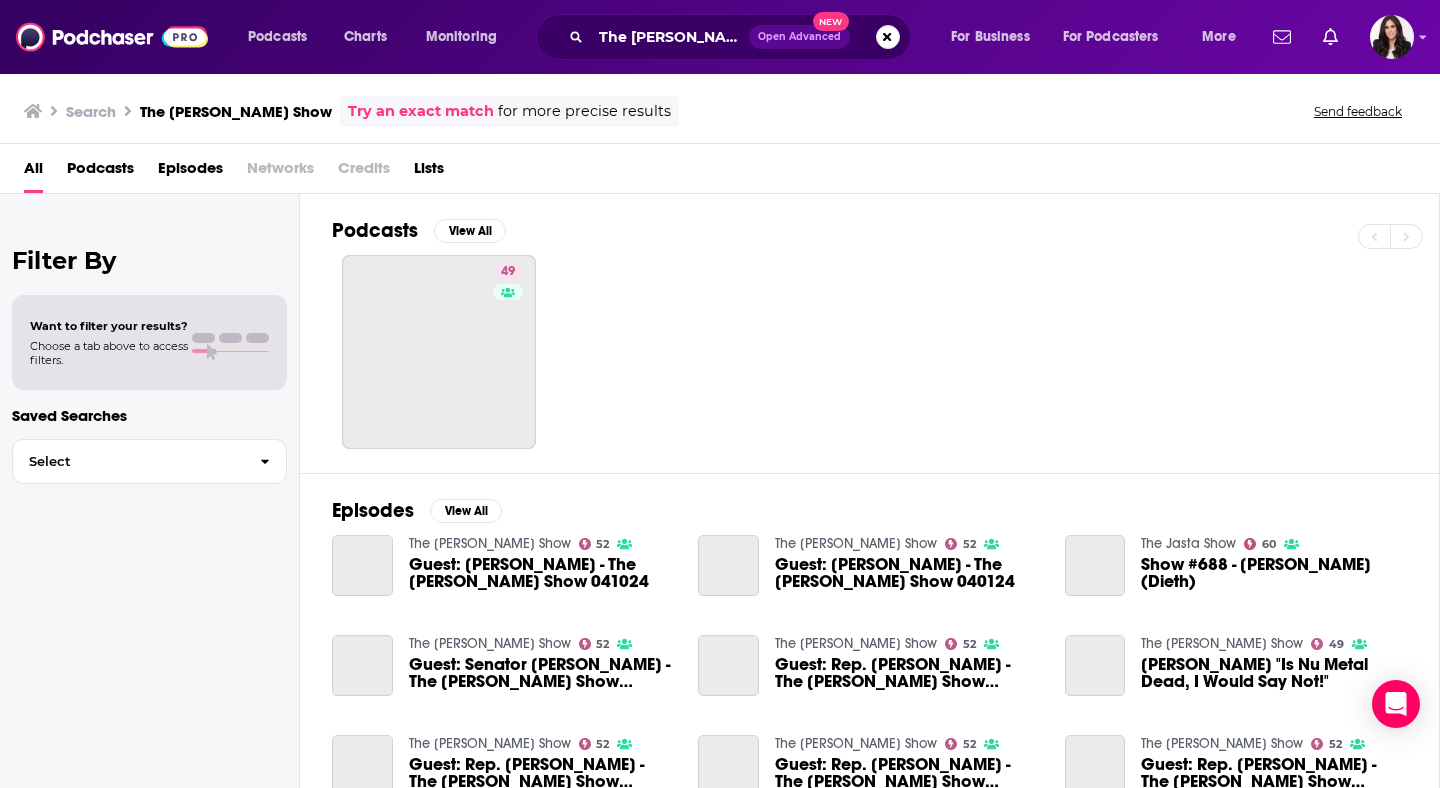 scroll, scrollTop: 0, scrollLeft: 0, axis: both 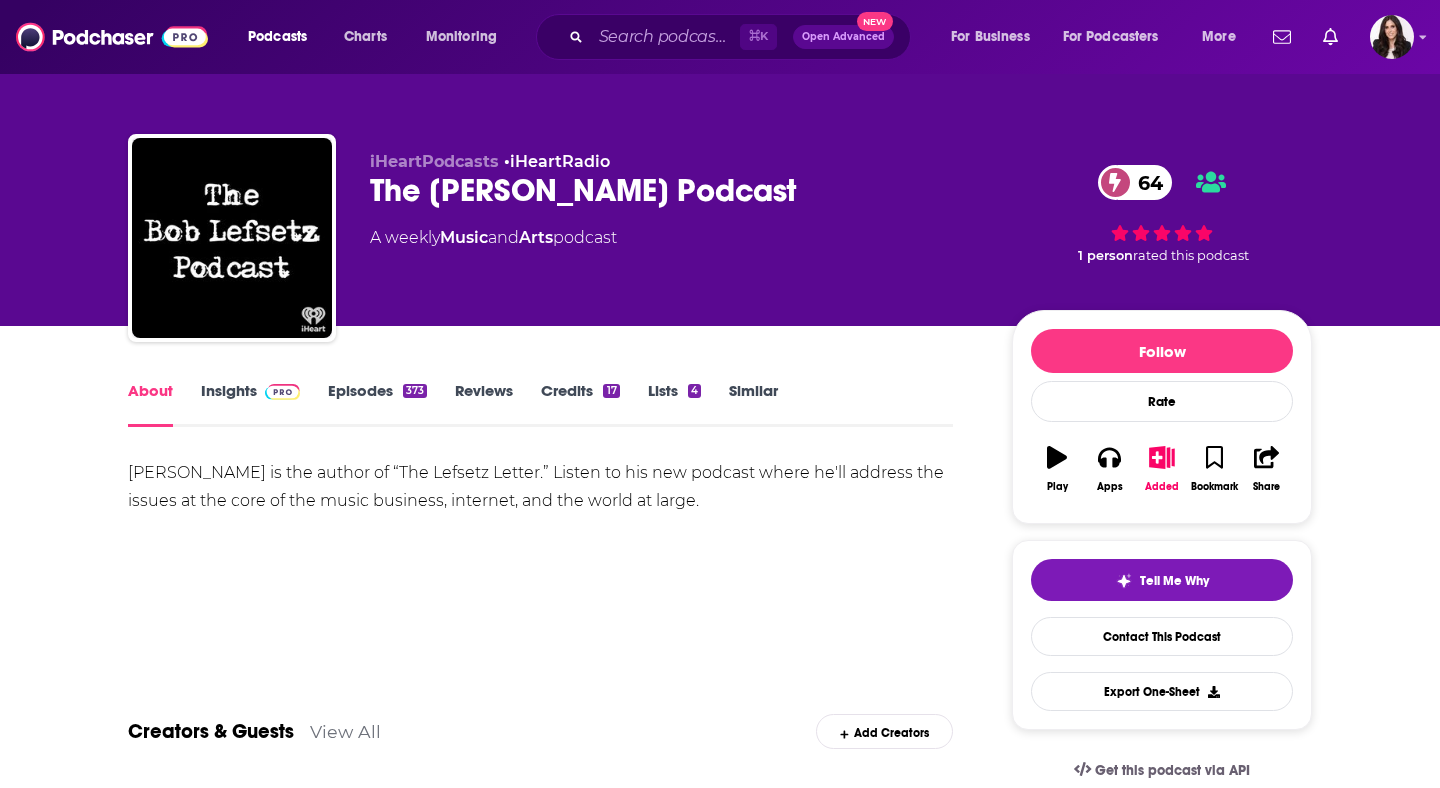 click on "Insights" at bounding box center [250, 404] 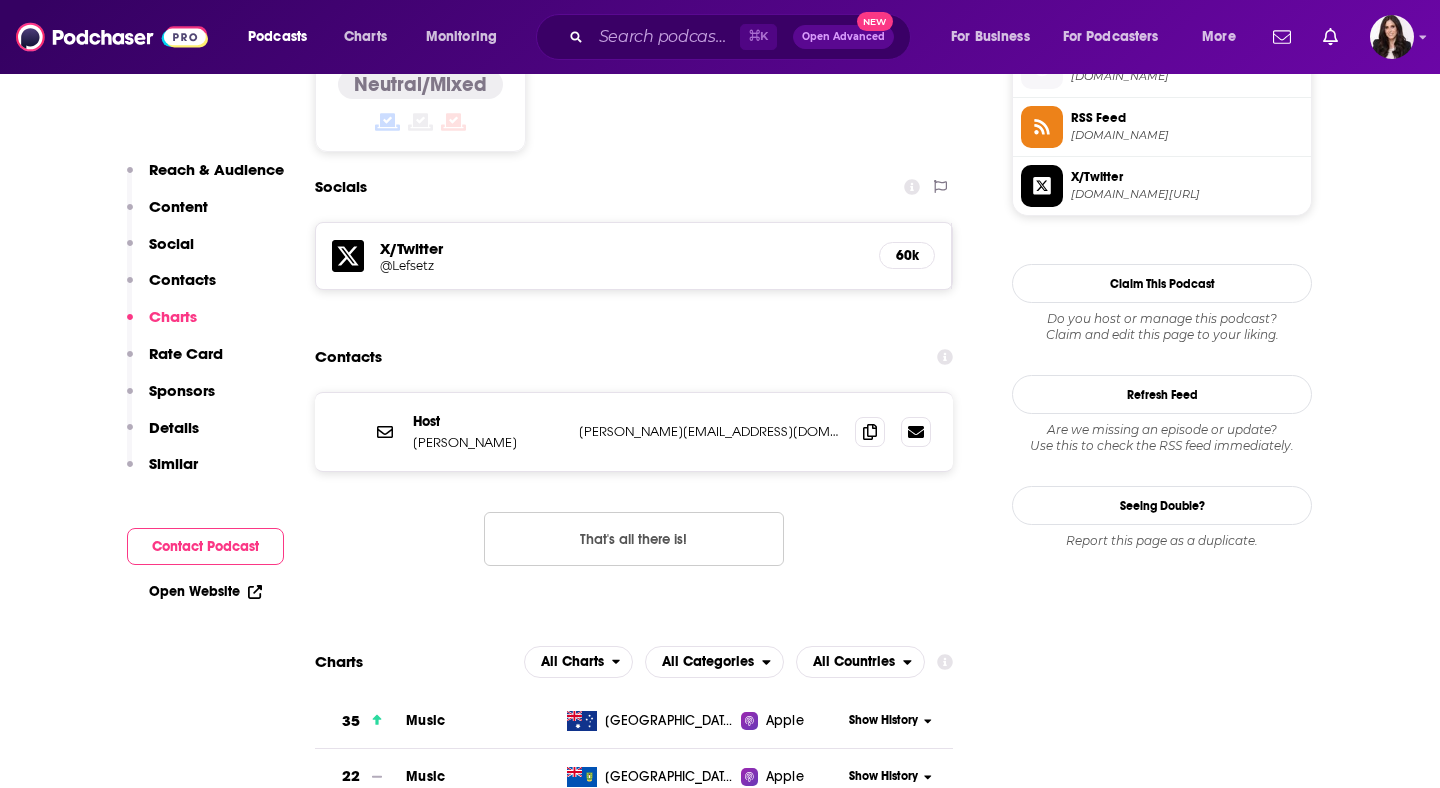 scroll, scrollTop: 1660, scrollLeft: 0, axis: vertical 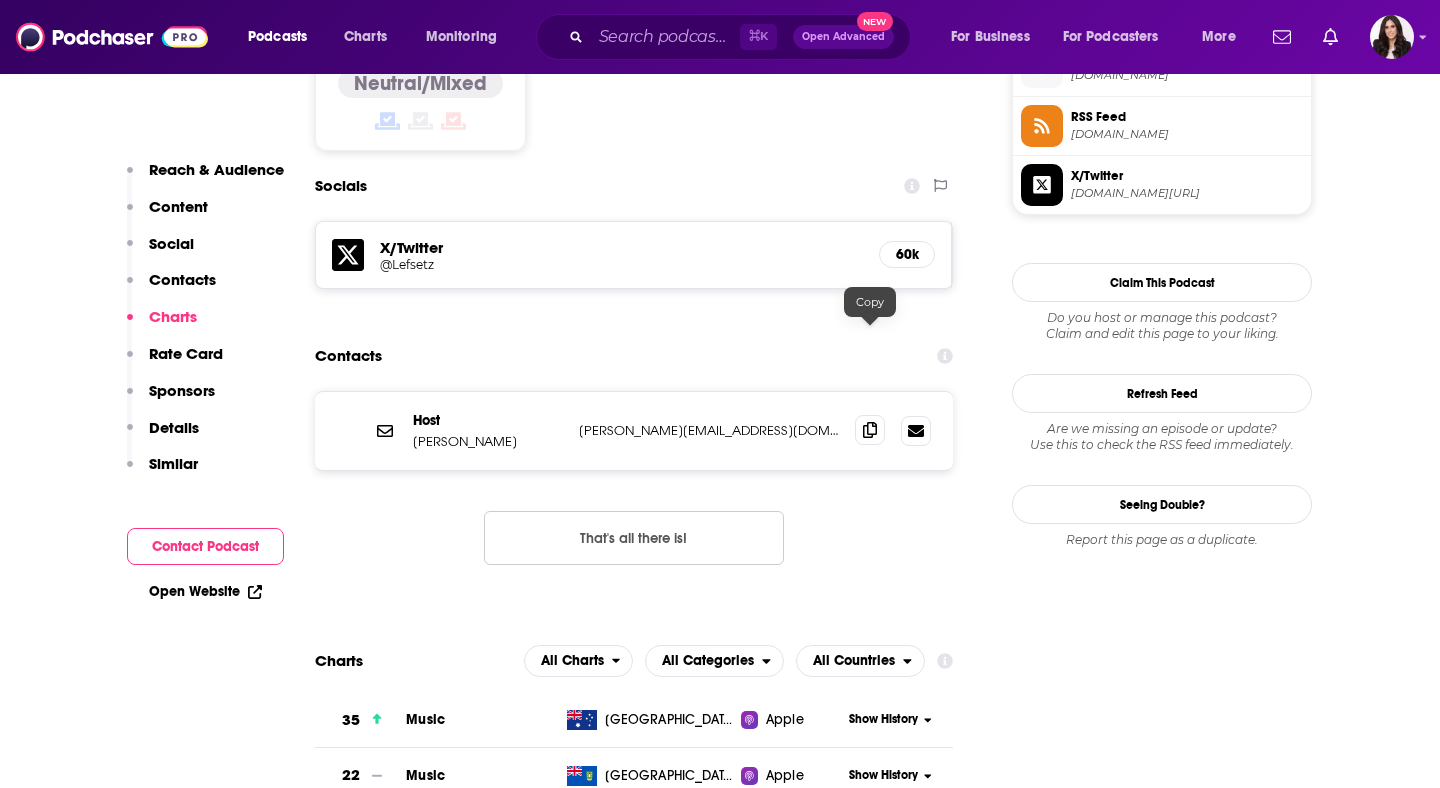 click 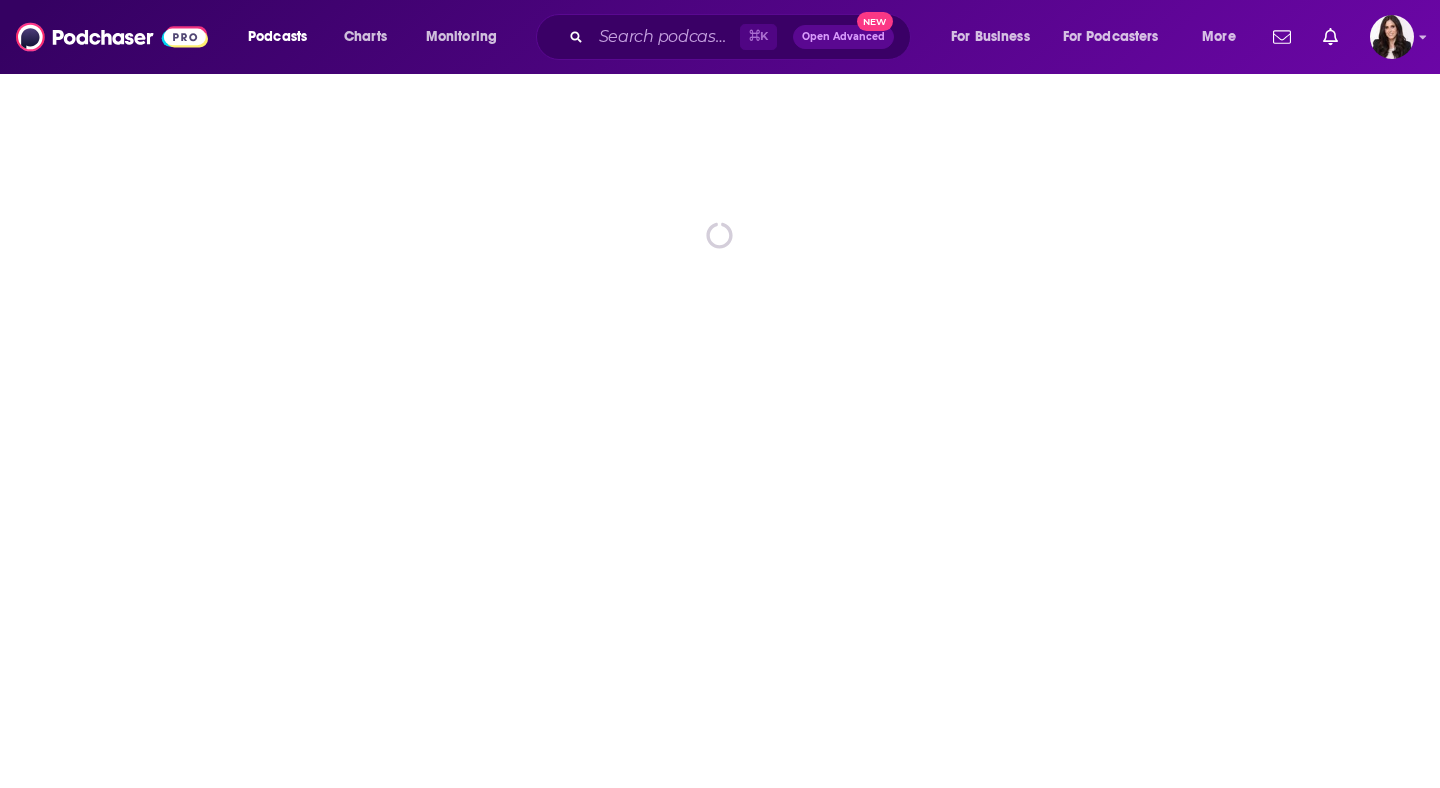 scroll, scrollTop: 0, scrollLeft: 0, axis: both 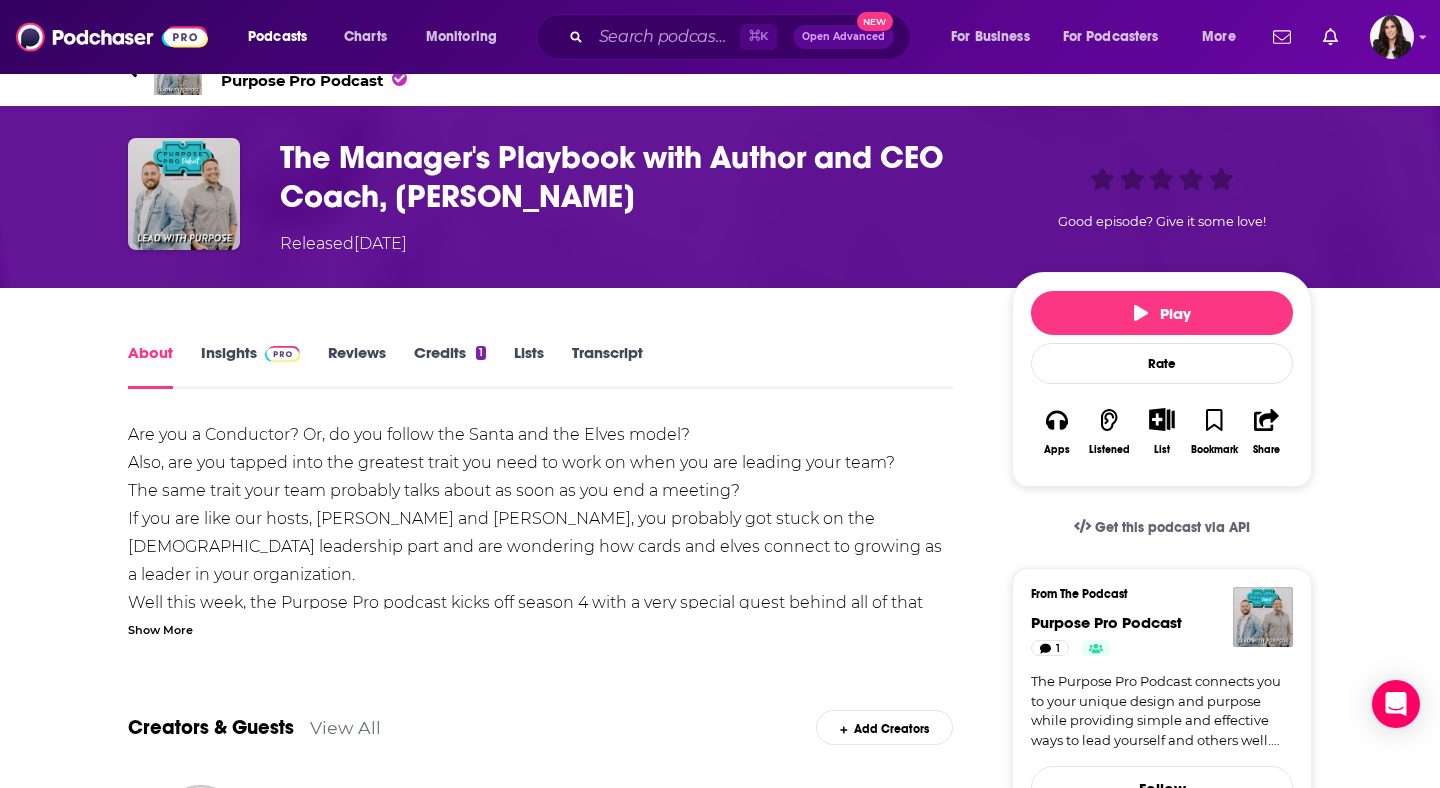 click on "Insights" at bounding box center [250, 366] 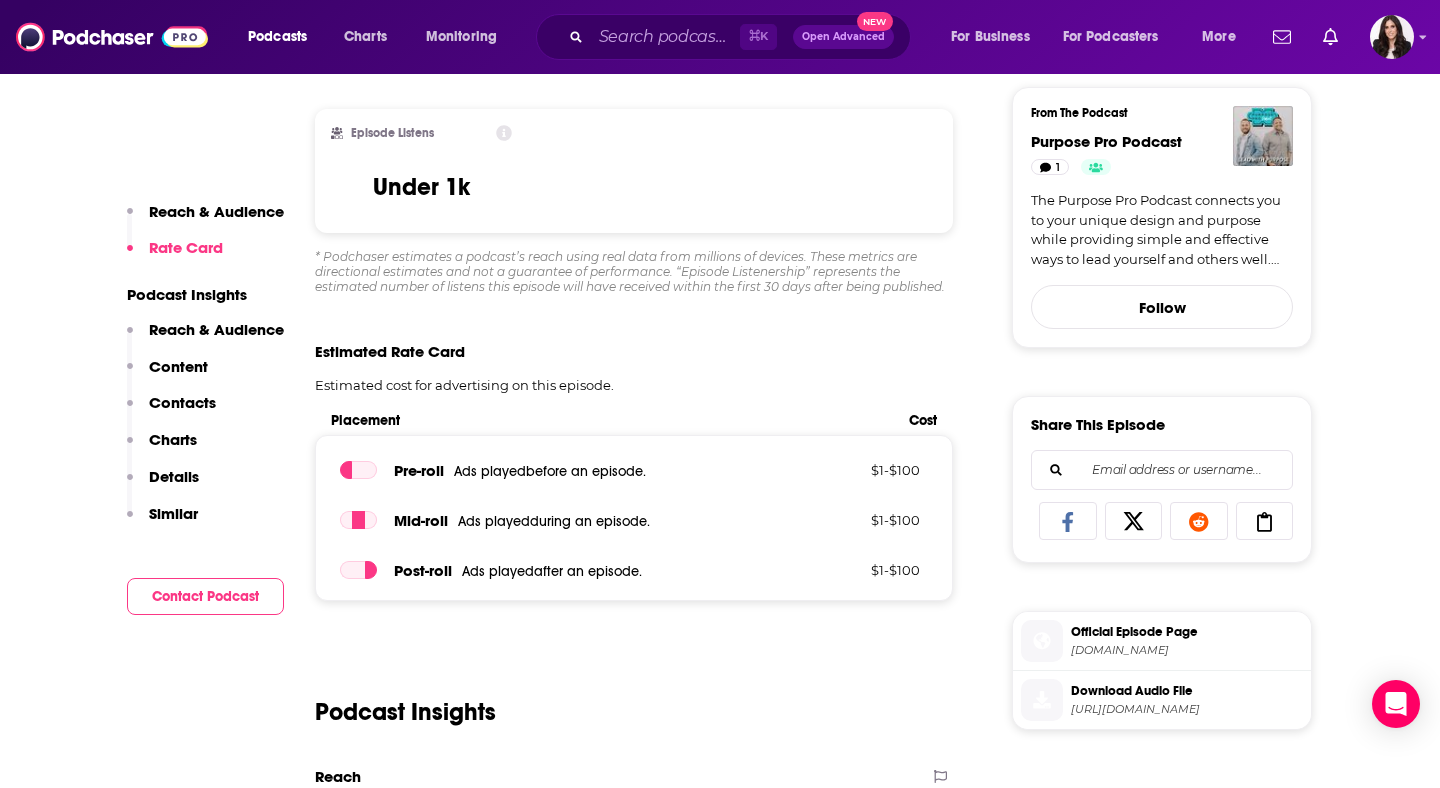scroll, scrollTop: 0, scrollLeft: 0, axis: both 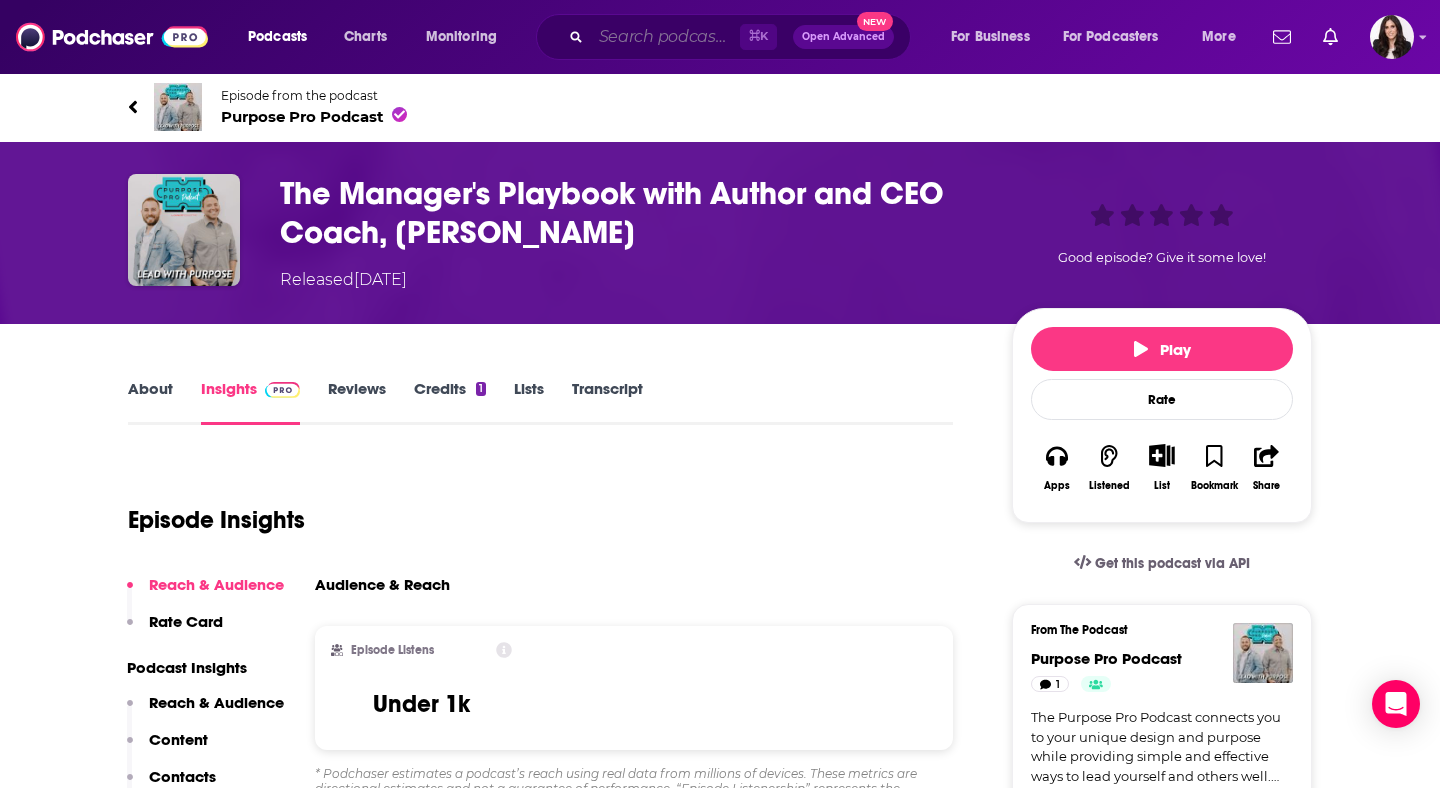 click at bounding box center [665, 37] 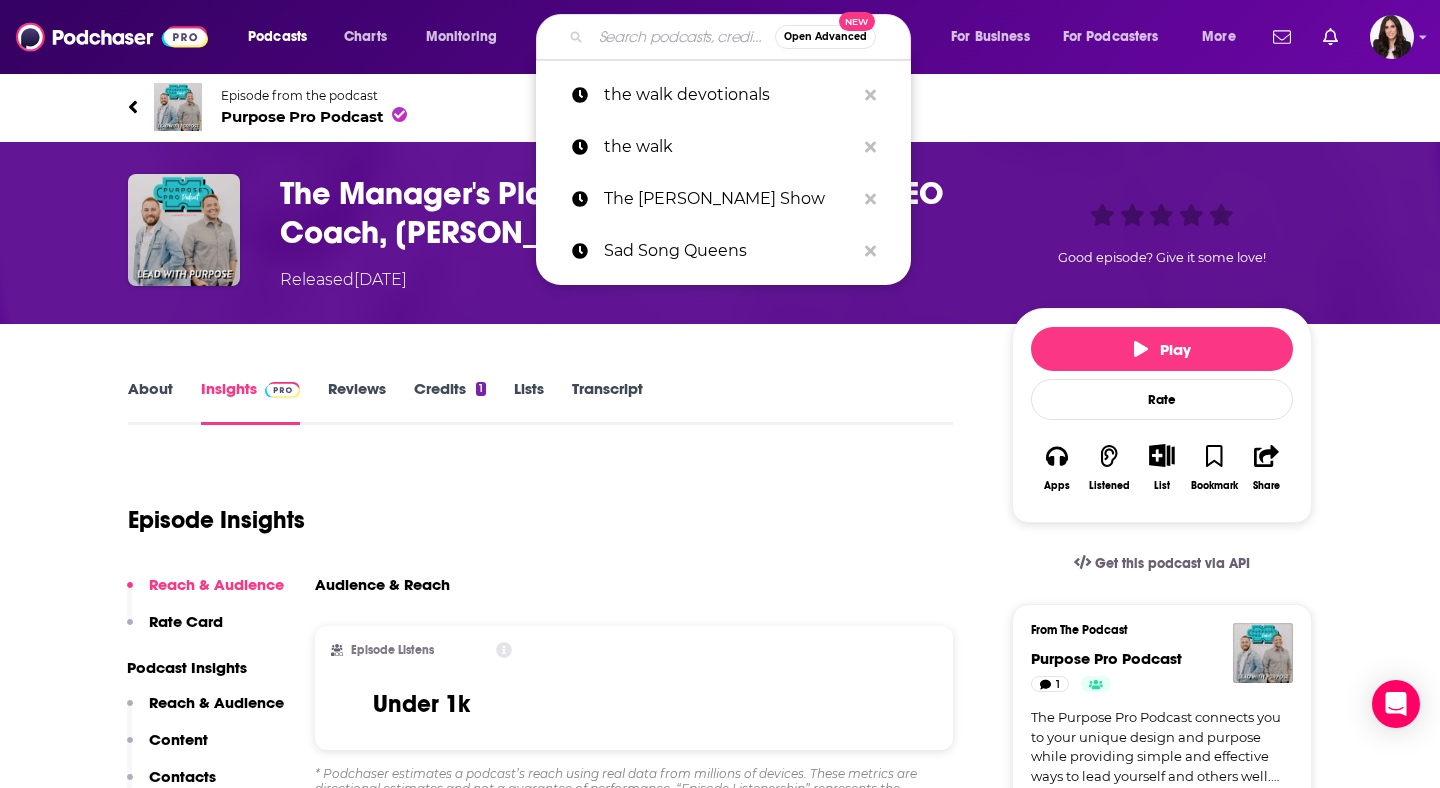 paste on "[PERSON_NAME][EMAIL_ADDRESS][DOMAIN_NAME]" 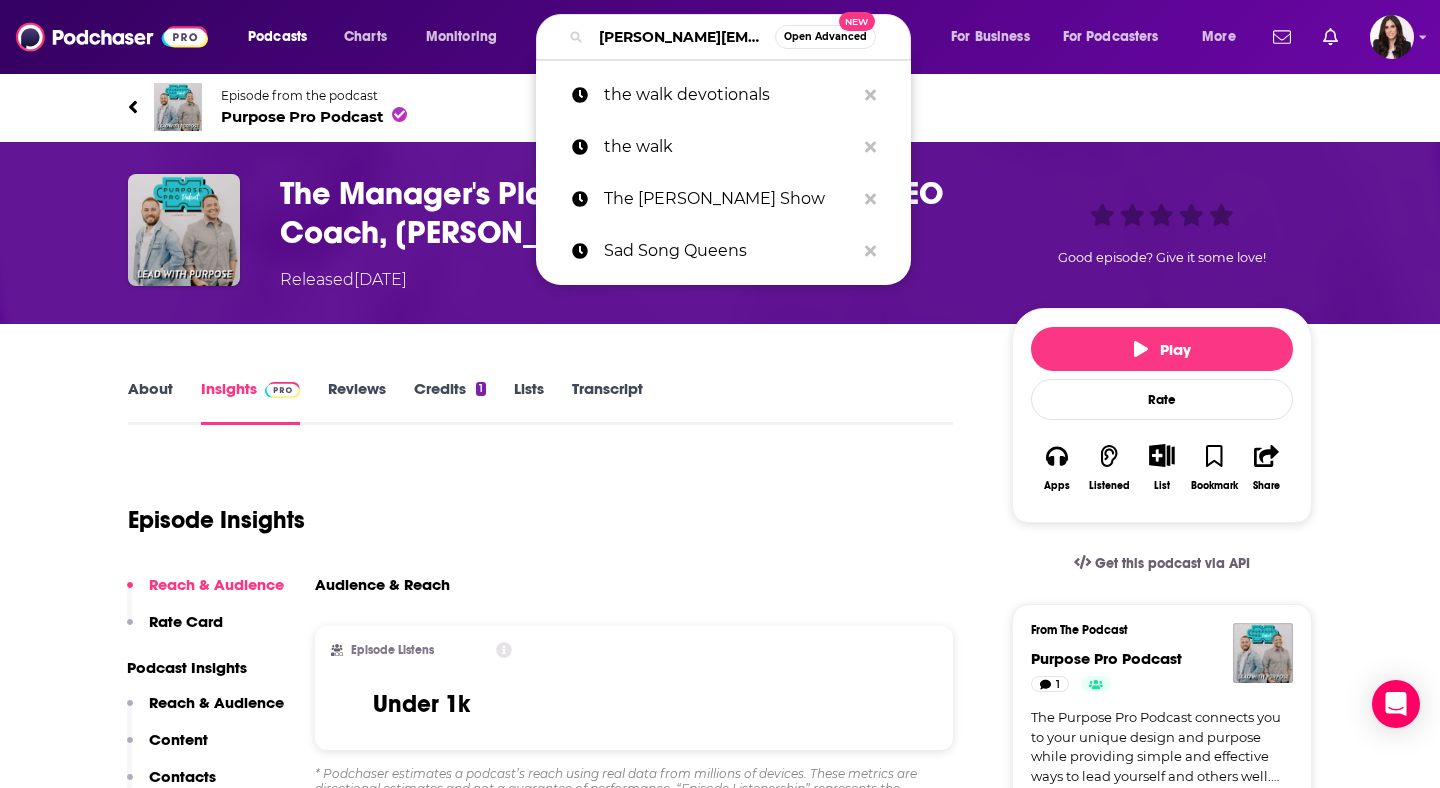 scroll, scrollTop: 0, scrollLeft: 5, axis: horizontal 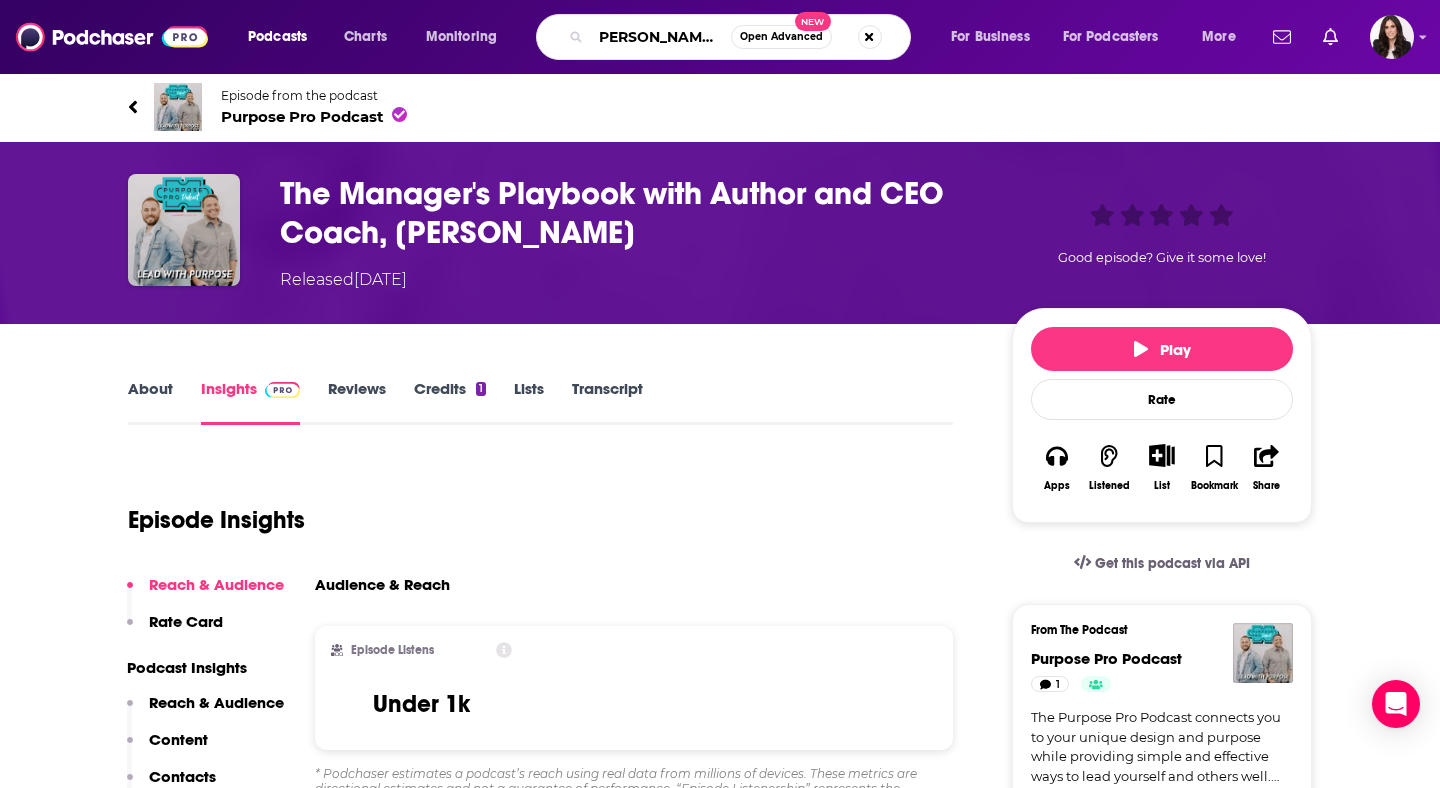 click on "[PERSON_NAME][EMAIL_ADDRESS][DOMAIN_NAME]" at bounding box center (661, 37) 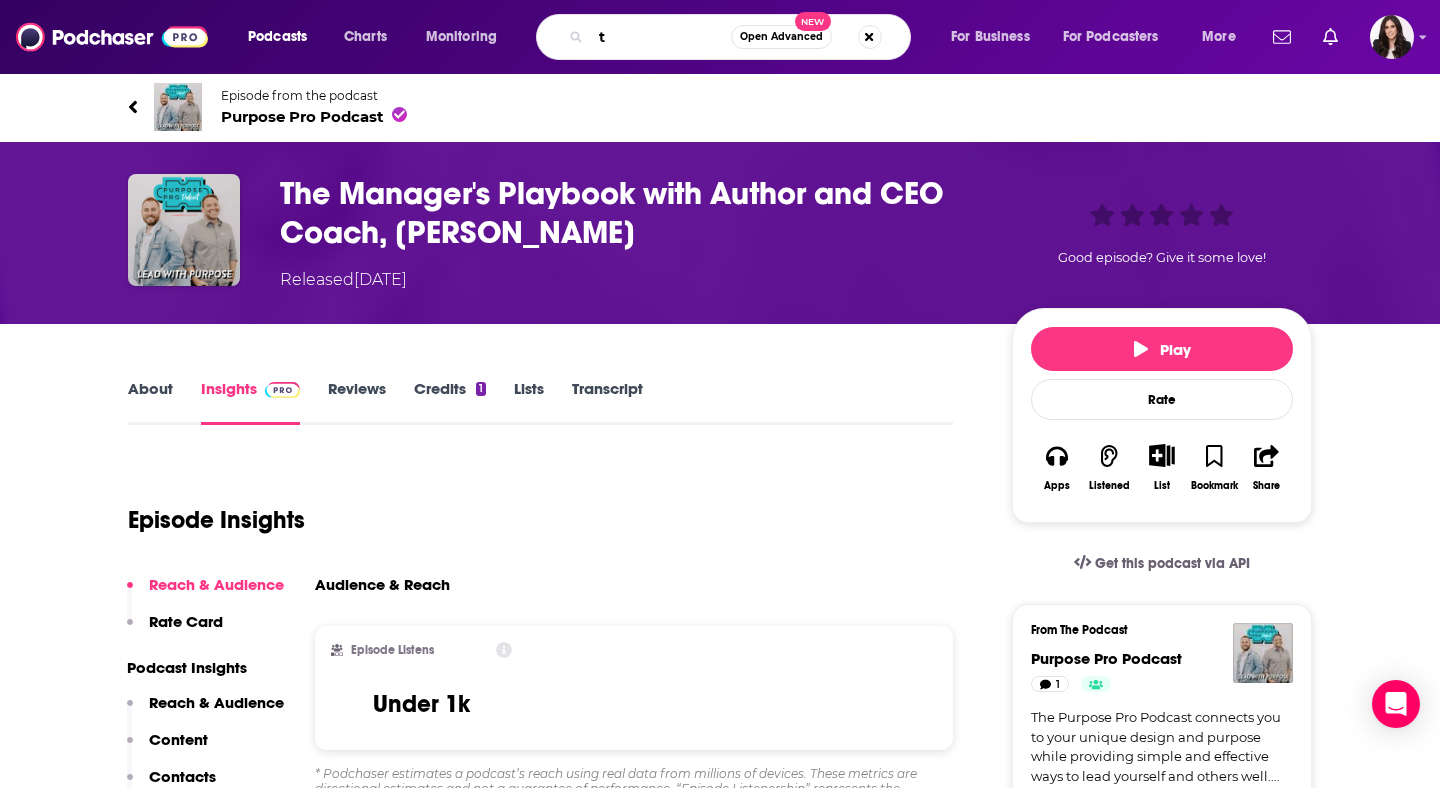 scroll, scrollTop: 0, scrollLeft: 0, axis: both 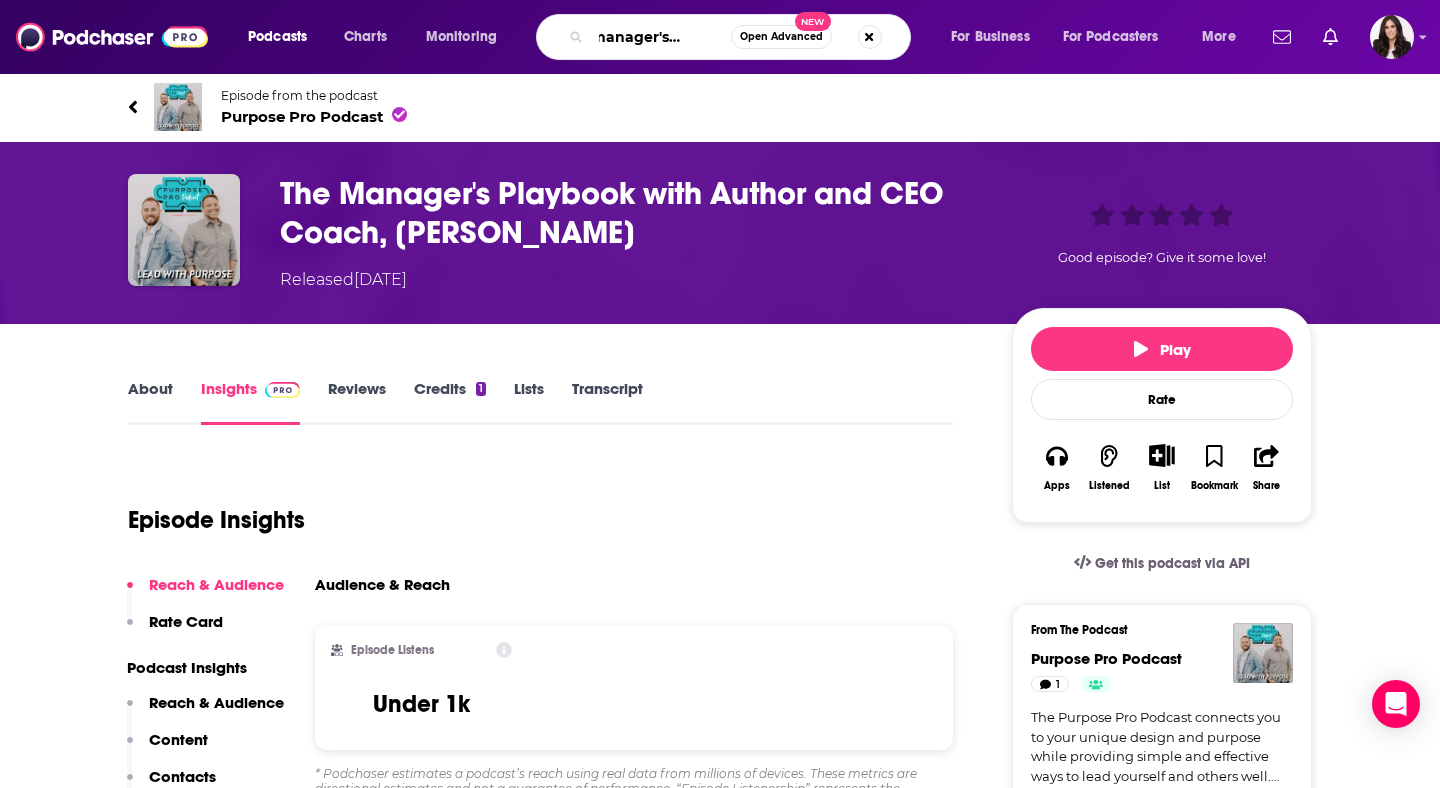 type on "the manager's playbook" 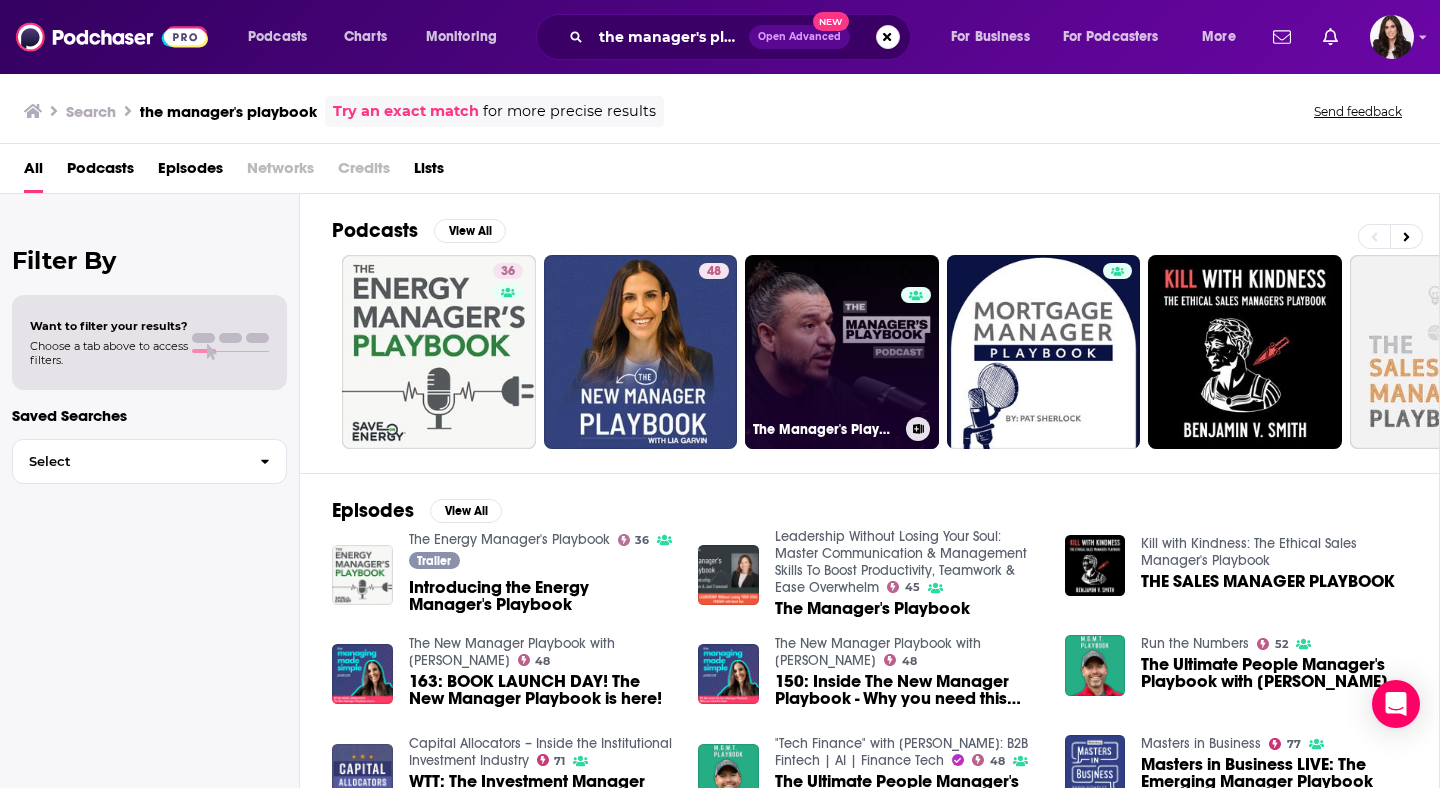 click on "0 The Manager's Playbook" at bounding box center (842, 352) 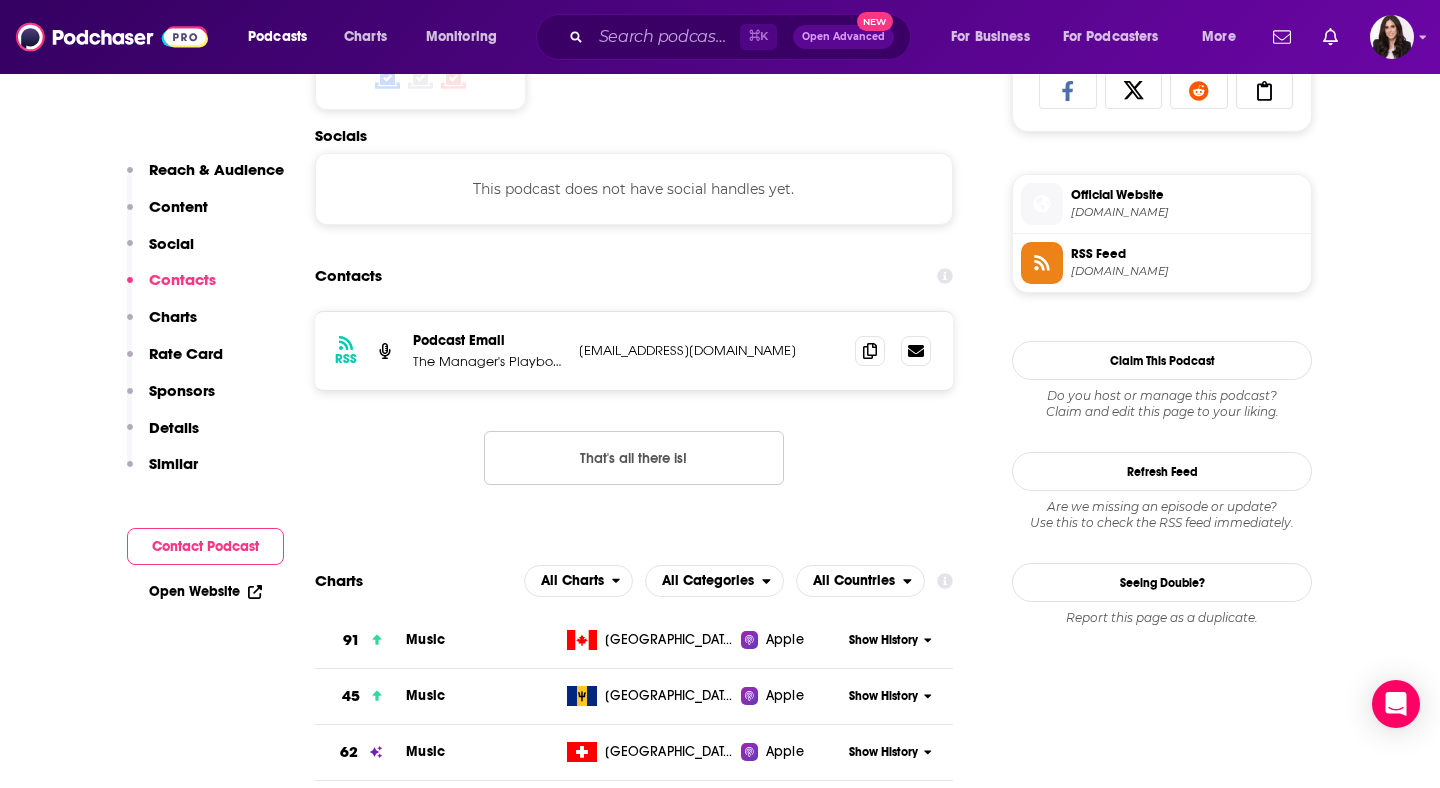 scroll, scrollTop: 1362, scrollLeft: 0, axis: vertical 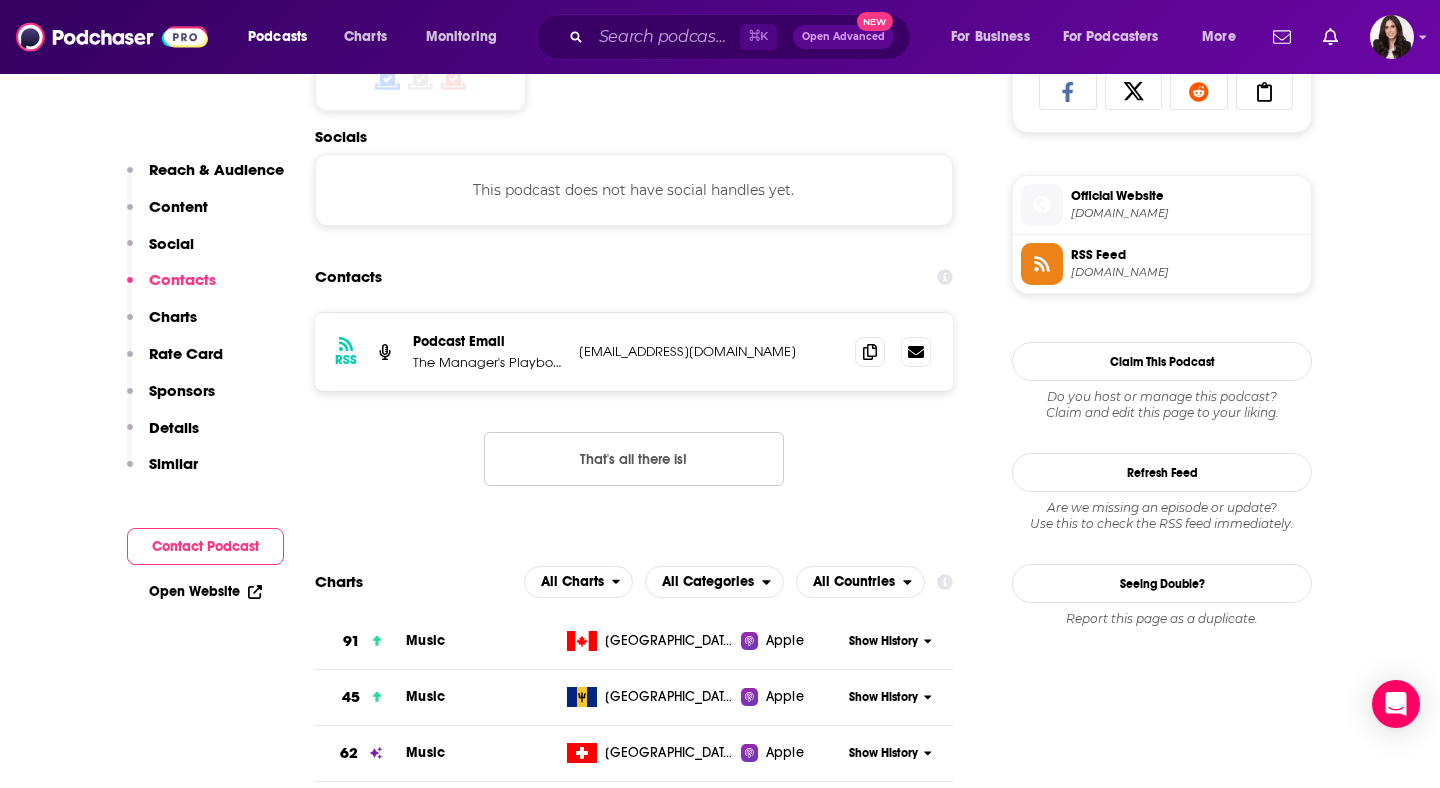 click on "[EMAIL_ADDRESS][DOMAIN_NAME]" at bounding box center [709, 351] 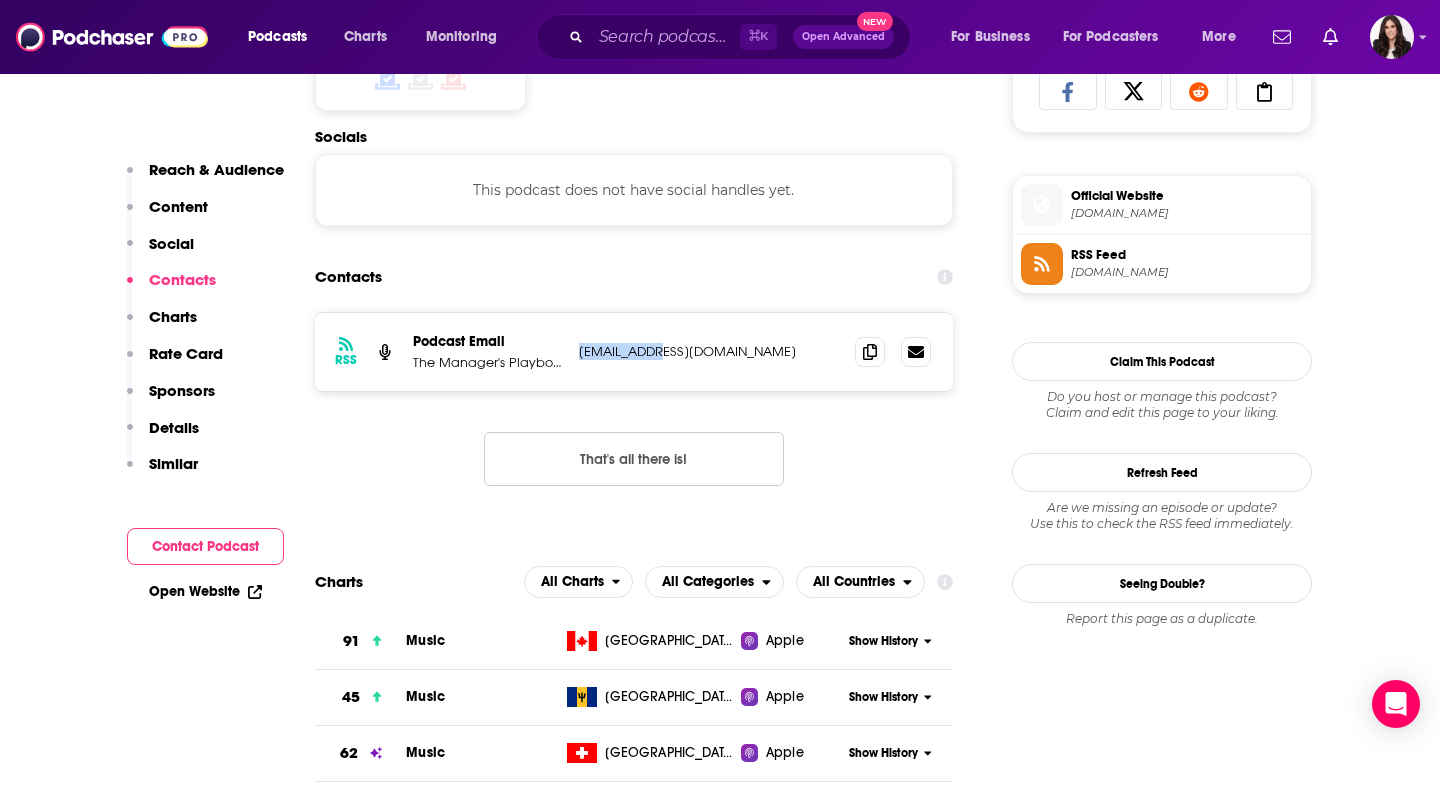 click on "[EMAIL_ADDRESS][DOMAIN_NAME]" at bounding box center [709, 351] 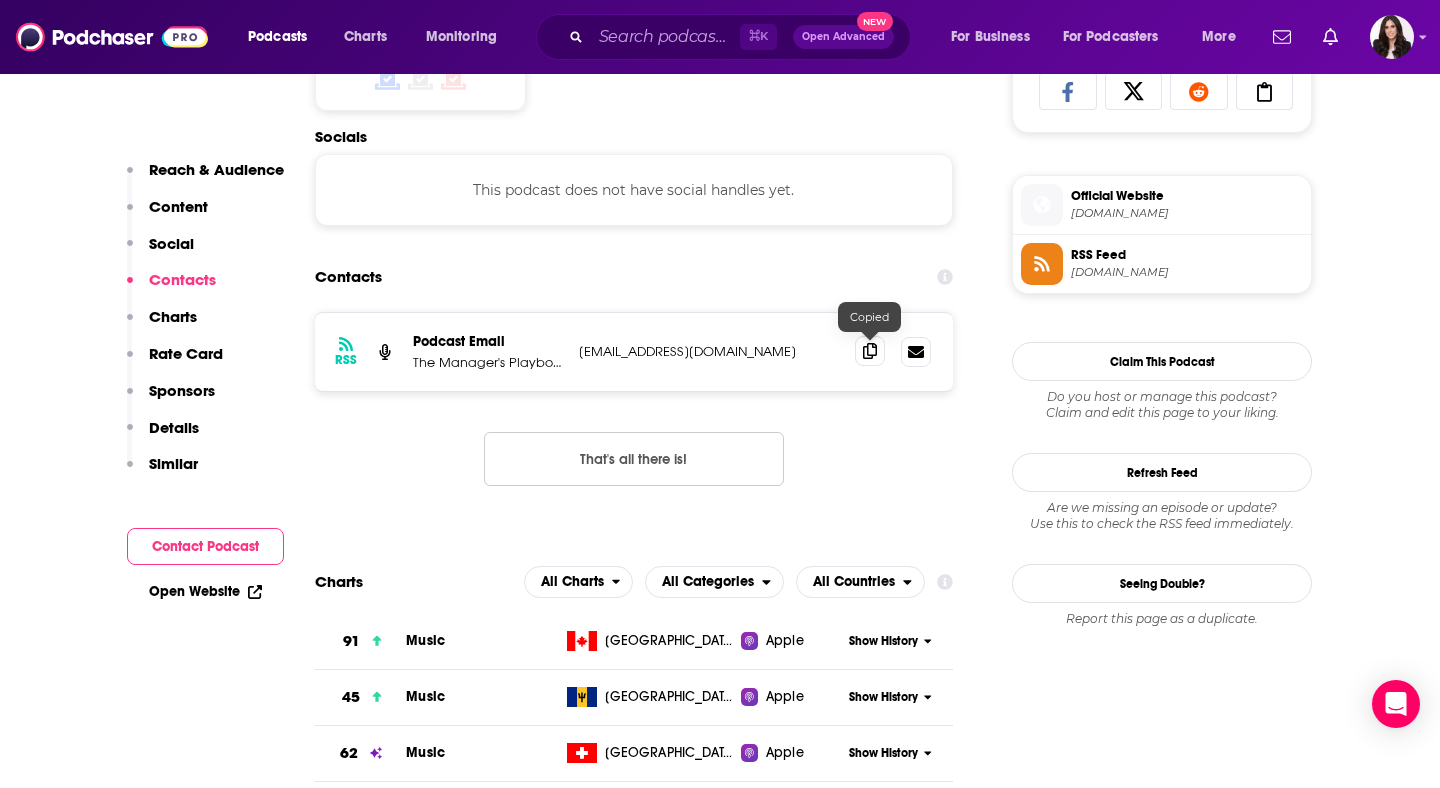 click 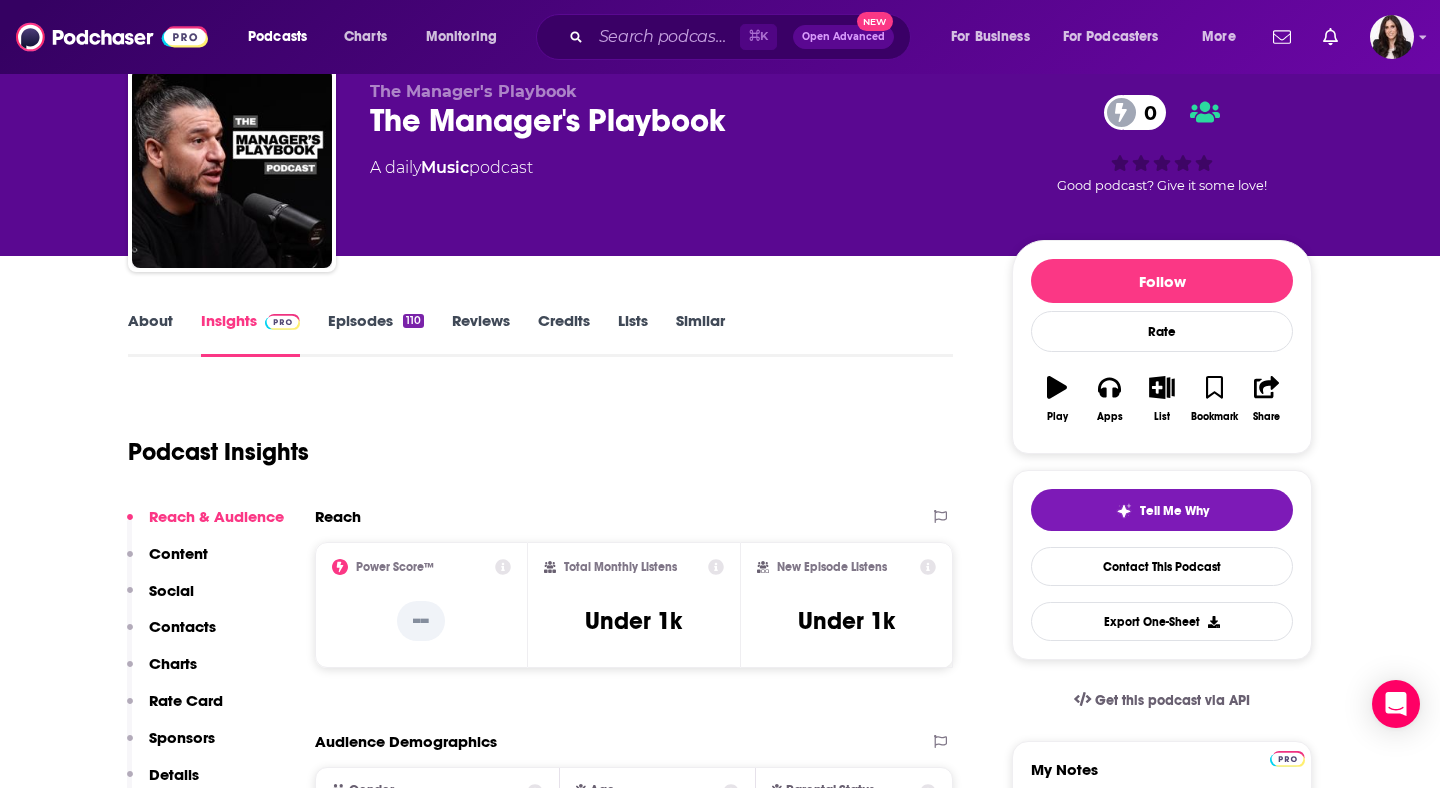 scroll, scrollTop: 0, scrollLeft: 0, axis: both 